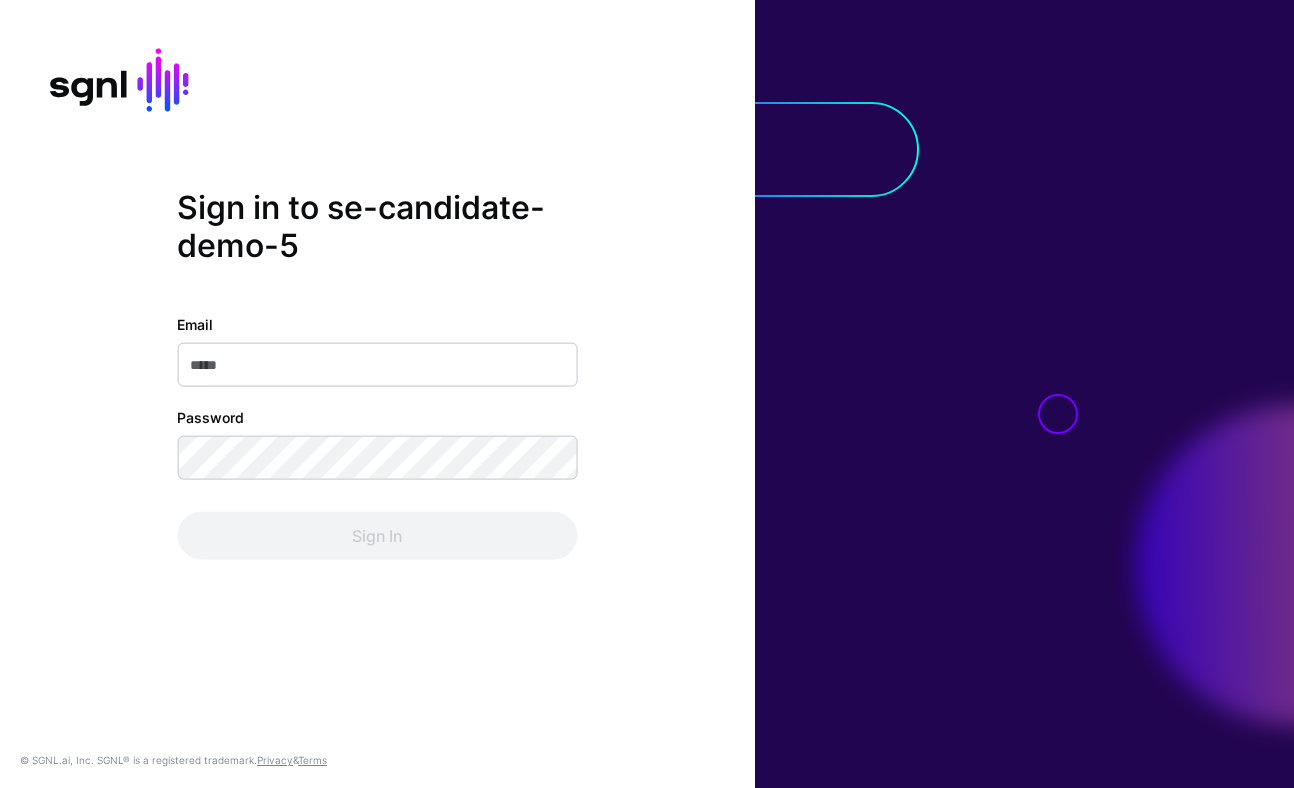scroll, scrollTop: 0, scrollLeft: 0, axis: both 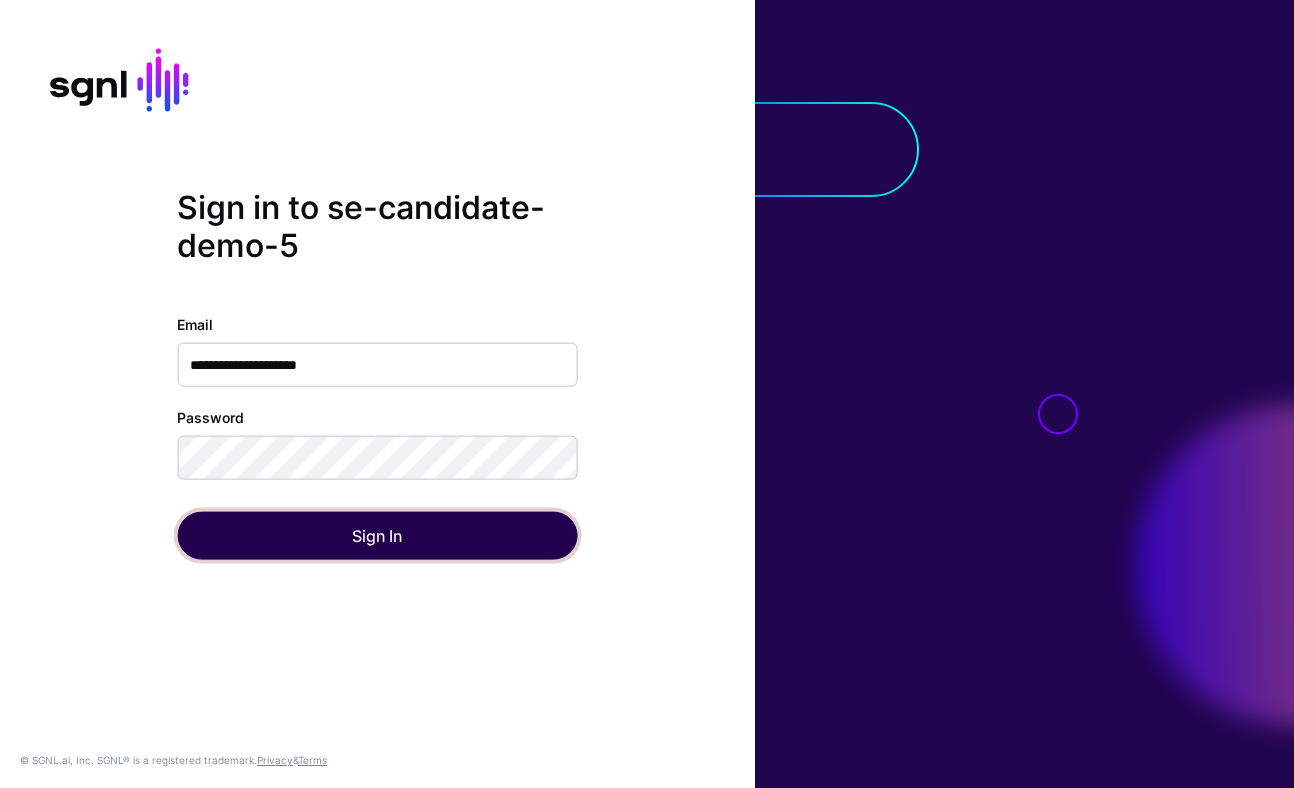 click on "Sign In" 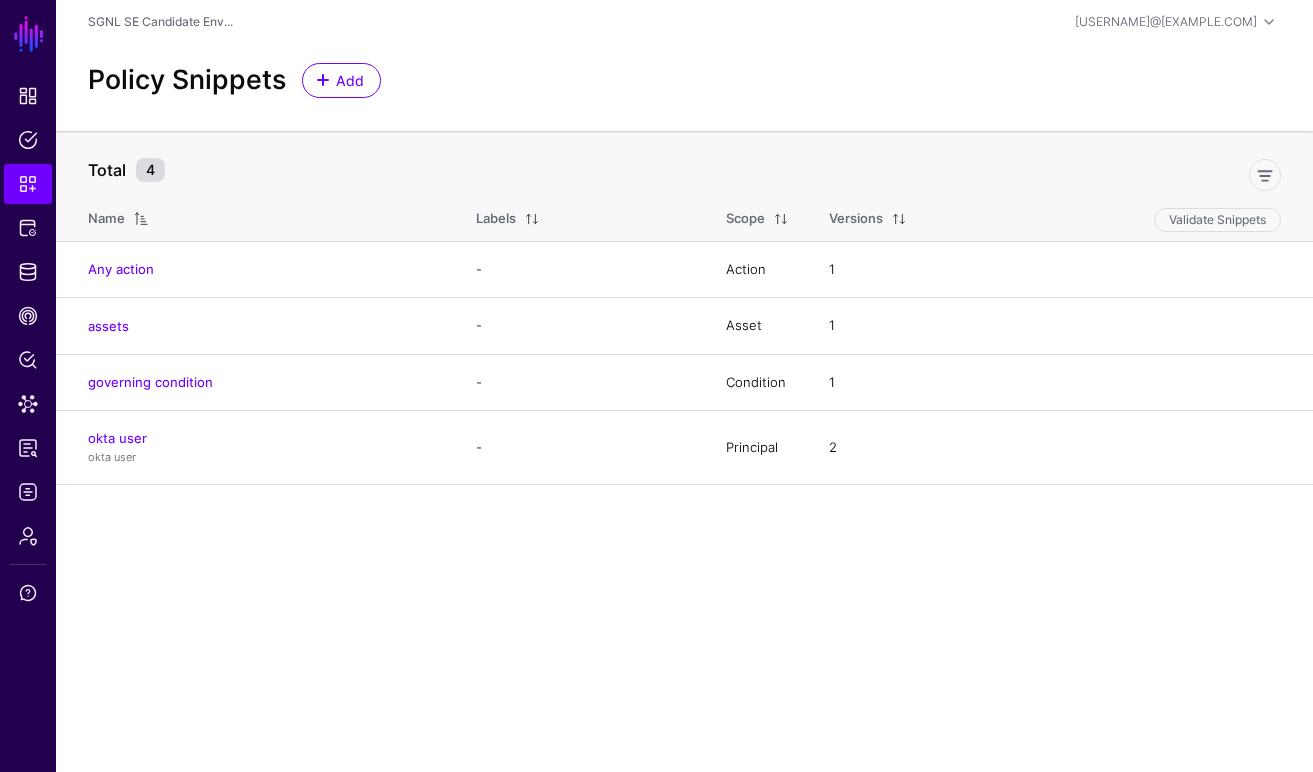 scroll, scrollTop: 0, scrollLeft: 0, axis: both 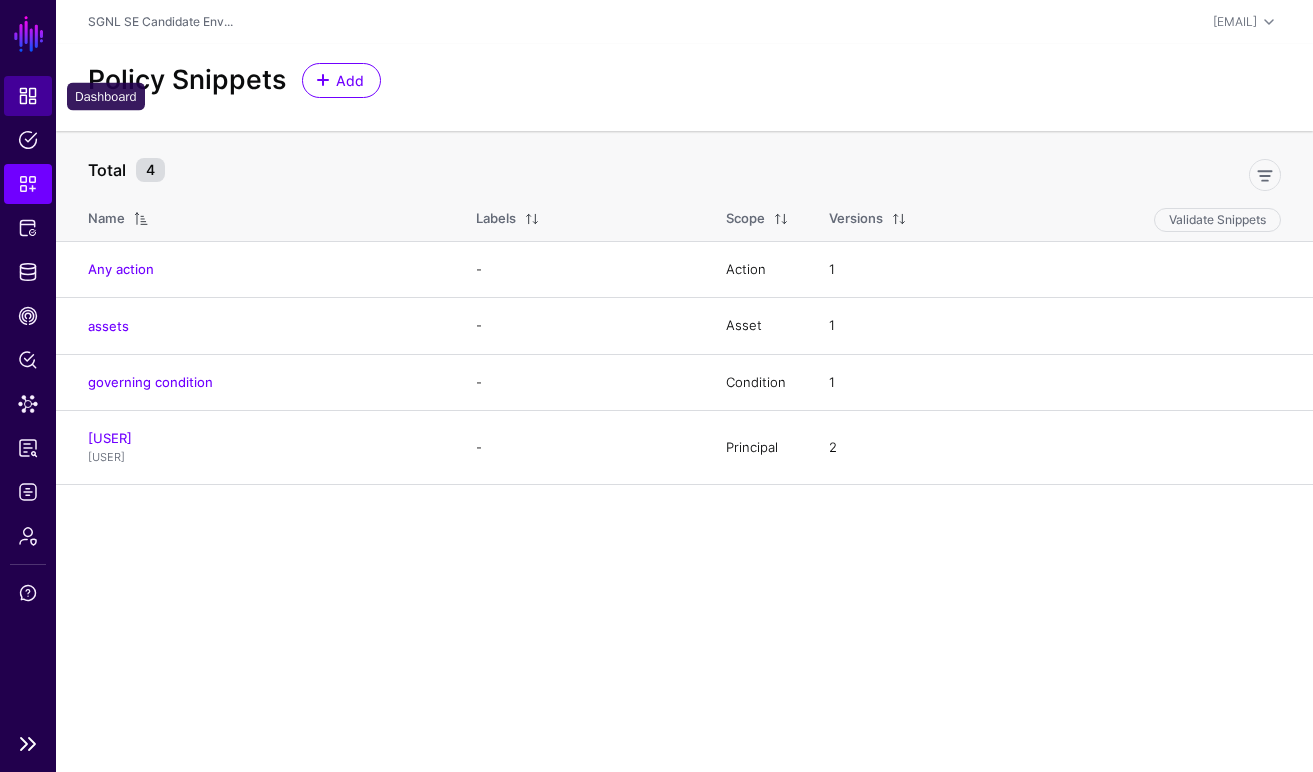 click on "Dashboard" 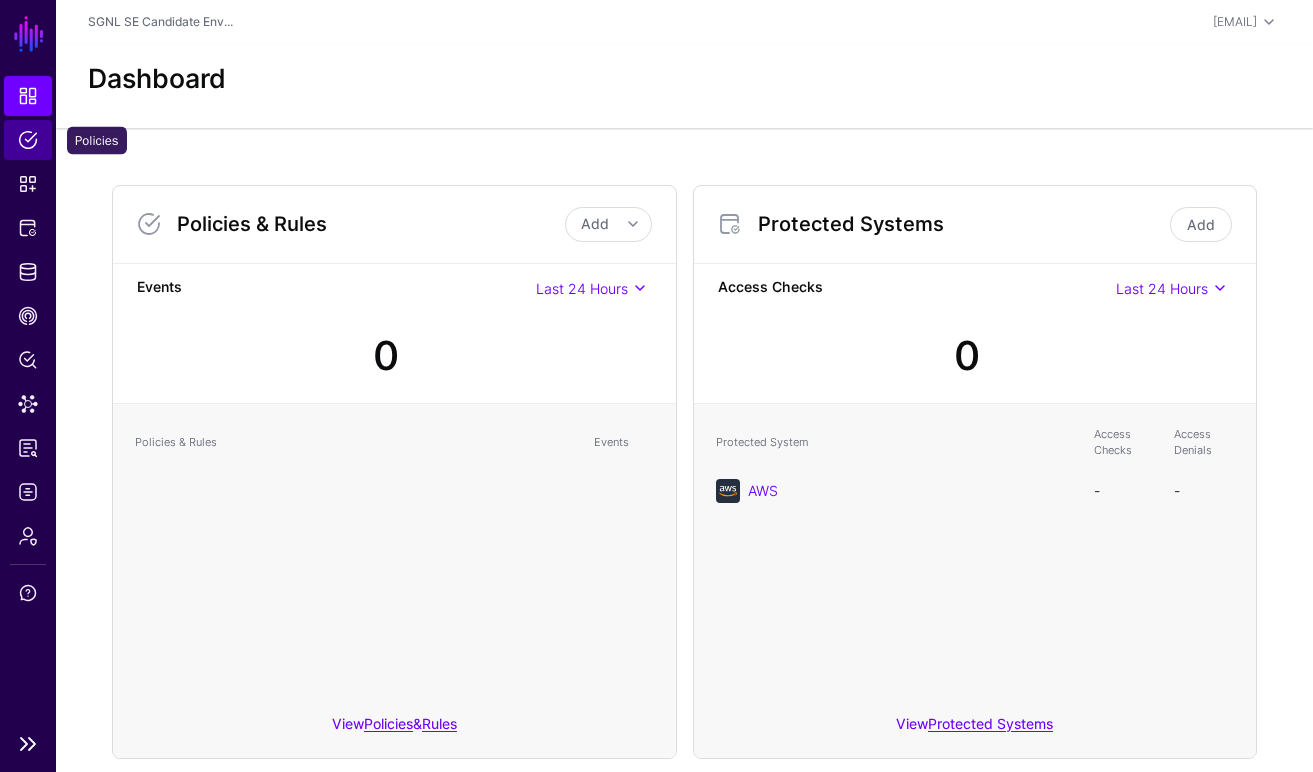 click on "Policies" 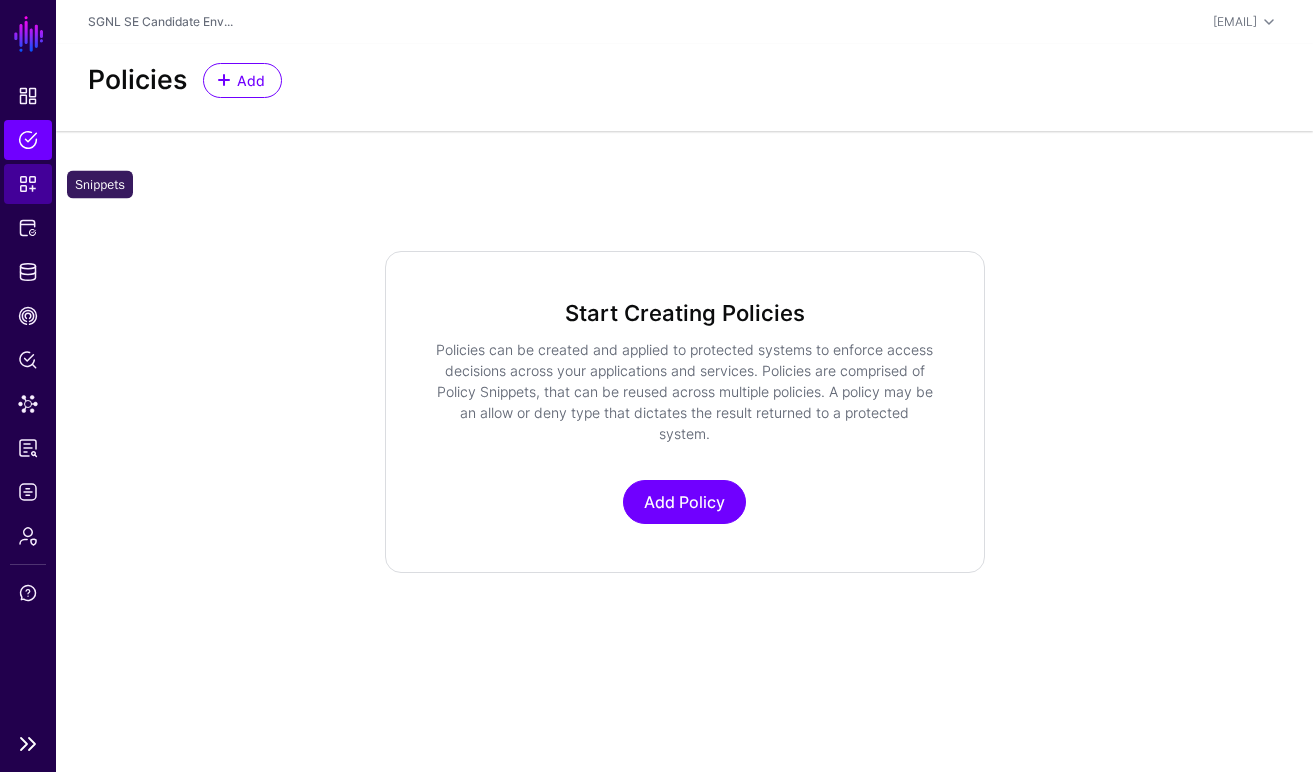 click on "Snippets" 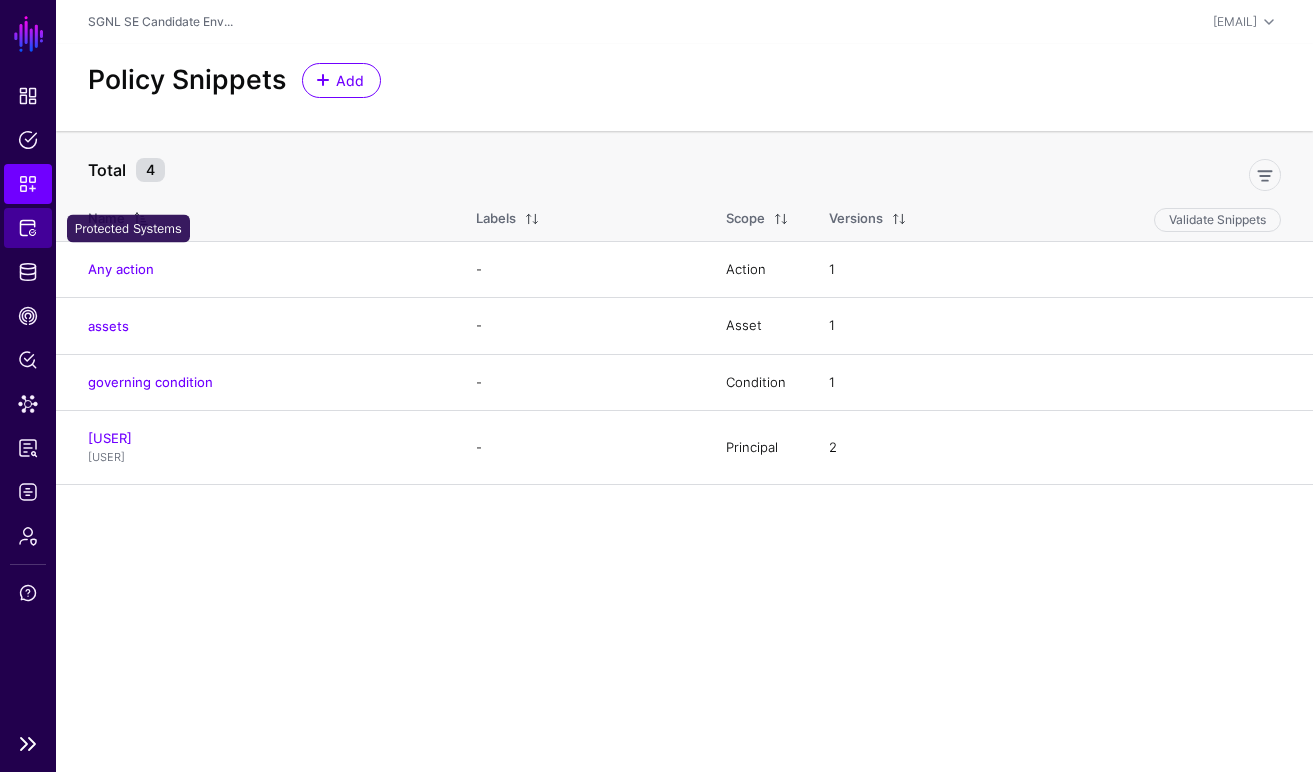 click on "Protected Systems" 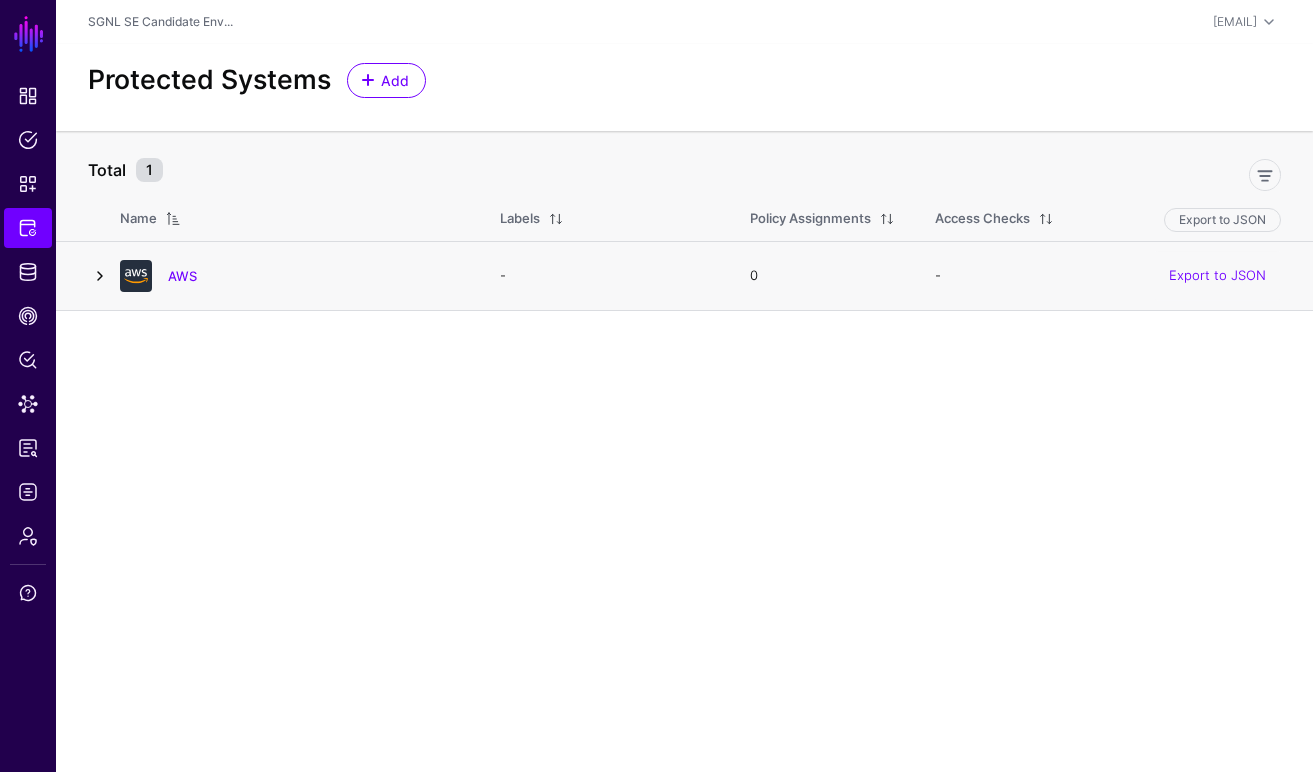 click 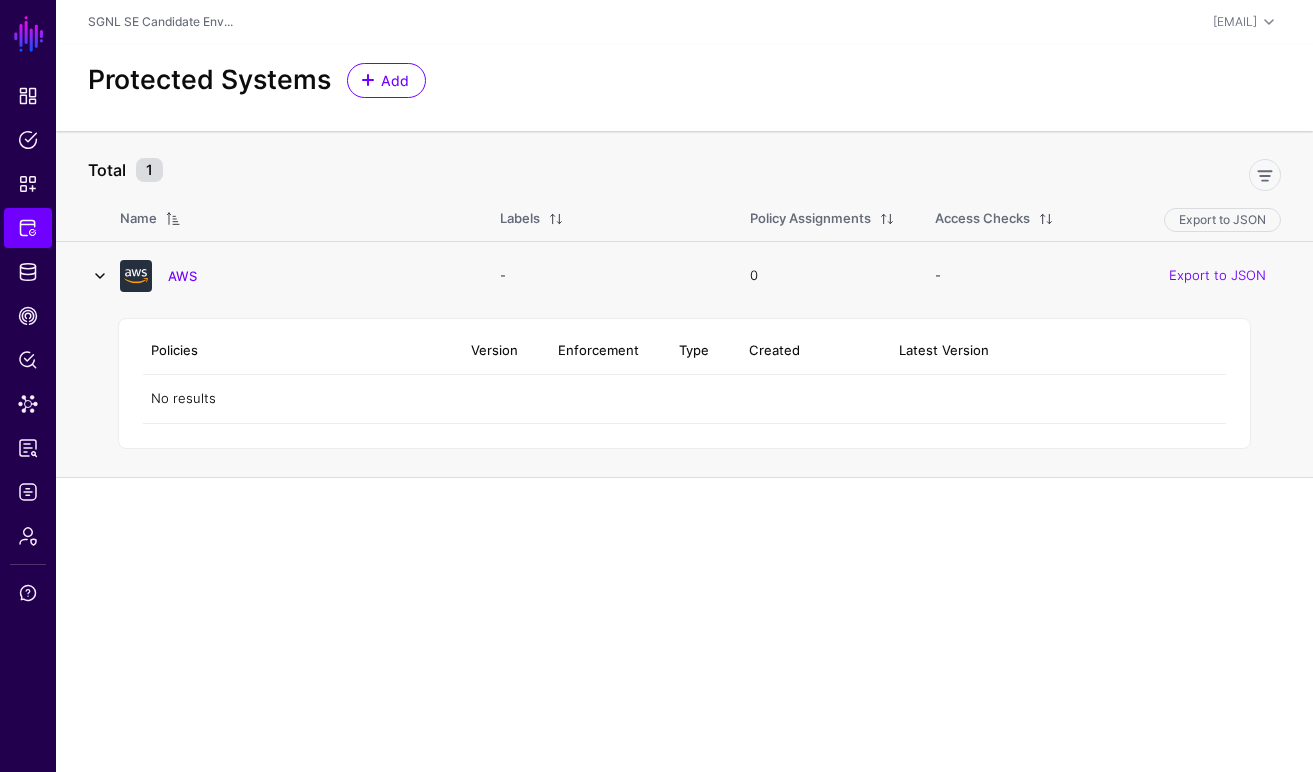 click 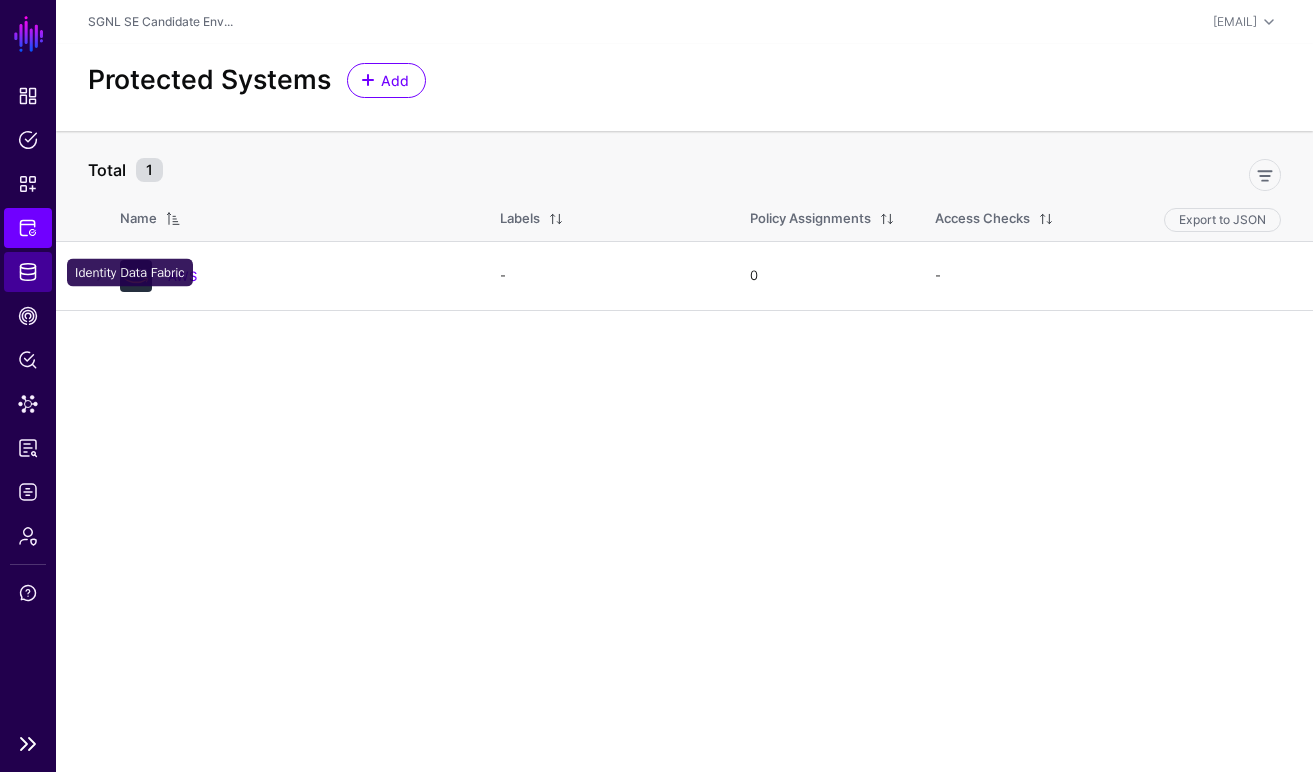 click on "Identity Data Fabric" 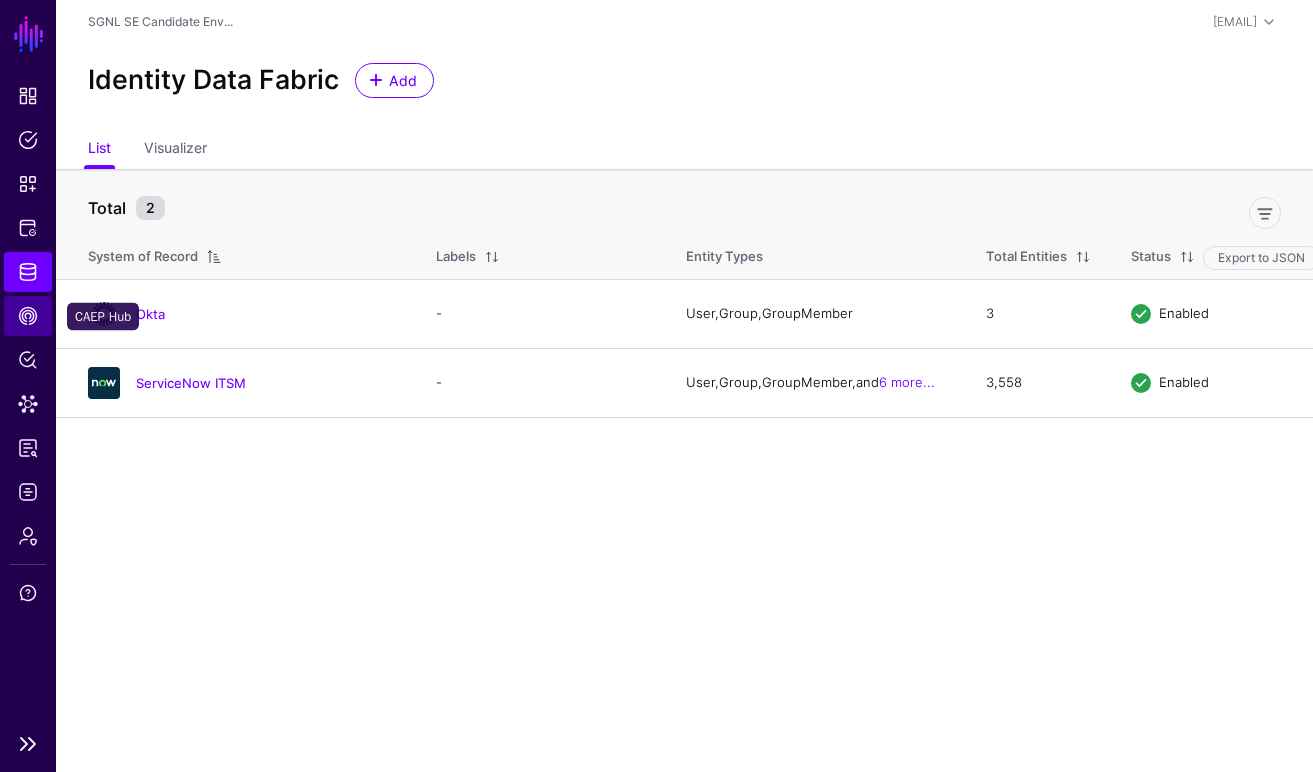click on "CAEP Hub" 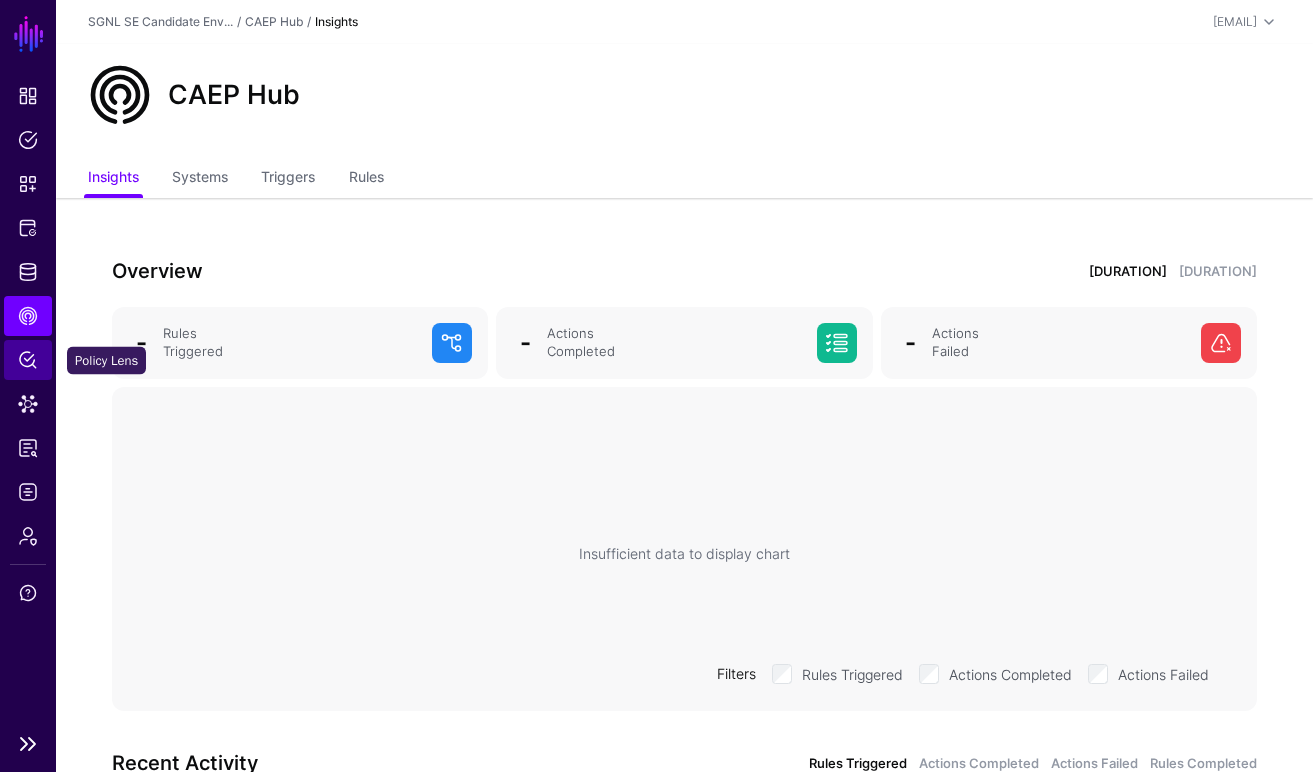 click on "Policy Lens" 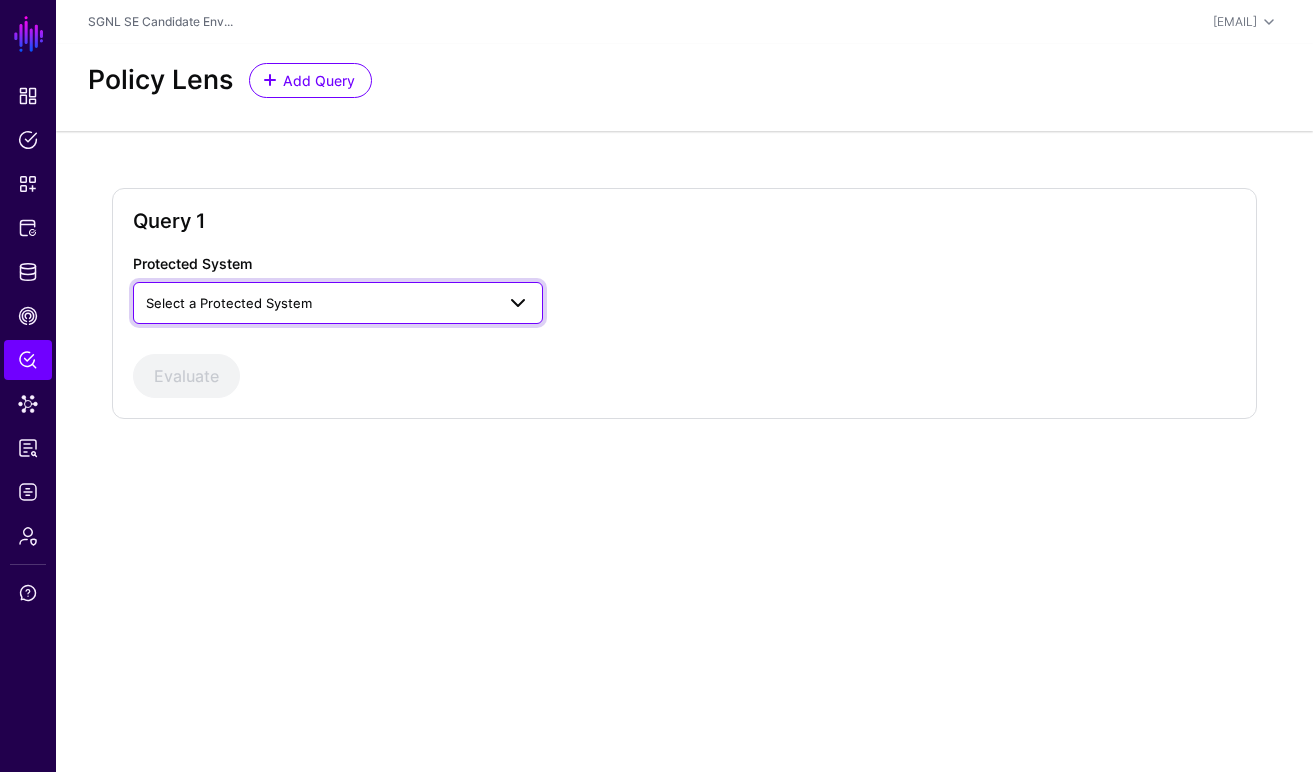 click on "Select a Protected System" at bounding box center [229, 303] 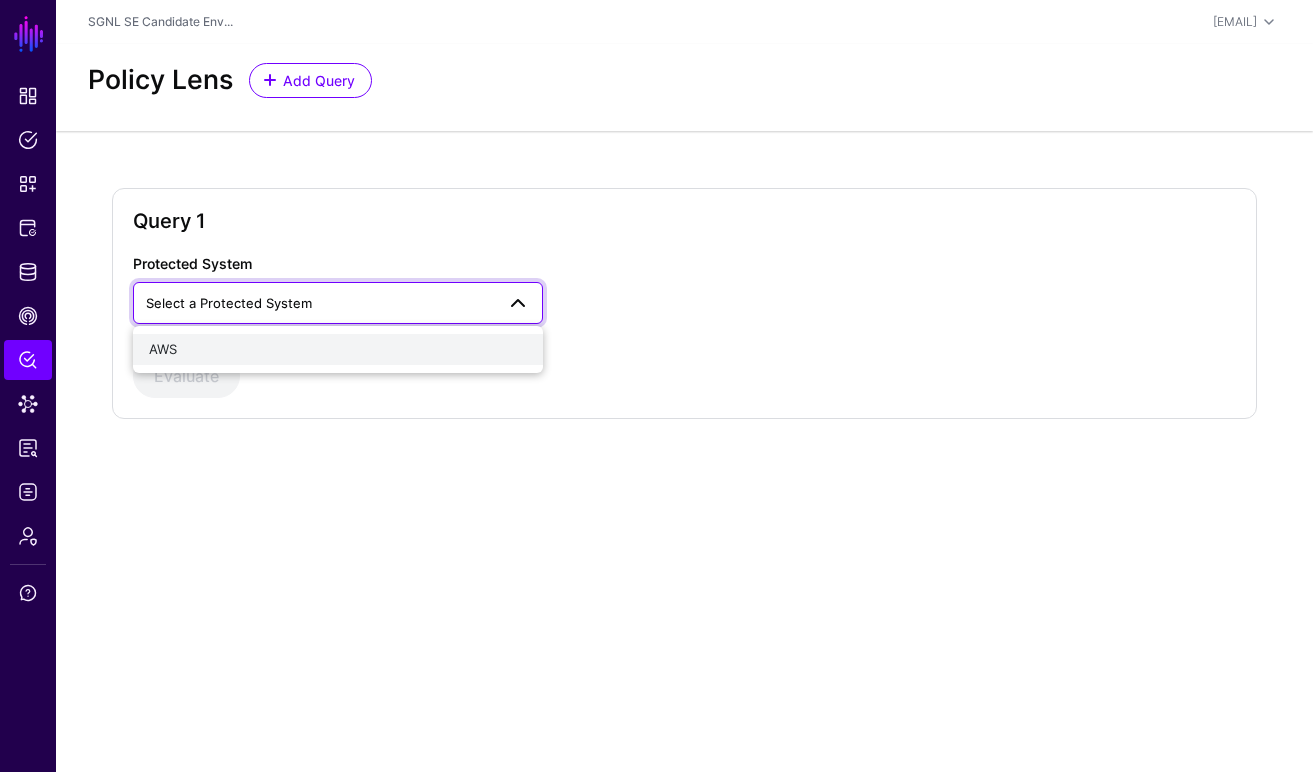 click on "AWS" at bounding box center (338, 350) 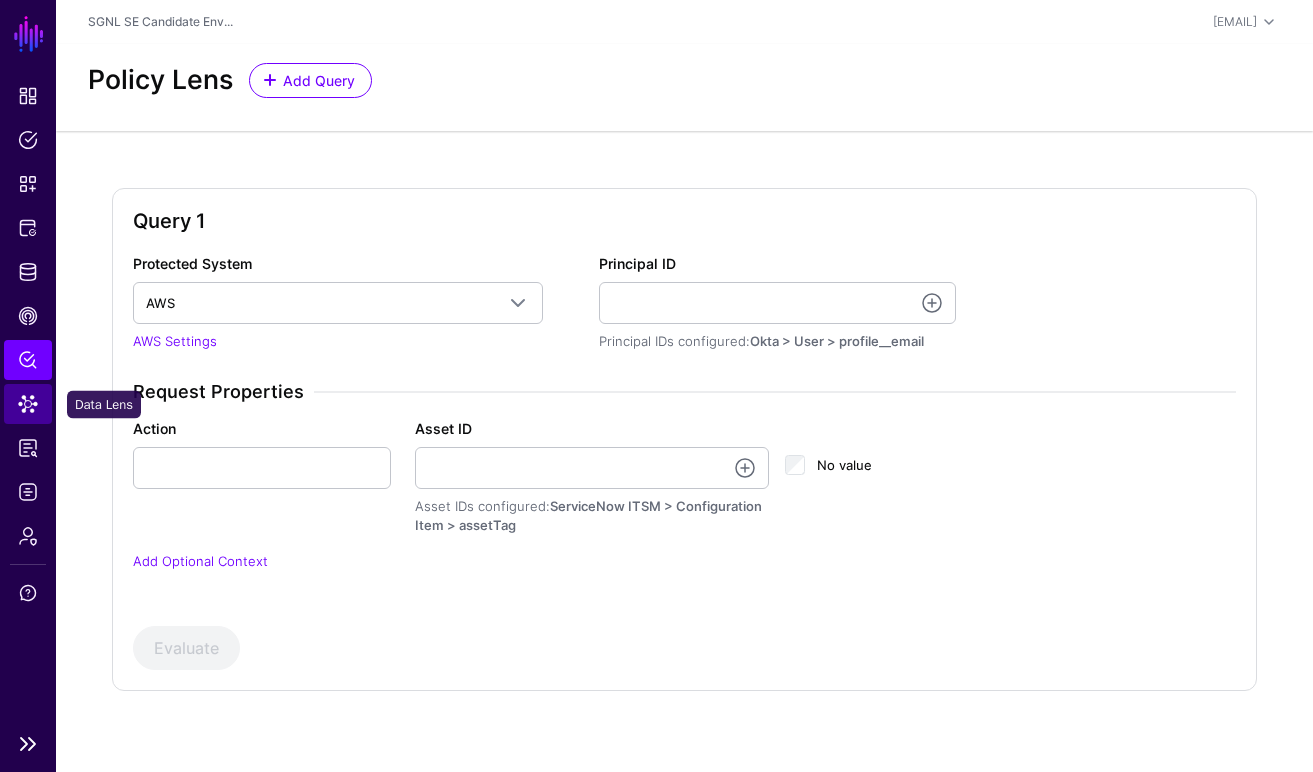 click on "Data Lens" 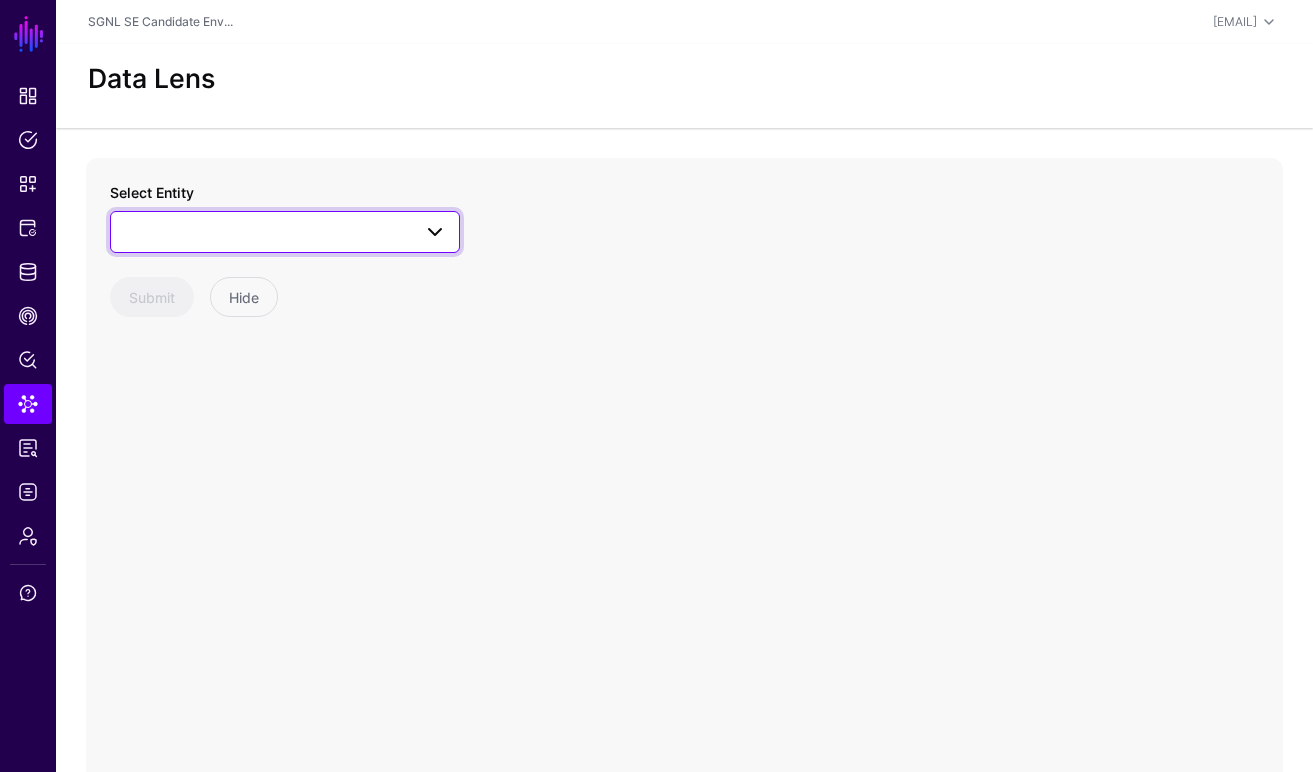 click at bounding box center (285, 232) 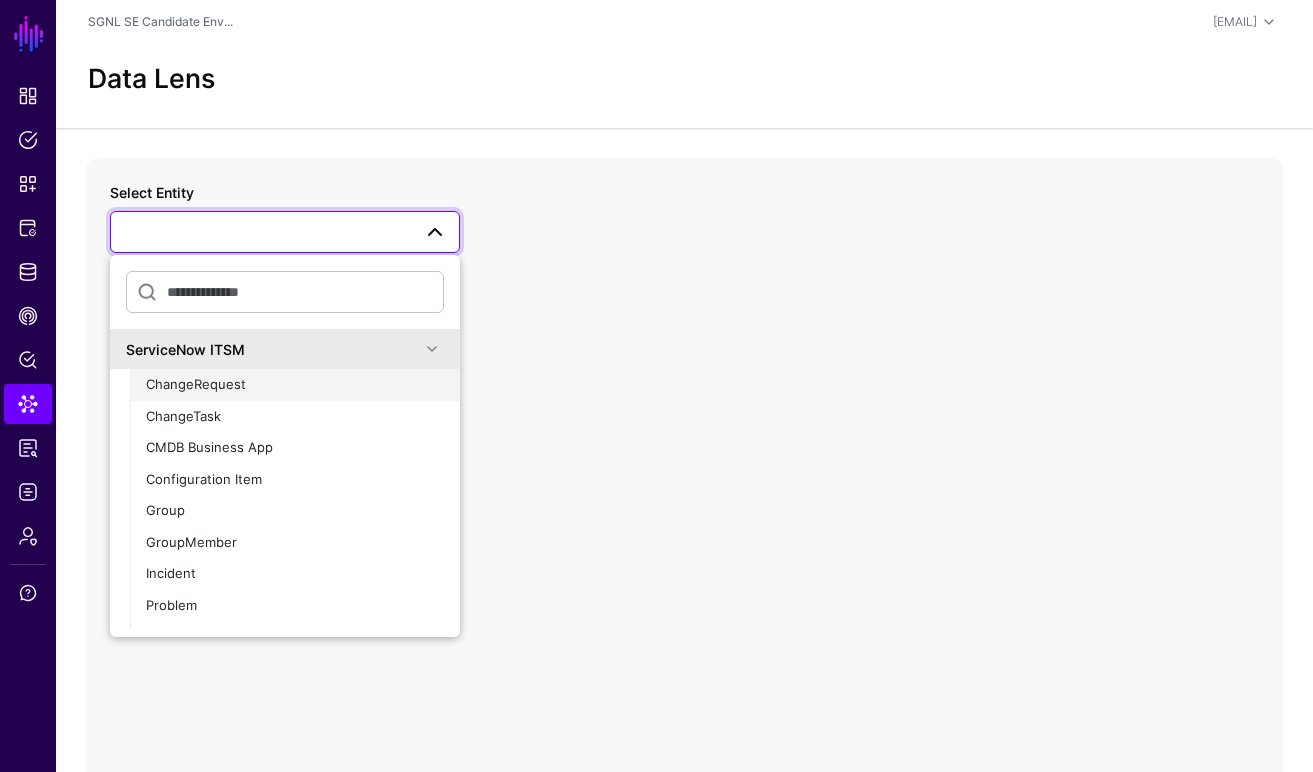 click on "ChangeRequest" 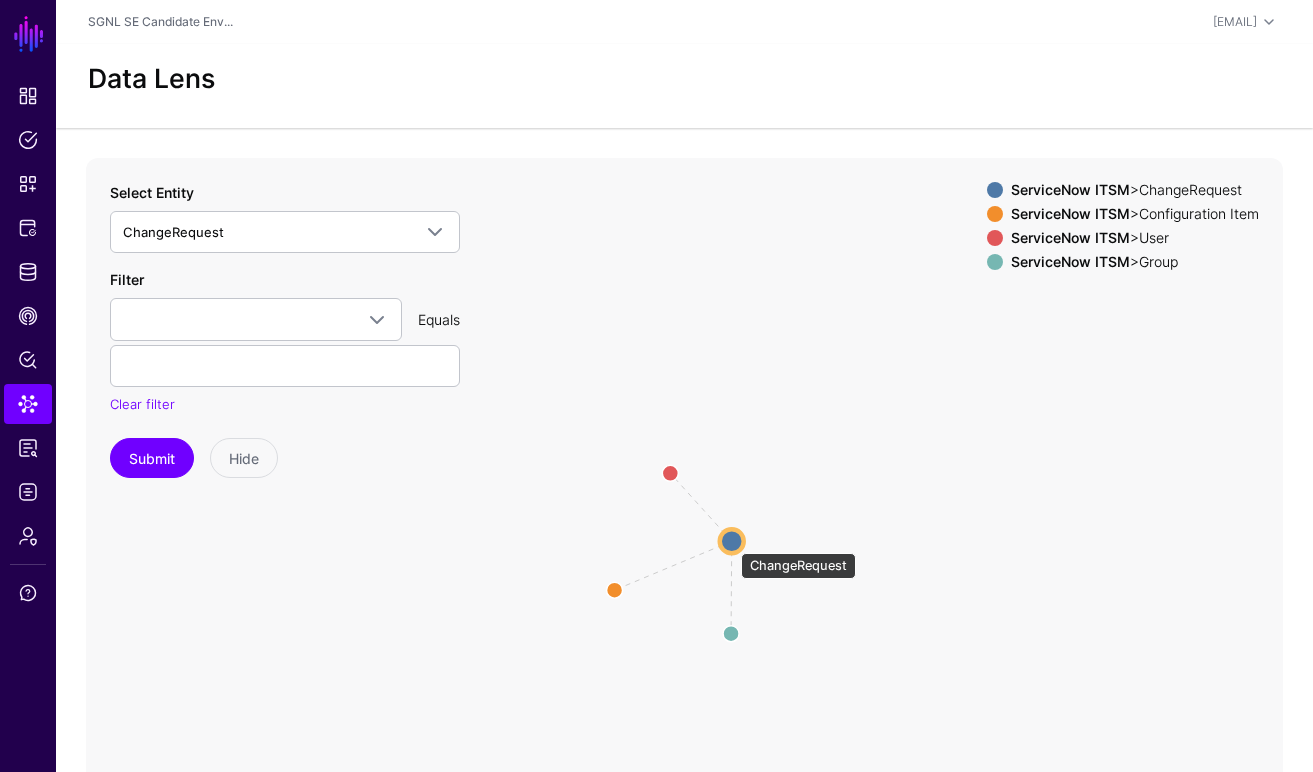 click 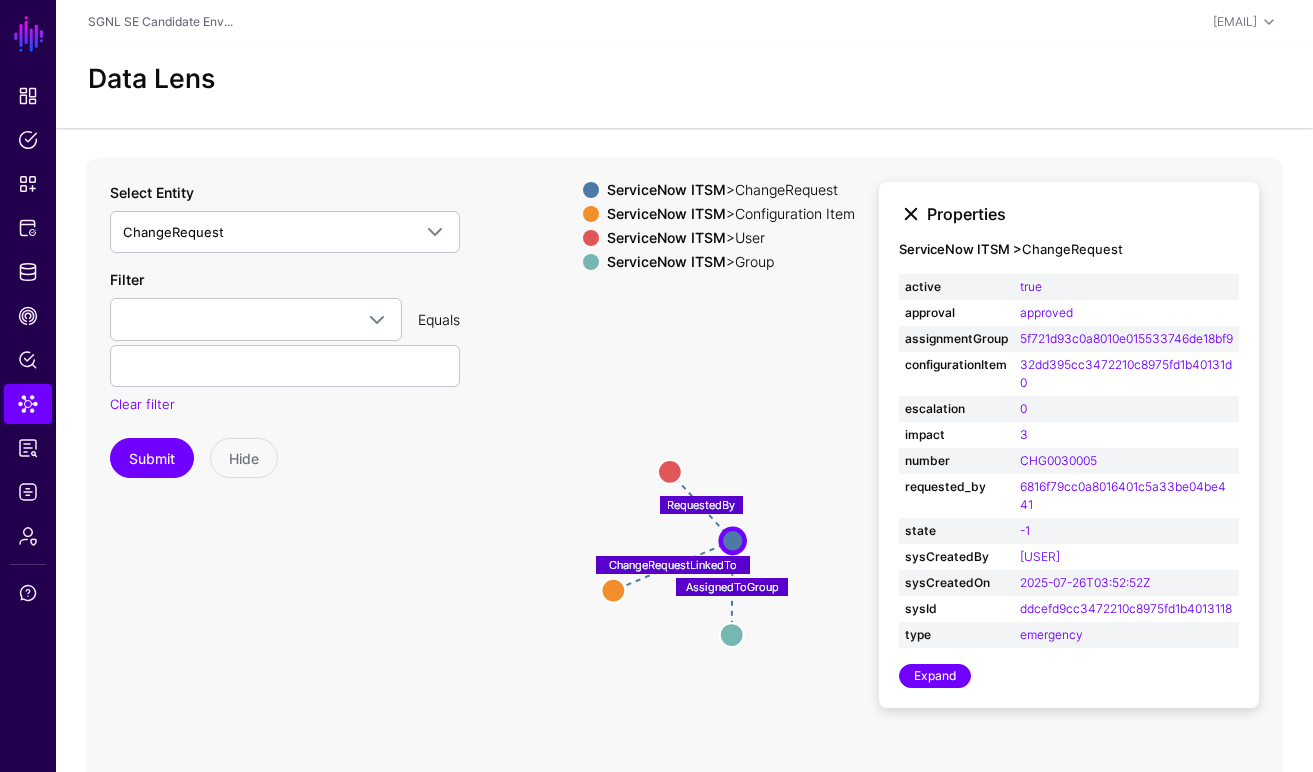 click at bounding box center [911, 214] 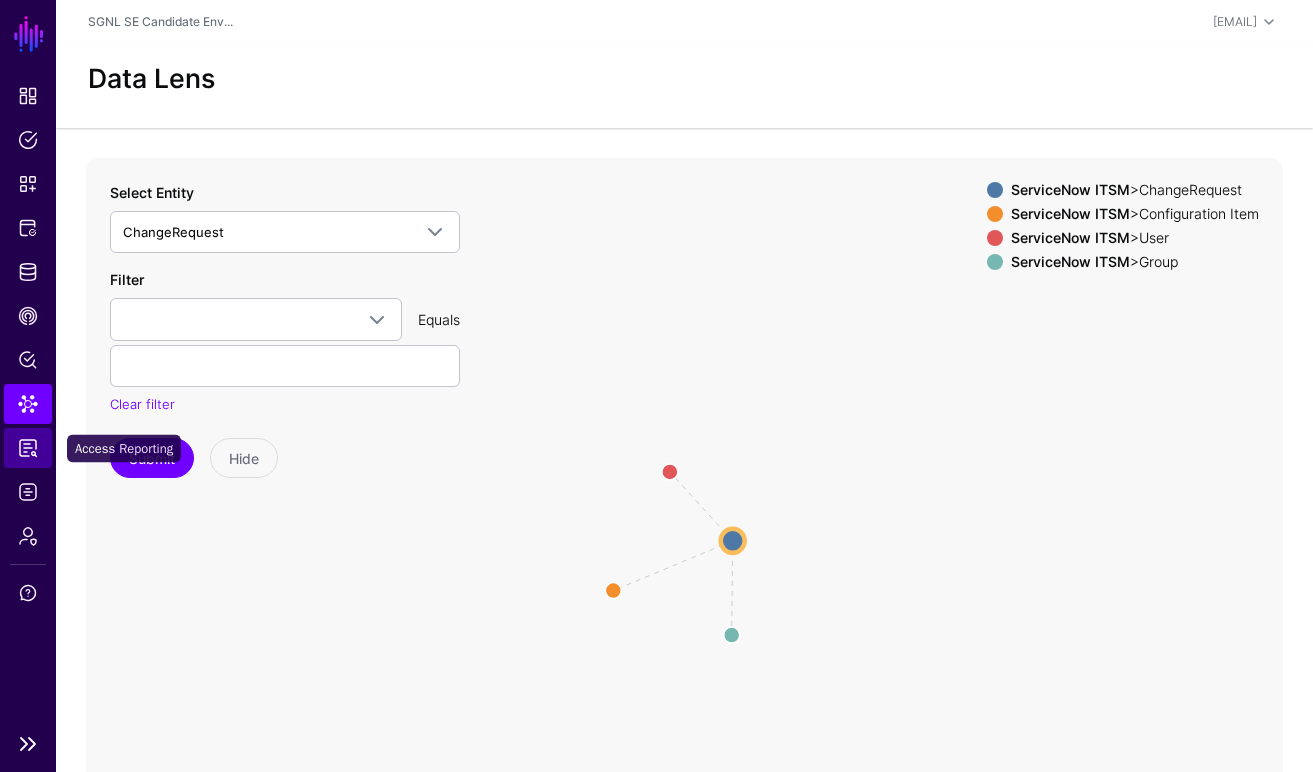 click on "Access Reporting" 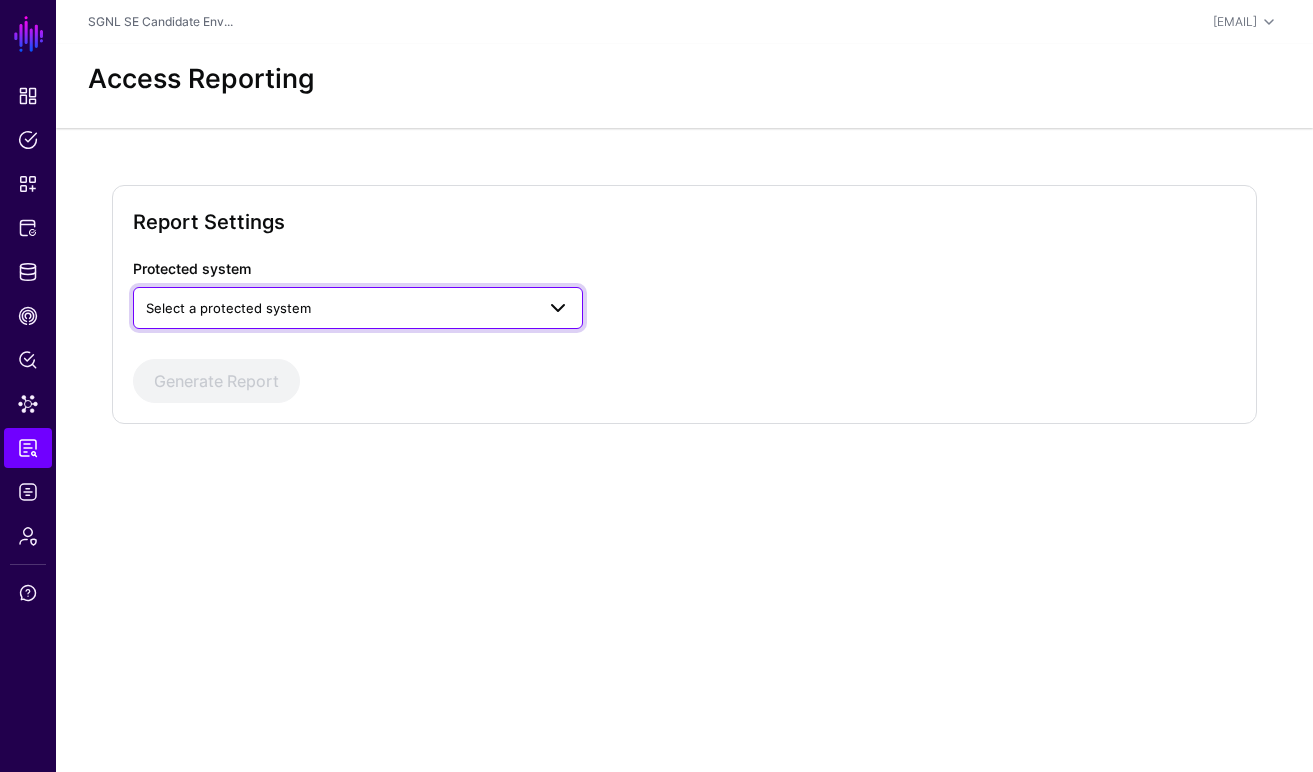 click on "Select a protected system" at bounding box center [228, 308] 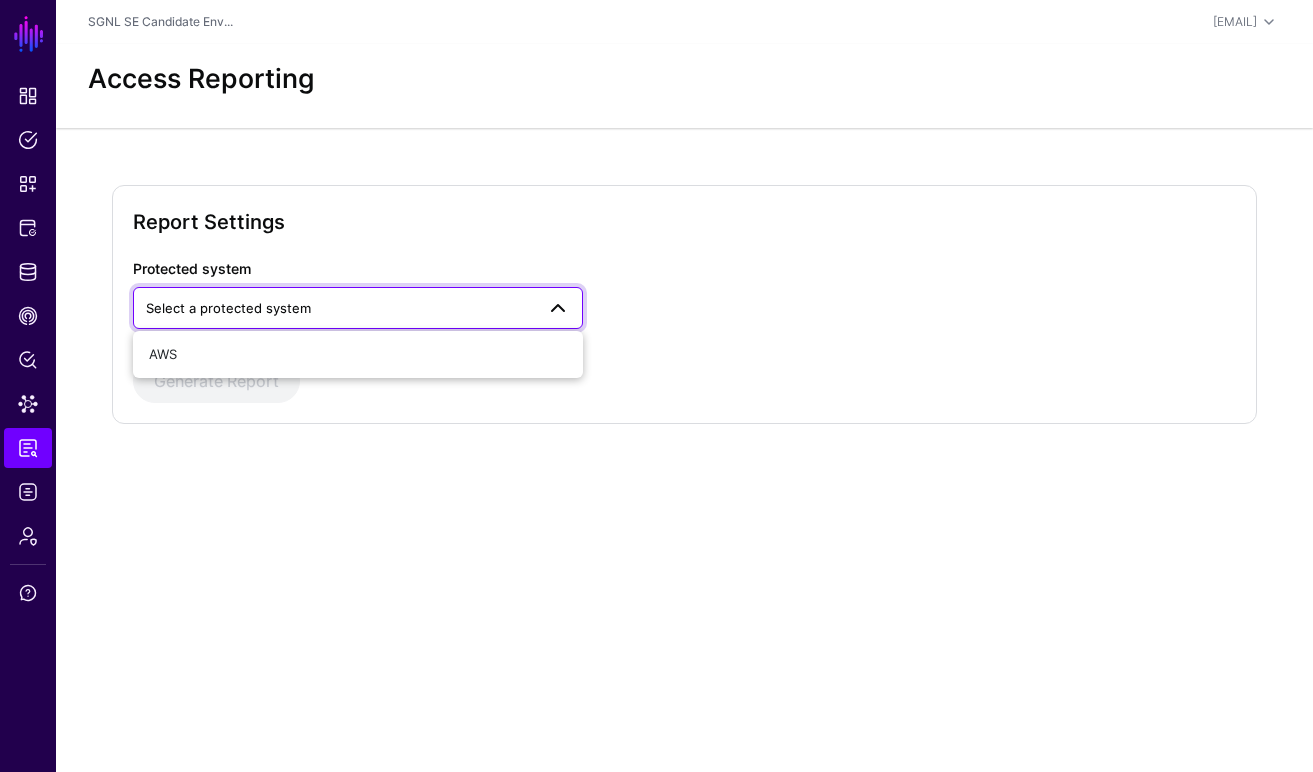 click on "Report Settings Protected system  Select a protected system   AWS  Generate Report" 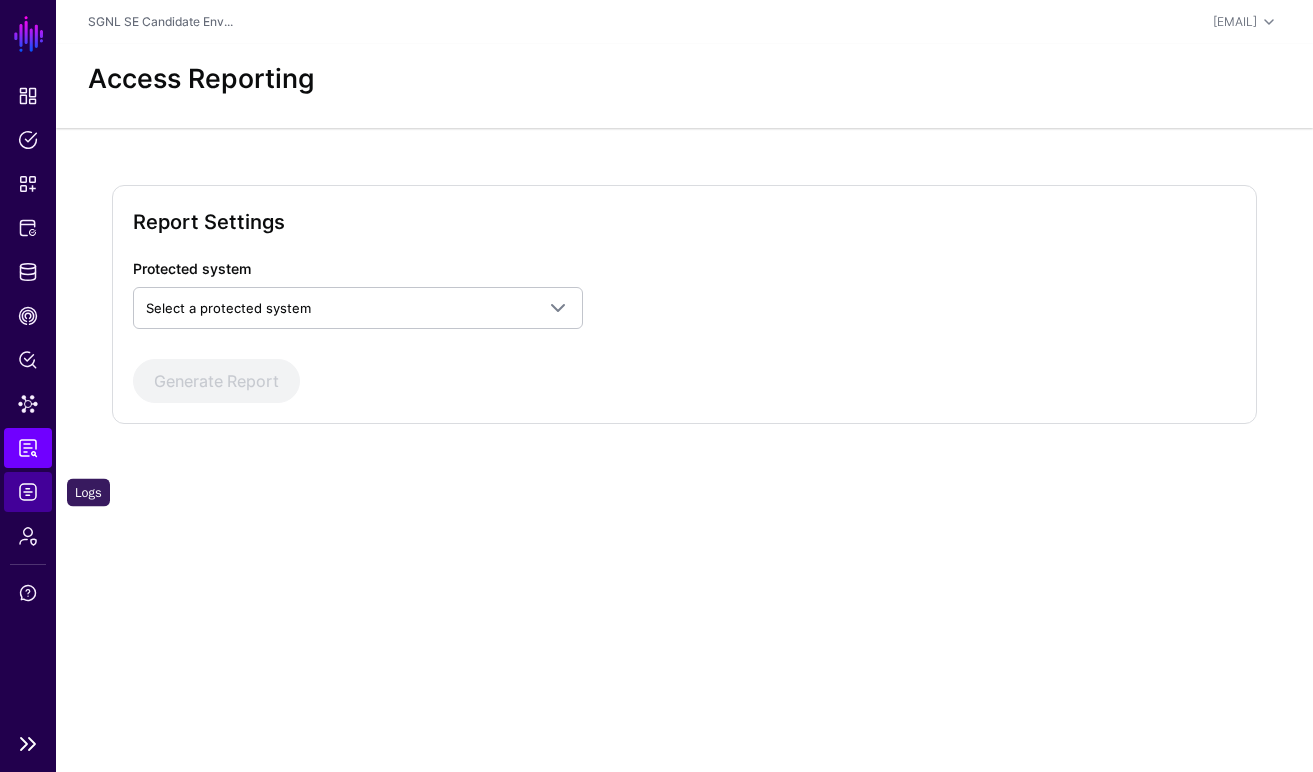 click on "Logs" 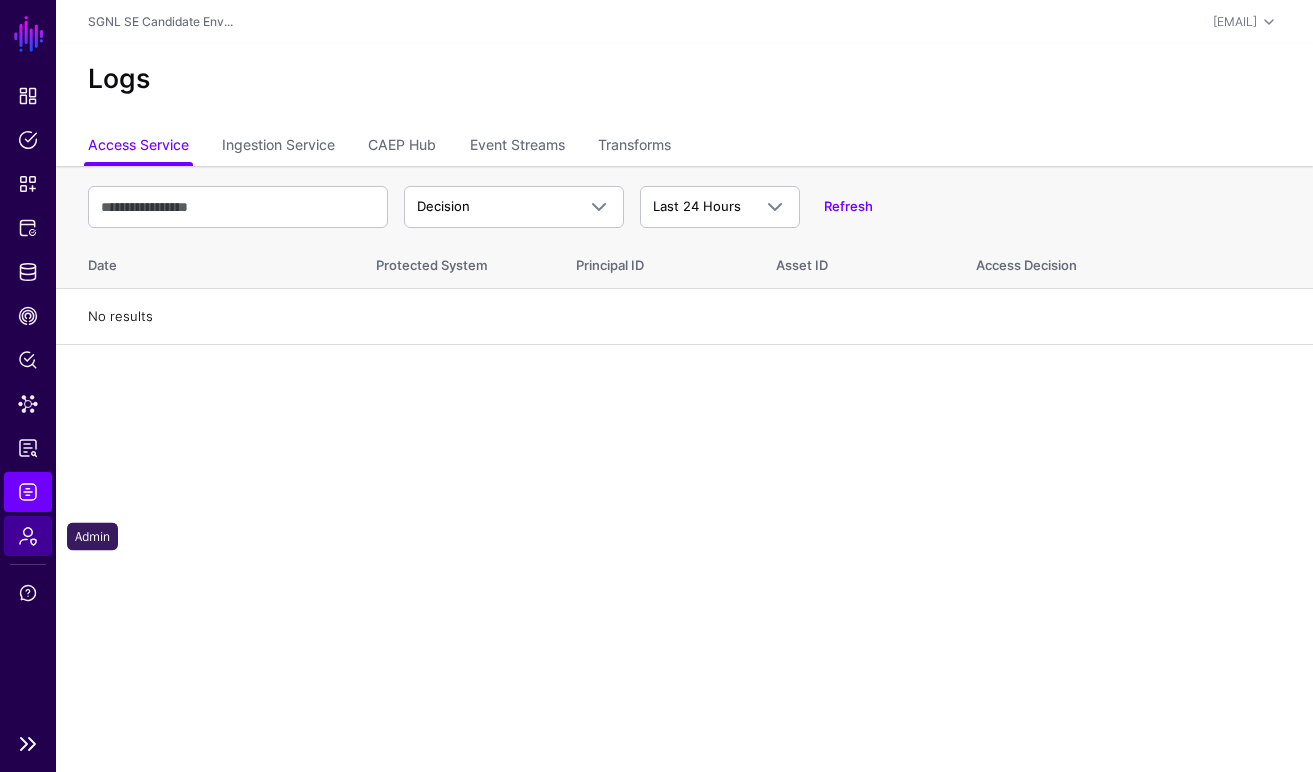 click on "Admin" 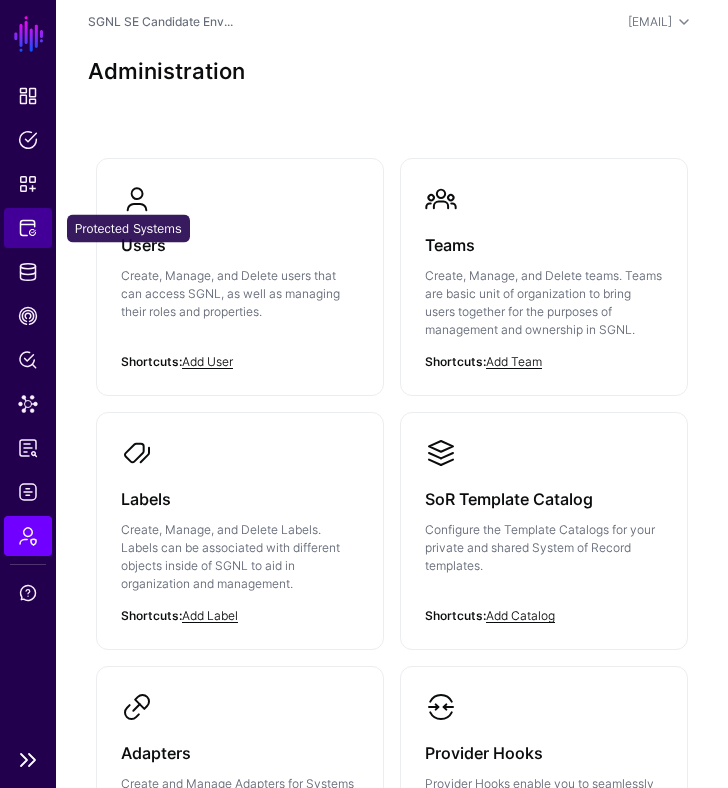 click on "Protected Systems" 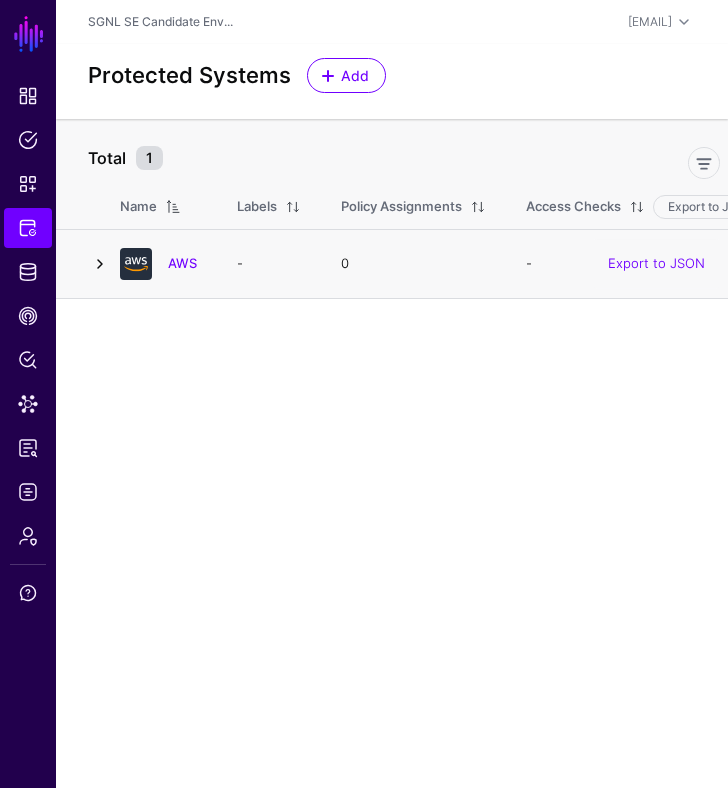 click 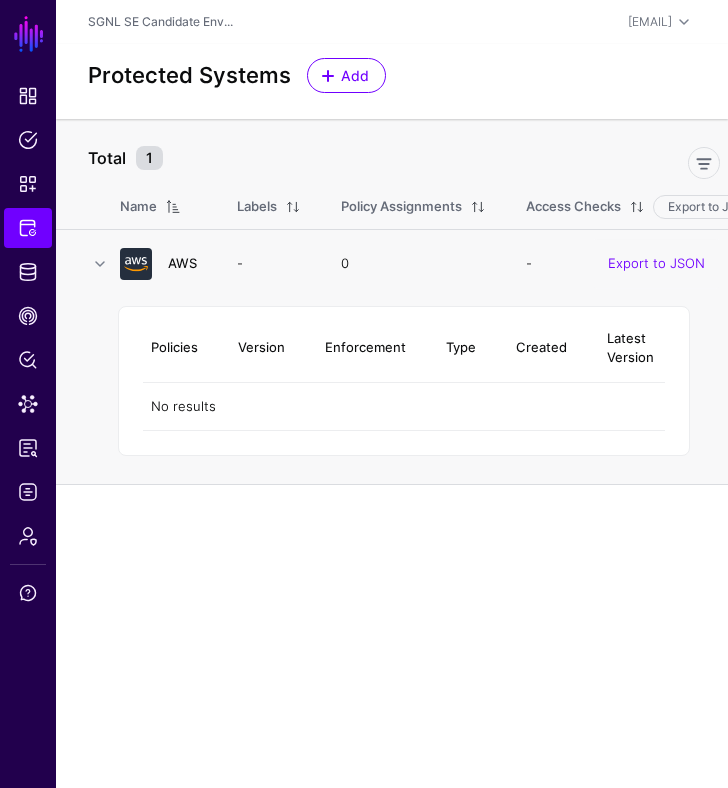 click on "AWS" 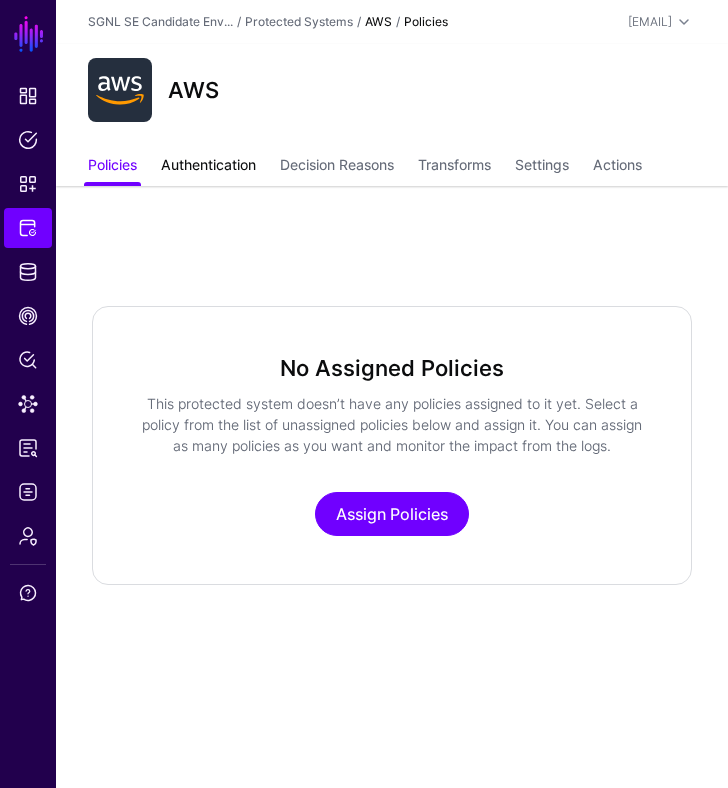 click on "Authentication" 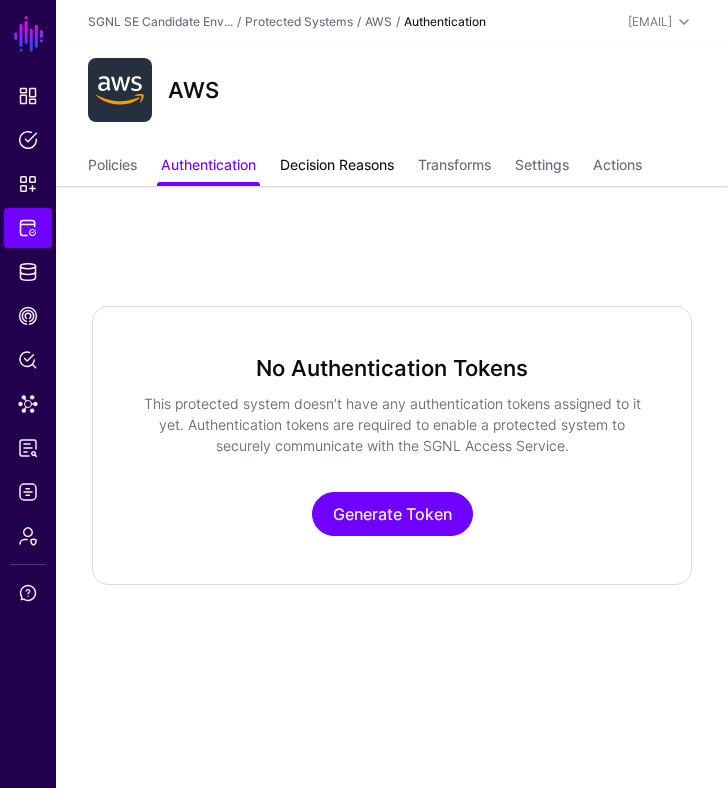 click on "Decision Reasons" 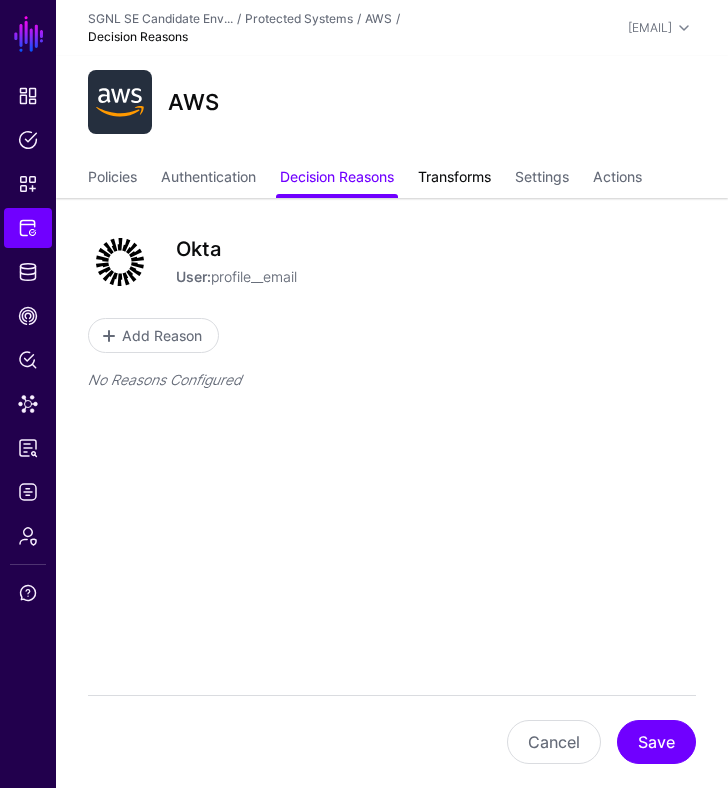 click on "Transforms" 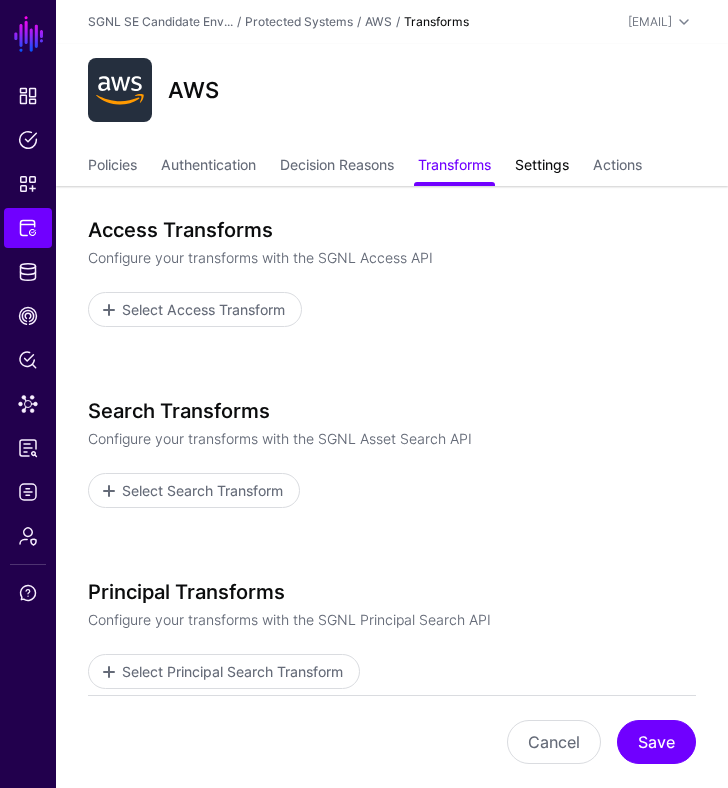 click on "Settings" 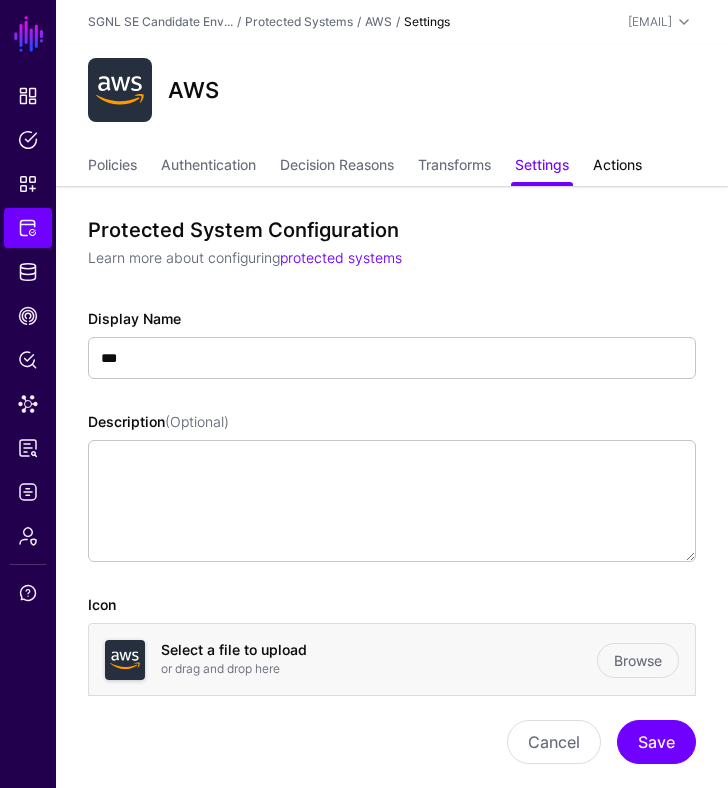 click on "Actions" 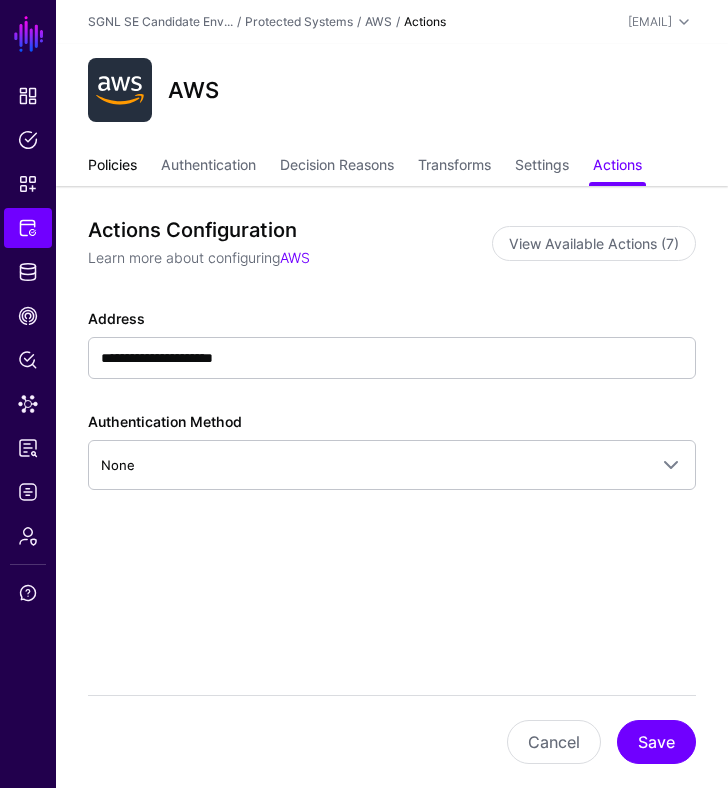 click on "Policies" 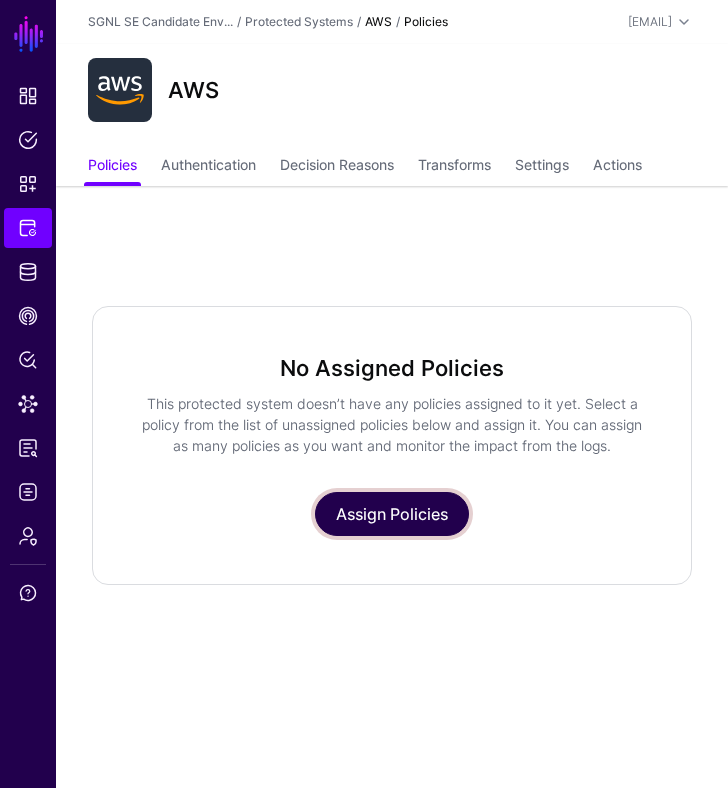 click on "Assign Policies" 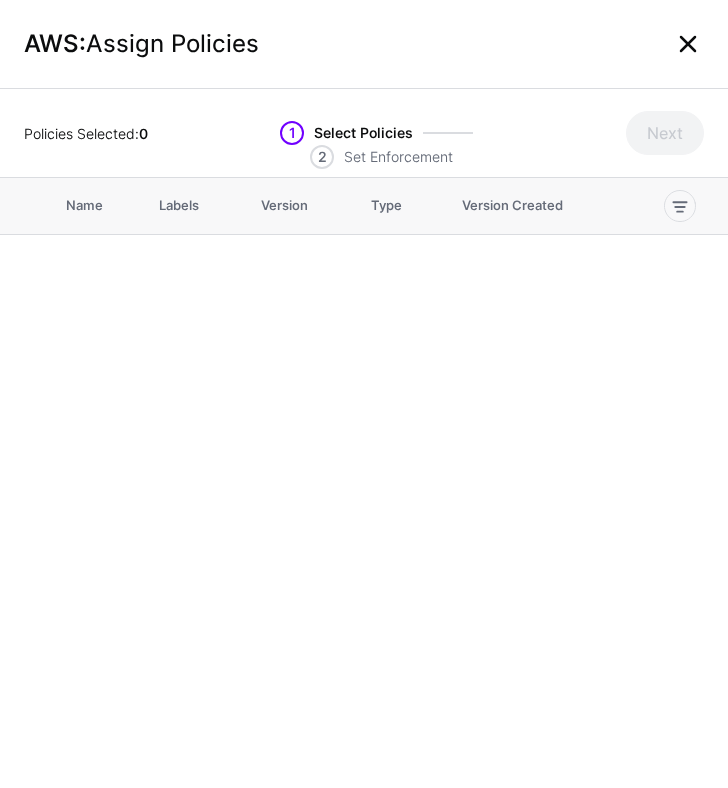 click at bounding box center (688, 44) 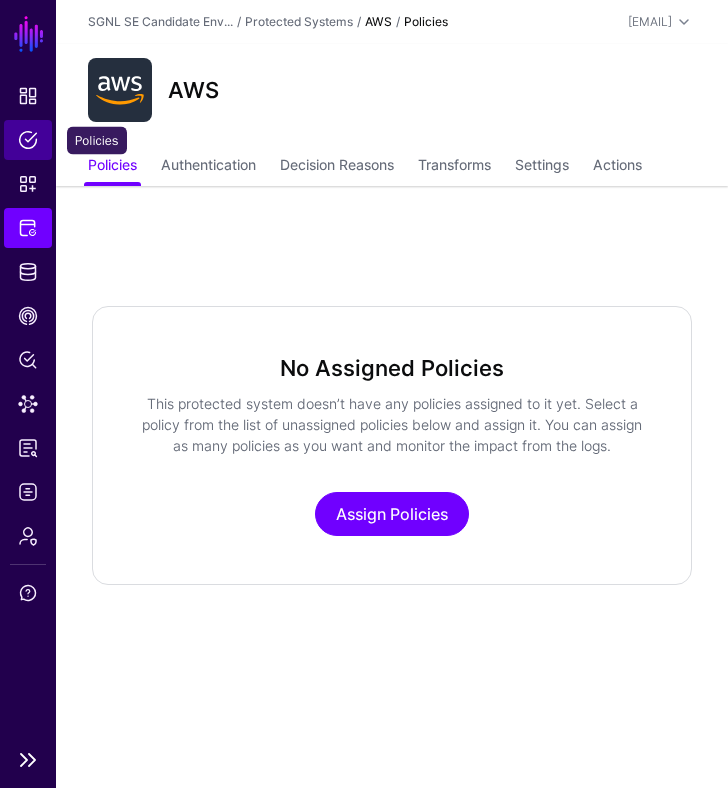 click on "Policies" 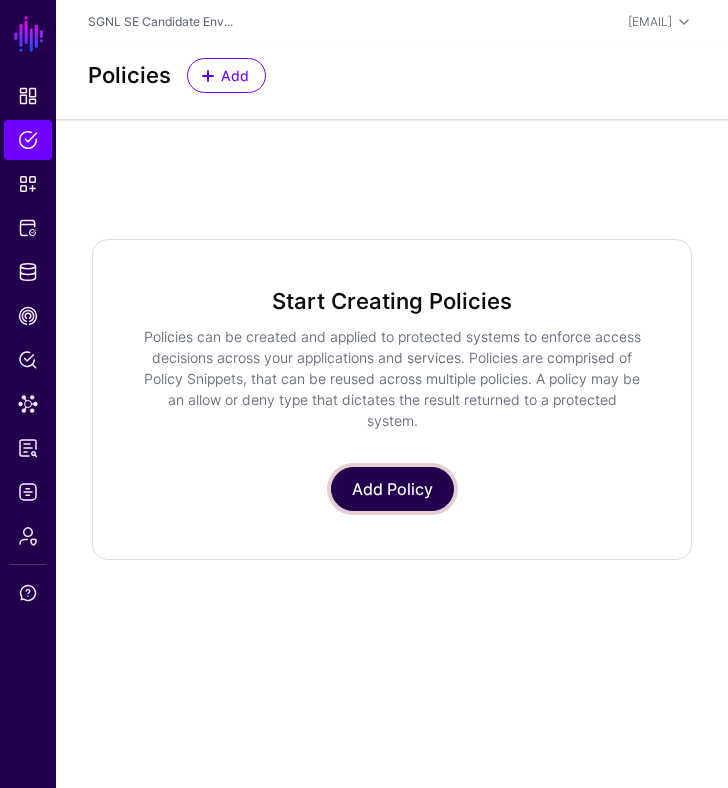 click on "Add Policy" 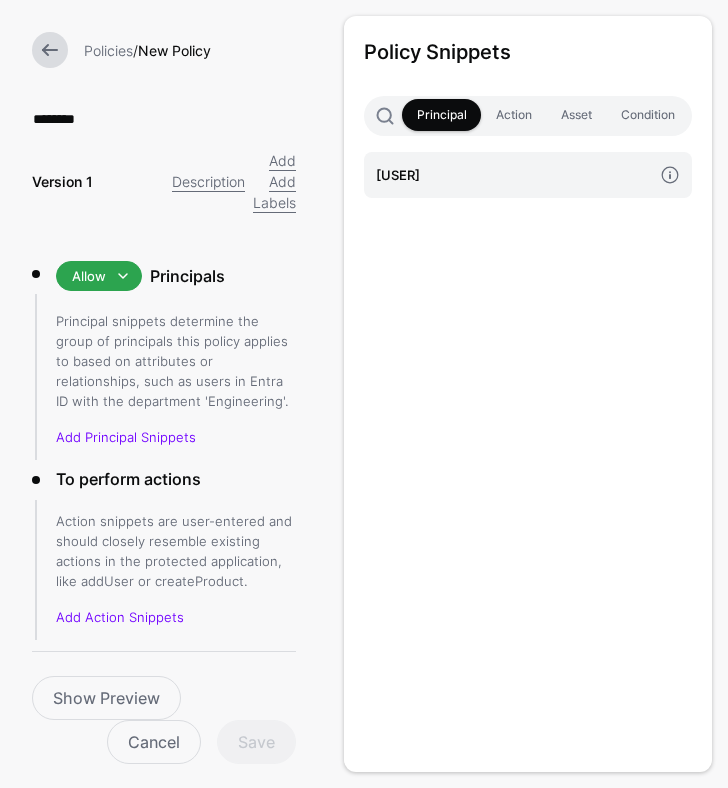 scroll, scrollTop: 0, scrollLeft: 0, axis: both 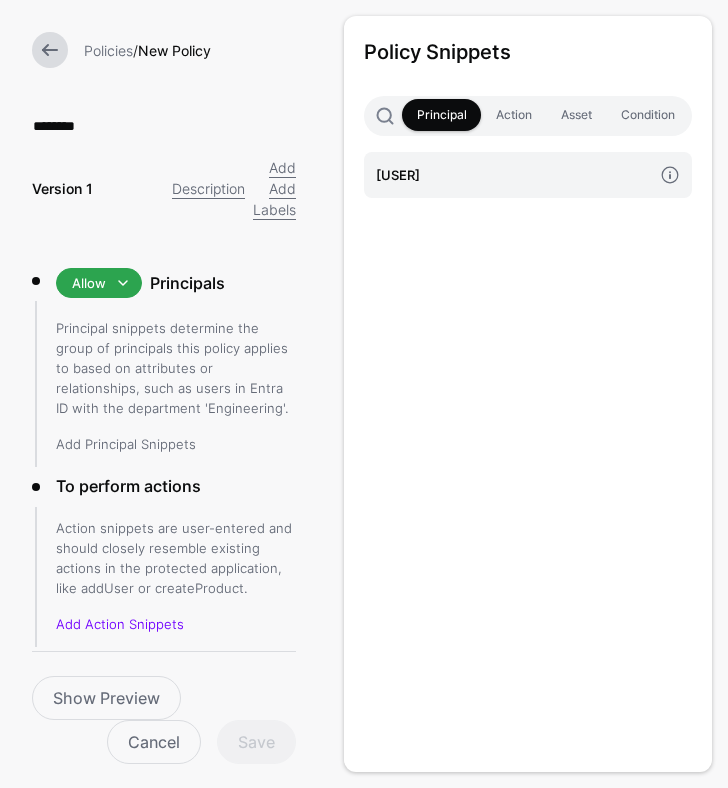 type on "********" 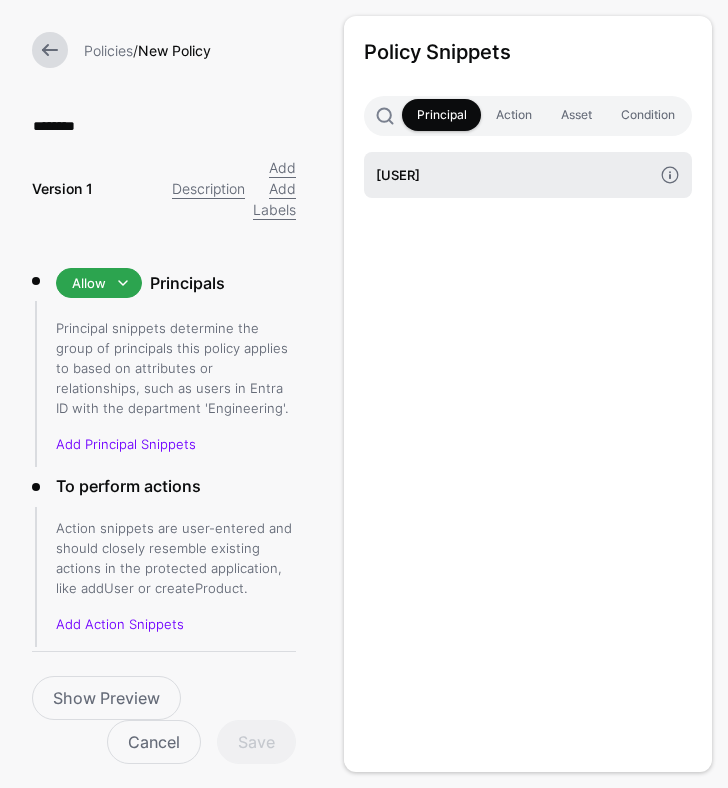 click on "okta user" at bounding box center (514, 175) 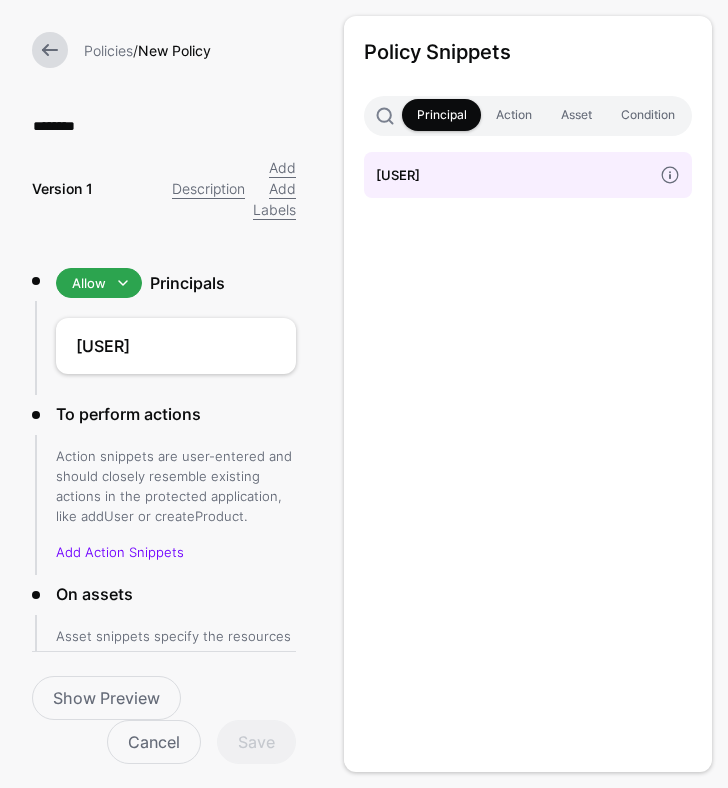 click on "Action snippets are user-entered and should closely resemble existing actions in the protected application, like addUser or createProduct." at bounding box center [176, 486] 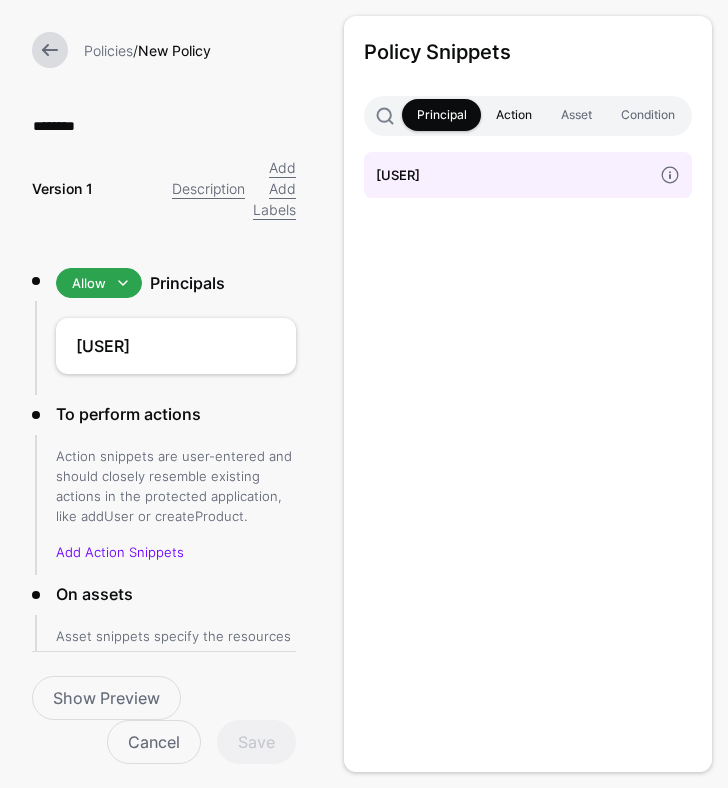 click on "Action" at bounding box center (513, 115) 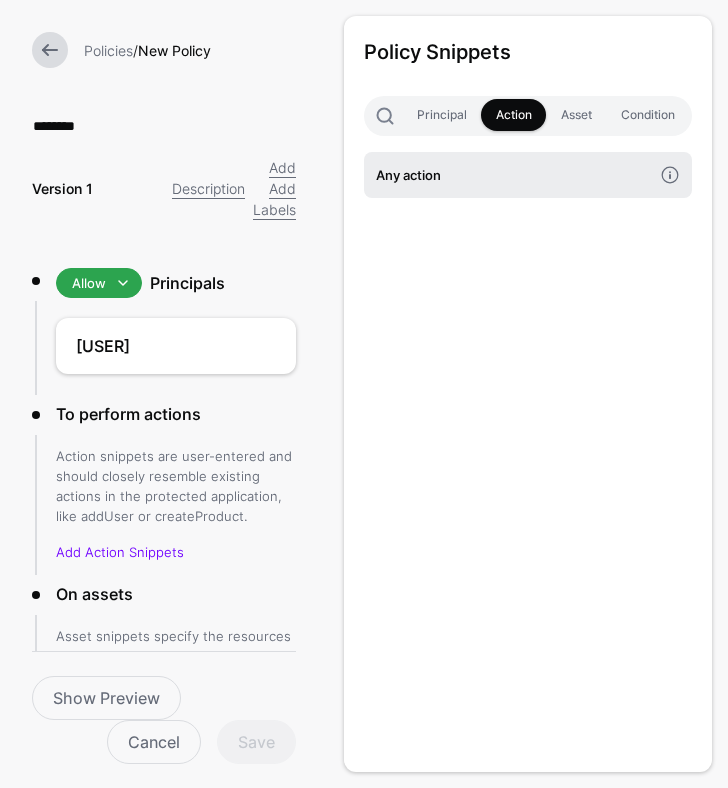 click on "Any action" at bounding box center [514, 175] 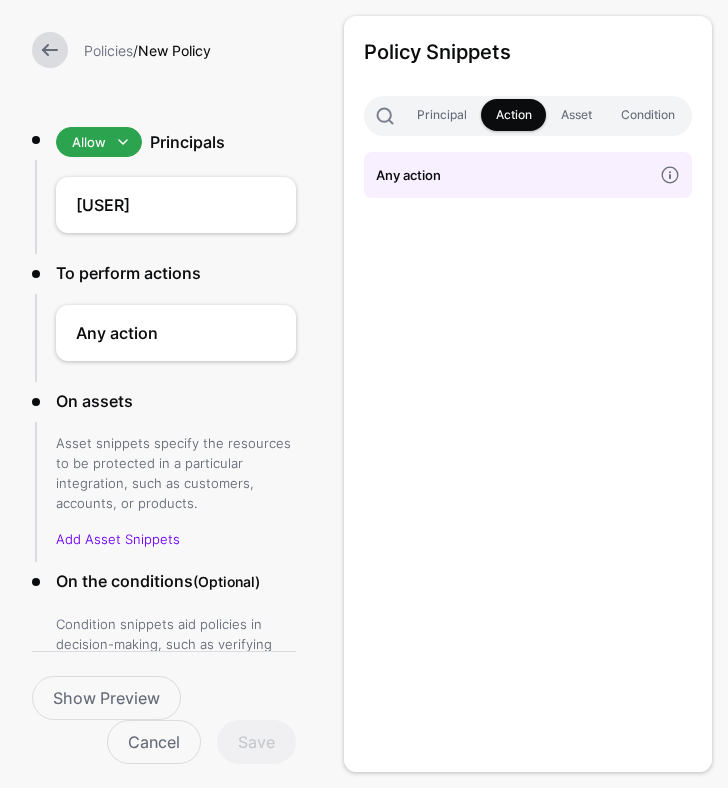 scroll, scrollTop: 147, scrollLeft: 0, axis: vertical 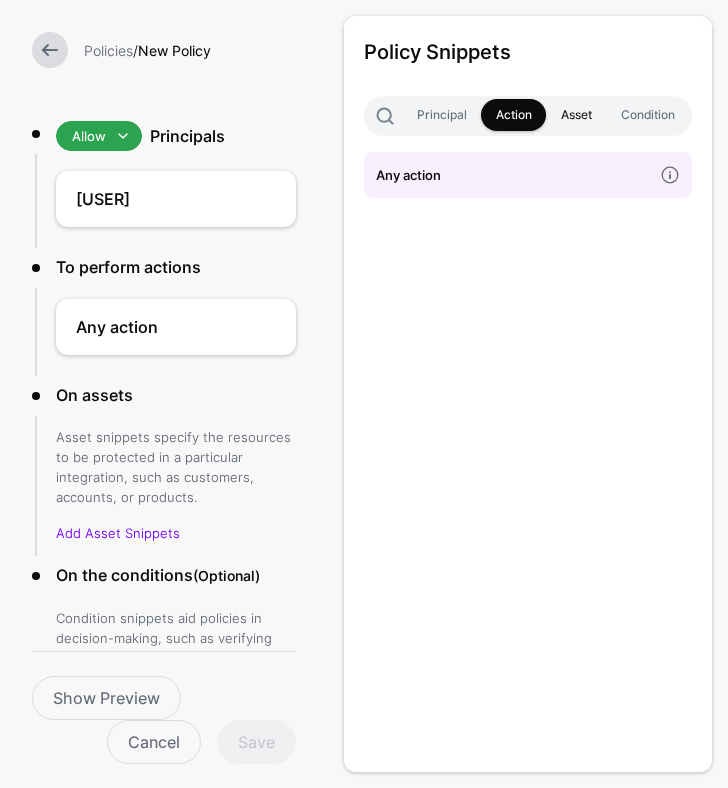 click on "Asset" at bounding box center [576, 115] 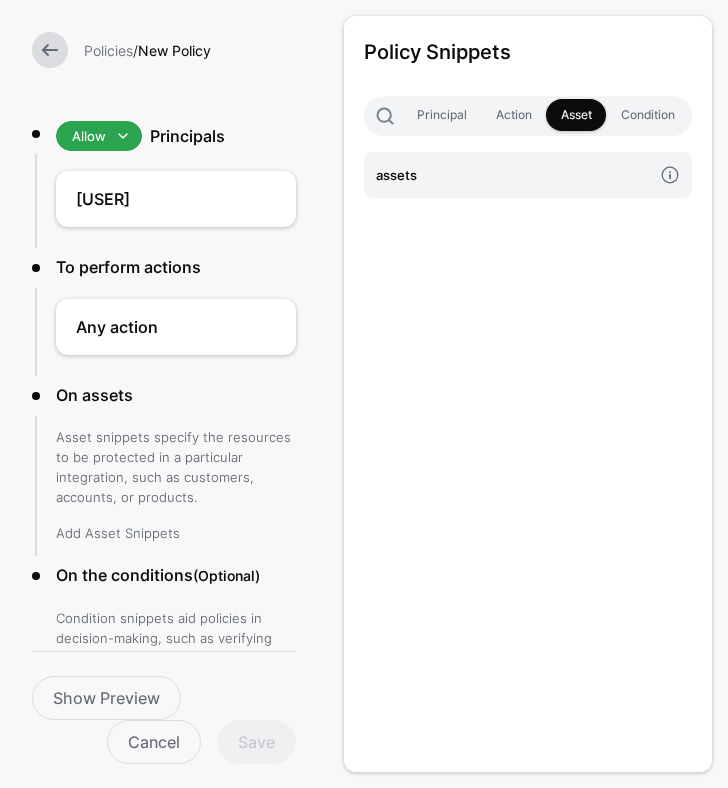 click on "Add Asset Snippets" at bounding box center [118, 533] 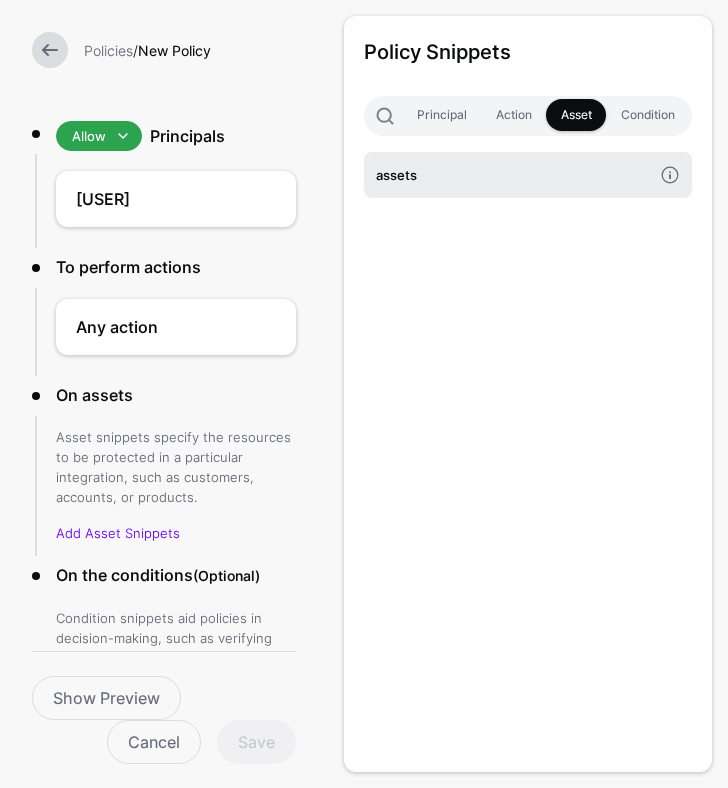 click on "assets" at bounding box center (514, 175) 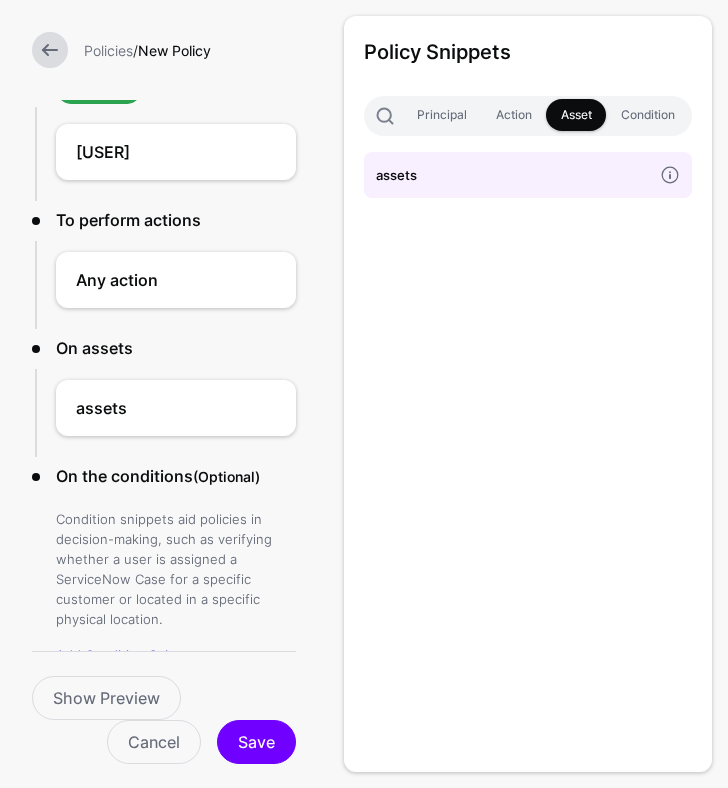 scroll, scrollTop: 255, scrollLeft: 0, axis: vertical 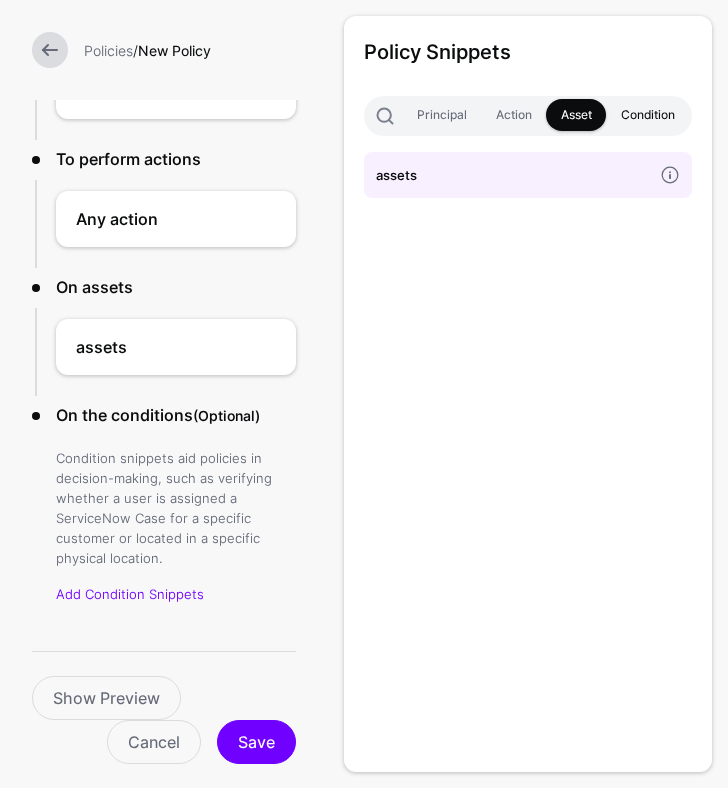 click on "Condition" at bounding box center [647, 115] 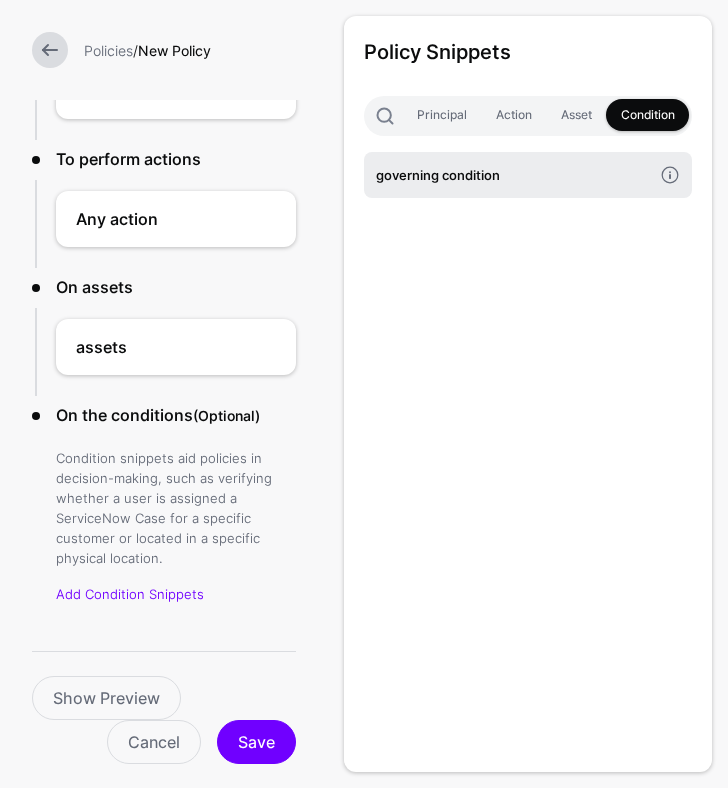 click on "governing condition" at bounding box center (514, 175) 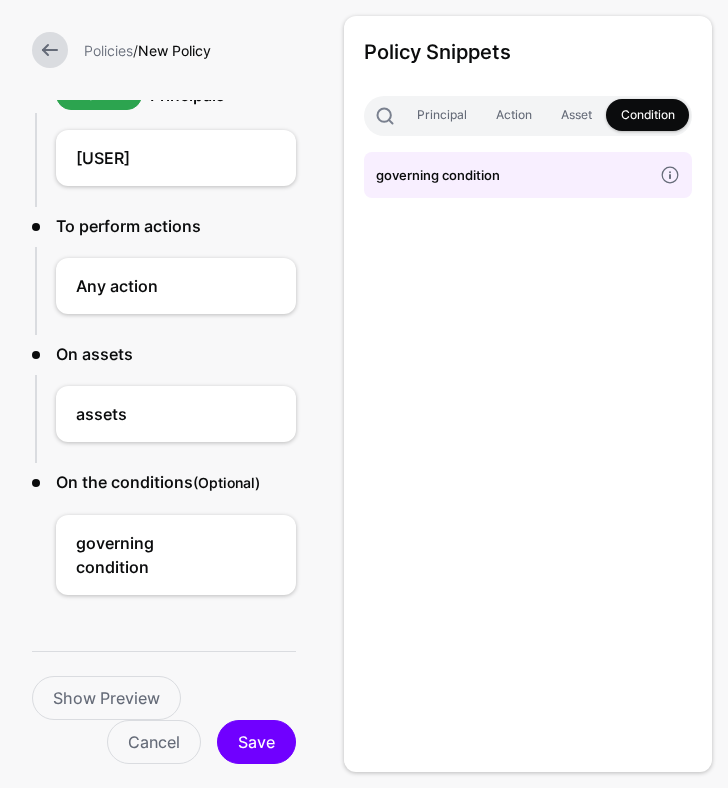 scroll, scrollTop: 187, scrollLeft: 0, axis: vertical 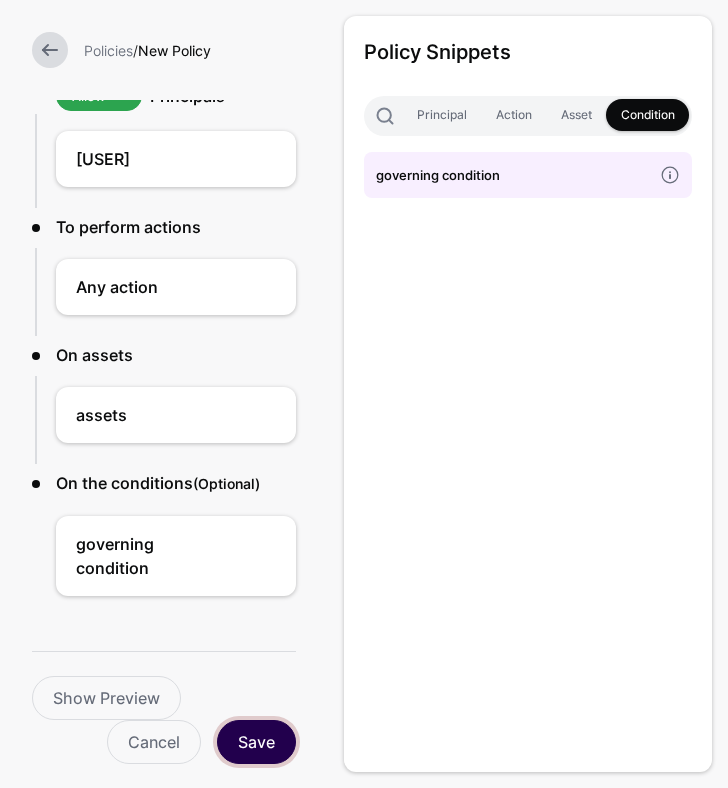 click on "Save" at bounding box center (256, 742) 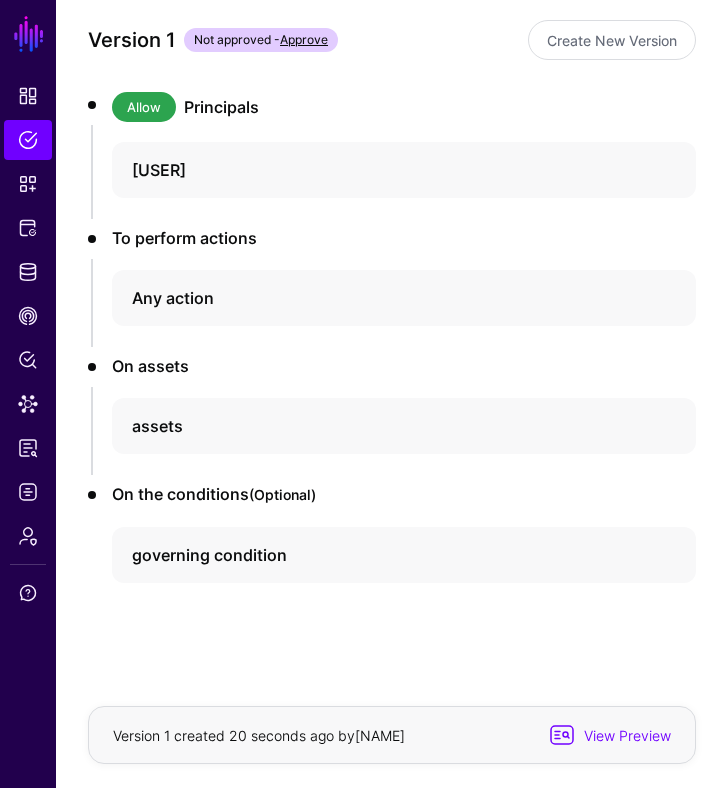 scroll, scrollTop: 0, scrollLeft: 0, axis: both 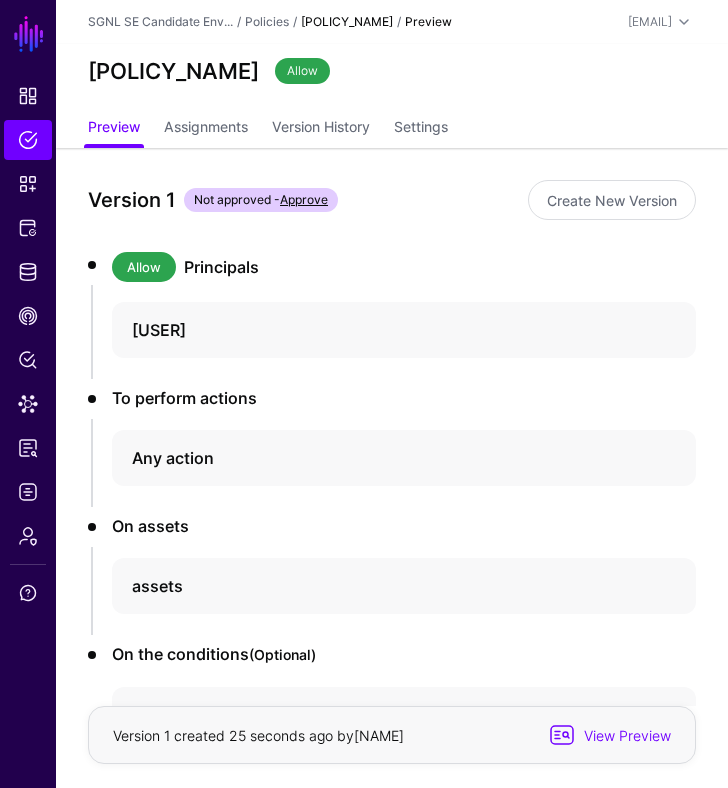 click on "Approve" 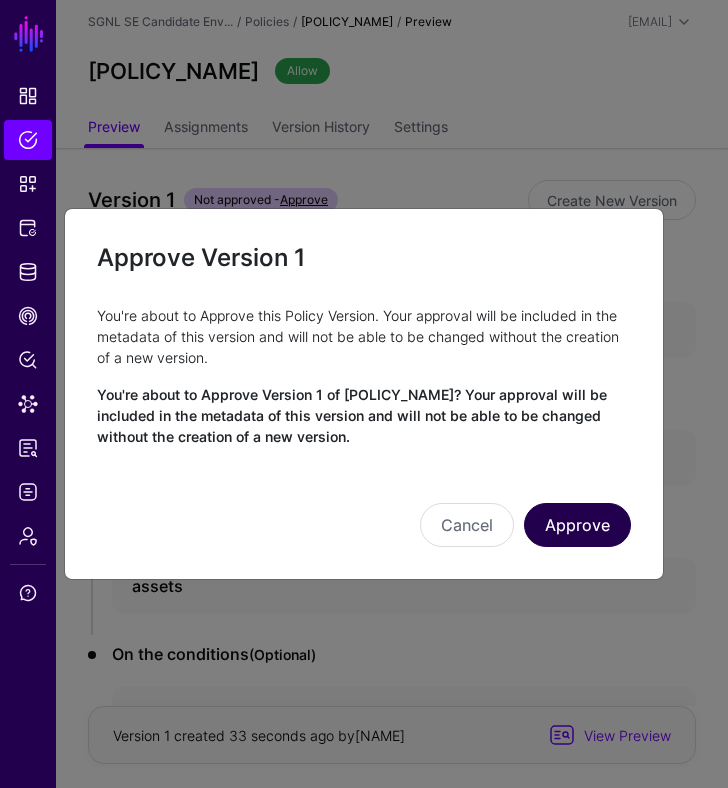 click on "Approve" 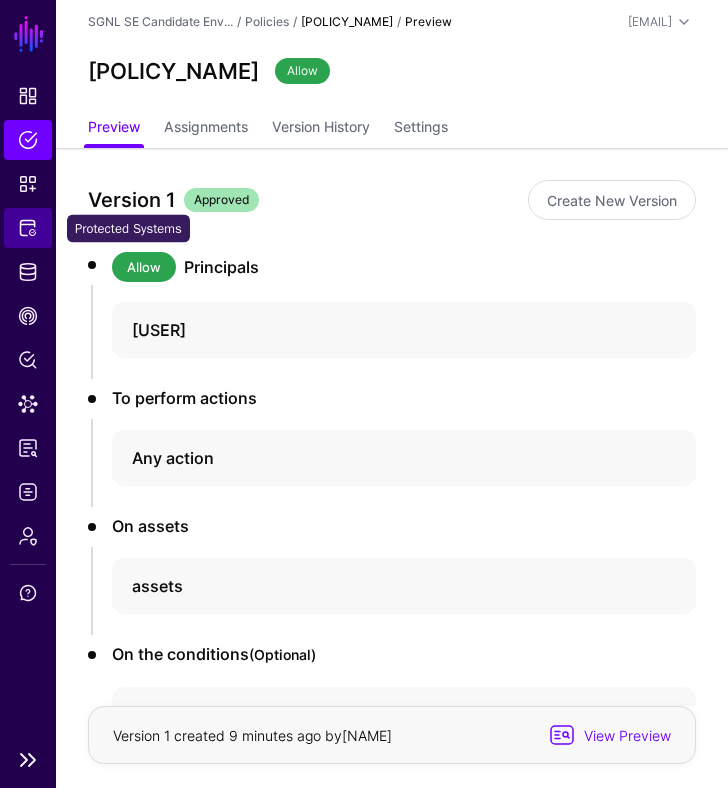 click on "Protected Systems" 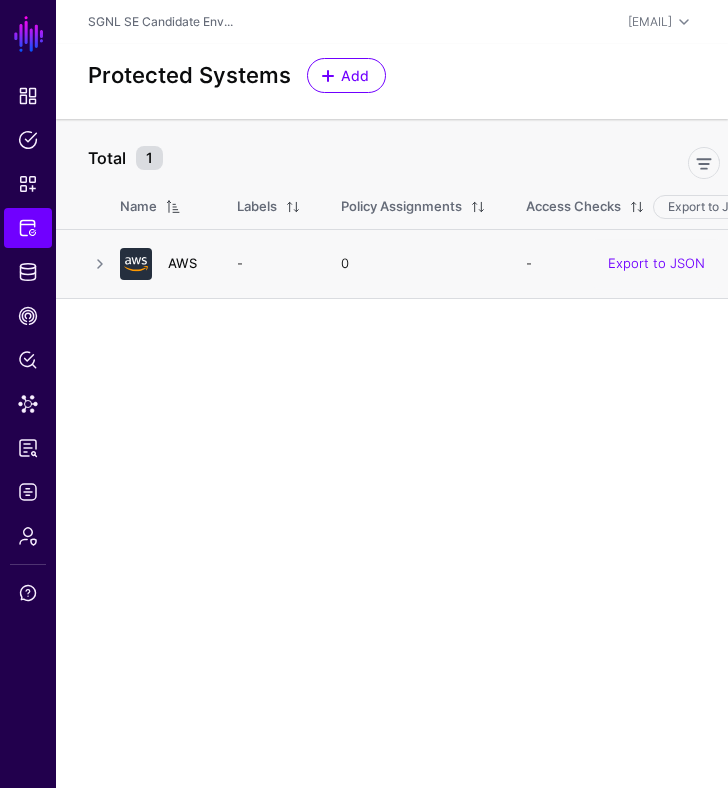 click on "AWS" 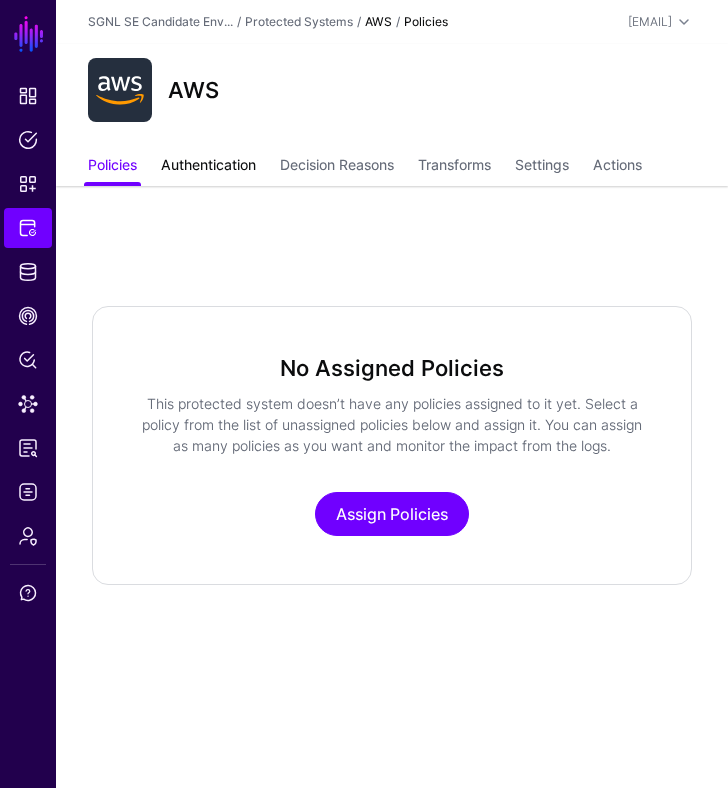 click on "Authentication" 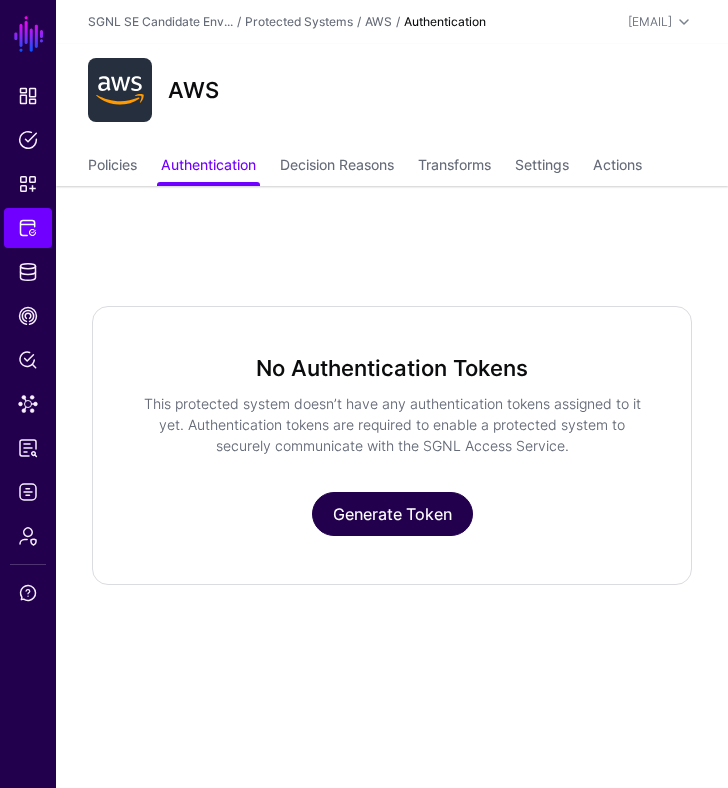 click on "Generate Token" 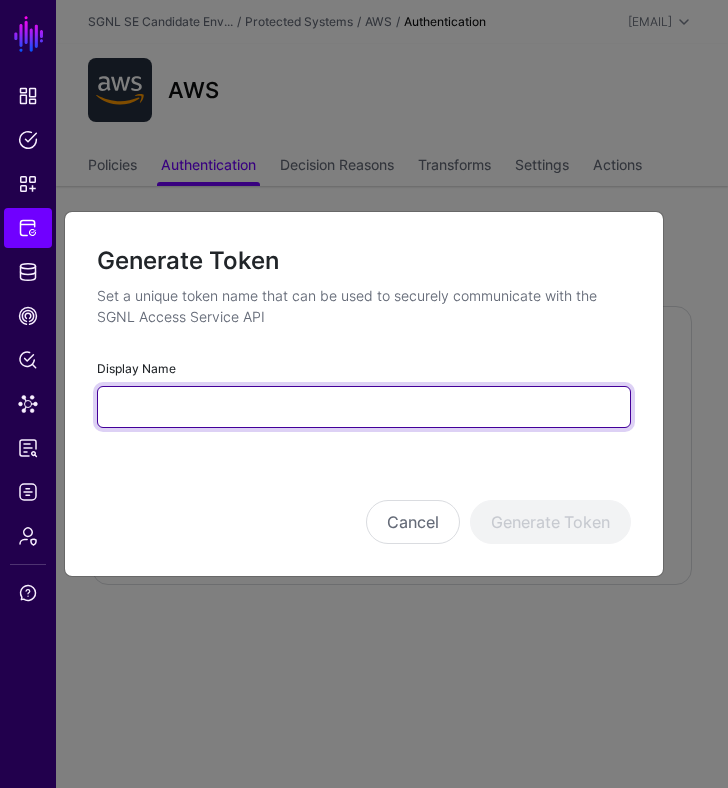 click on "Display Name" at bounding box center [364, 407] 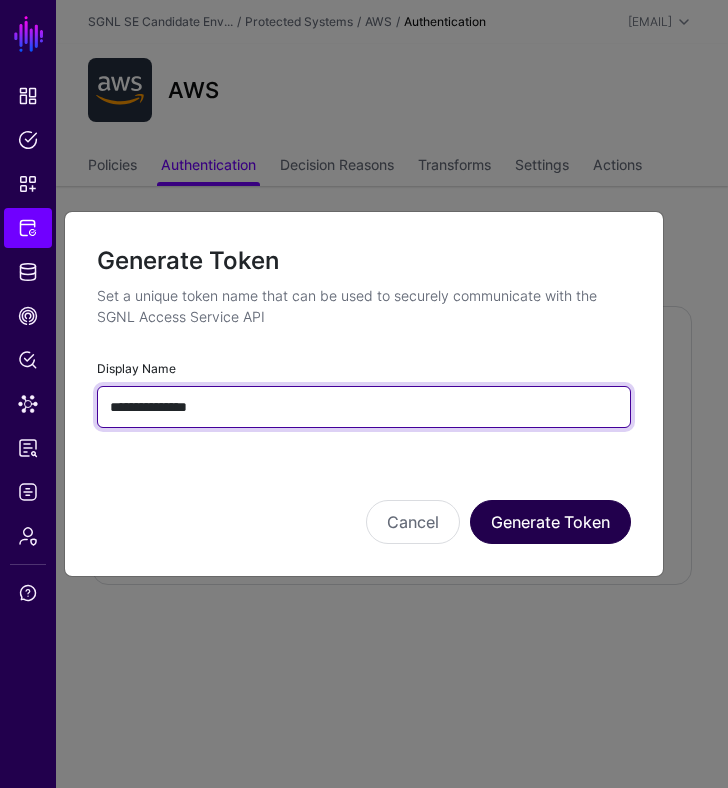 type on "**********" 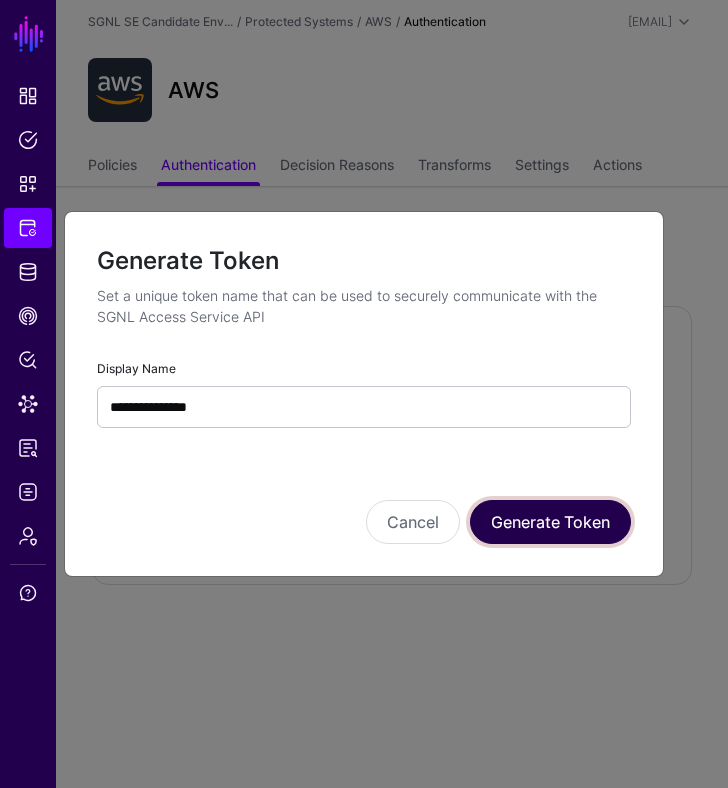 click on "Generate Token" 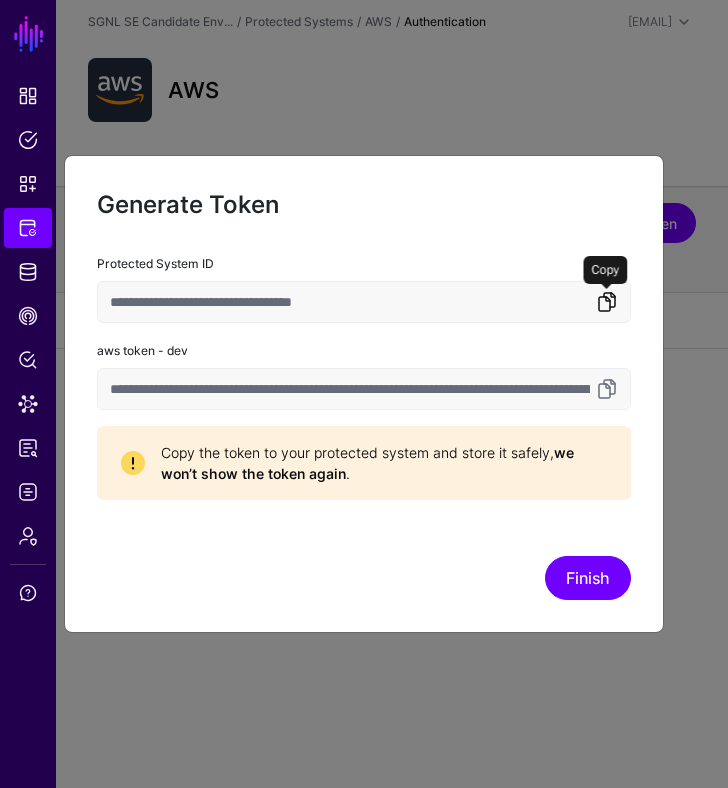 click at bounding box center [607, 302] 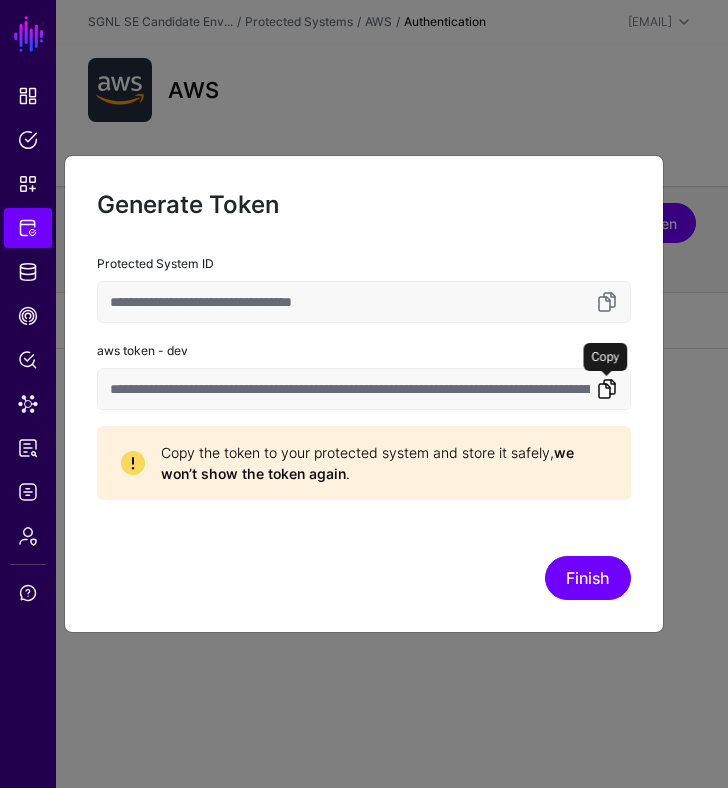 click at bounding box center [607, 389] 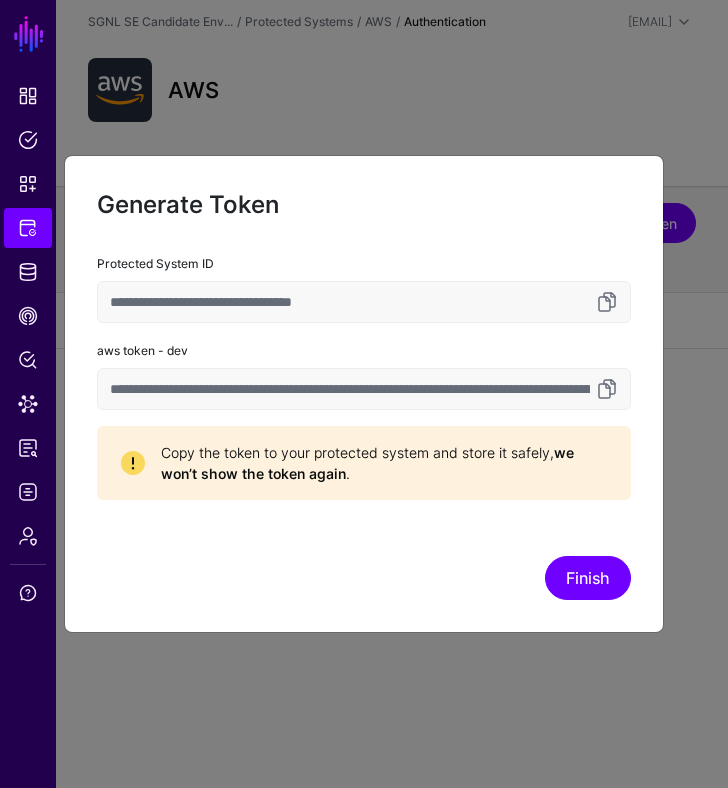 click on "Protected System ID" at bounding box center [155, 264] 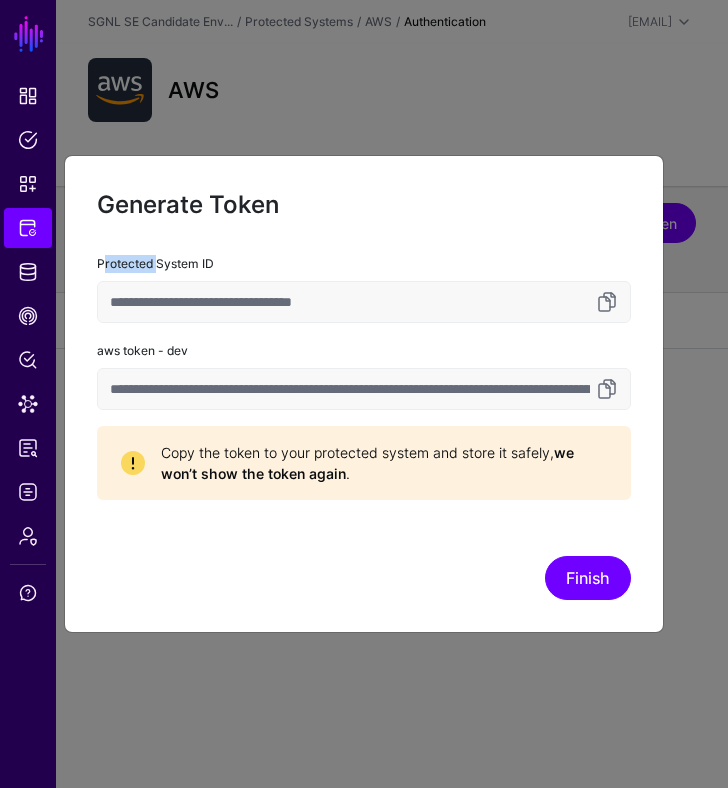 click on "Protected System ID" at bounding box center (155, 264) 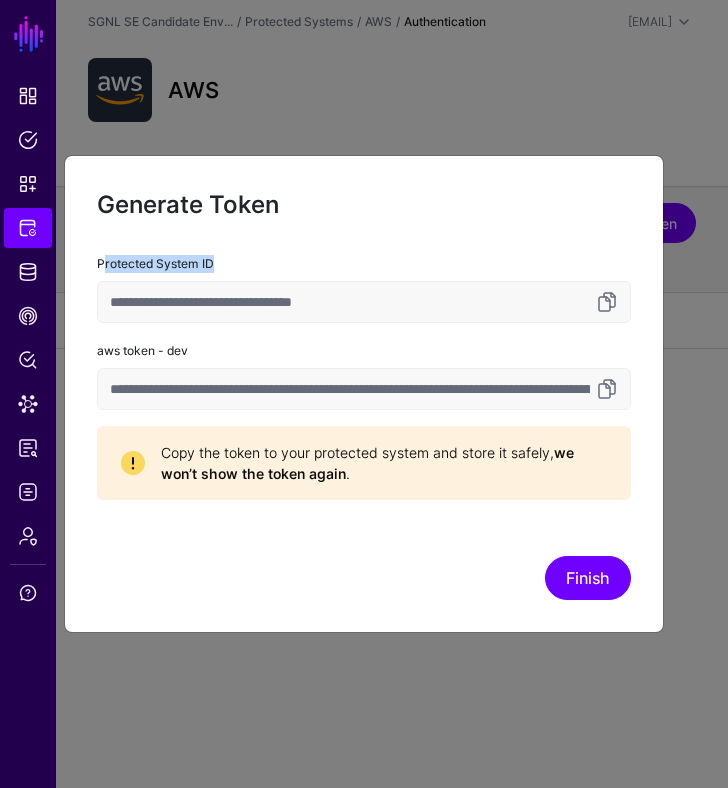 click on "Protected System ID" at bounding box center [155, 264] 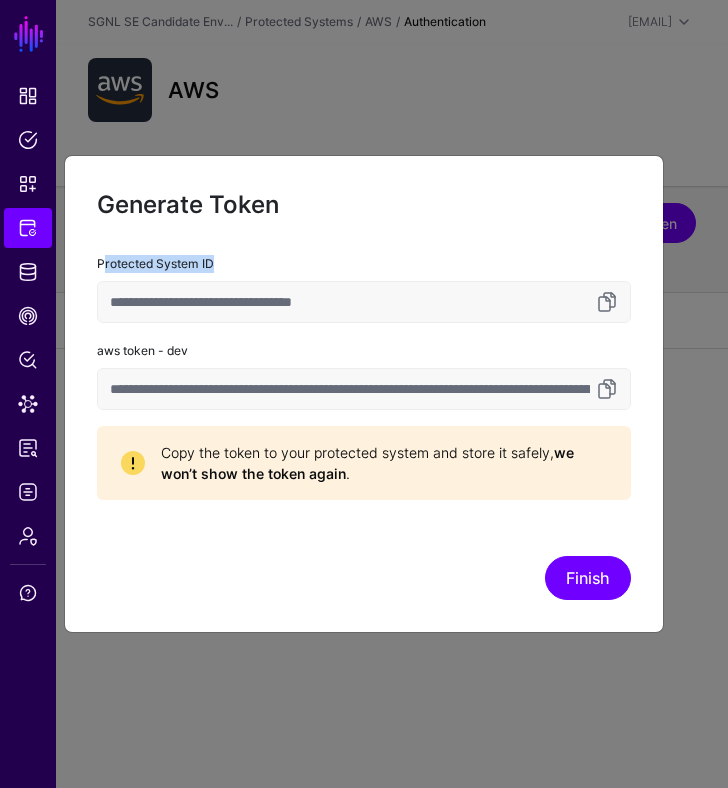 copy on "Protected System ID" 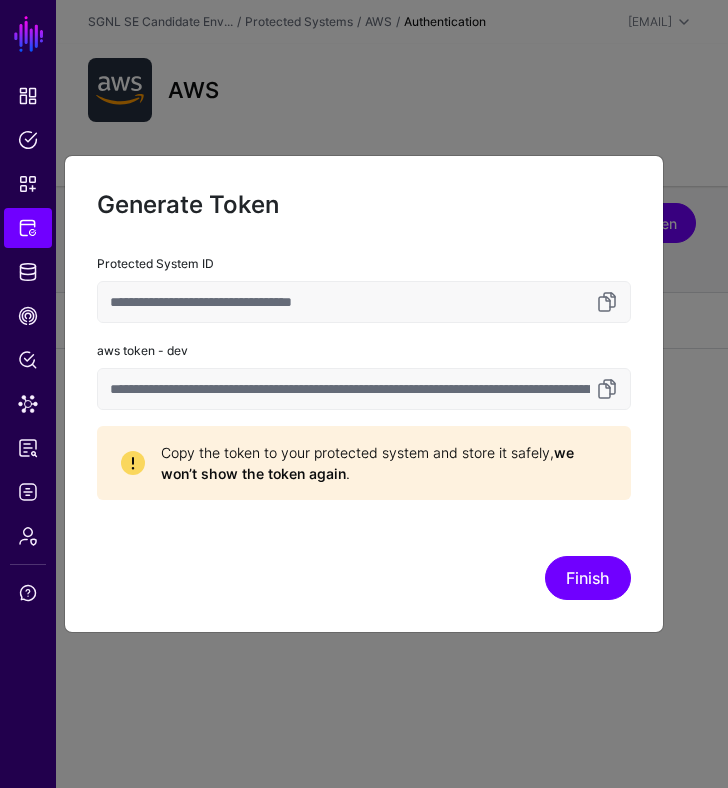 click on "aws token - dev" at bounding box center (142, 351) 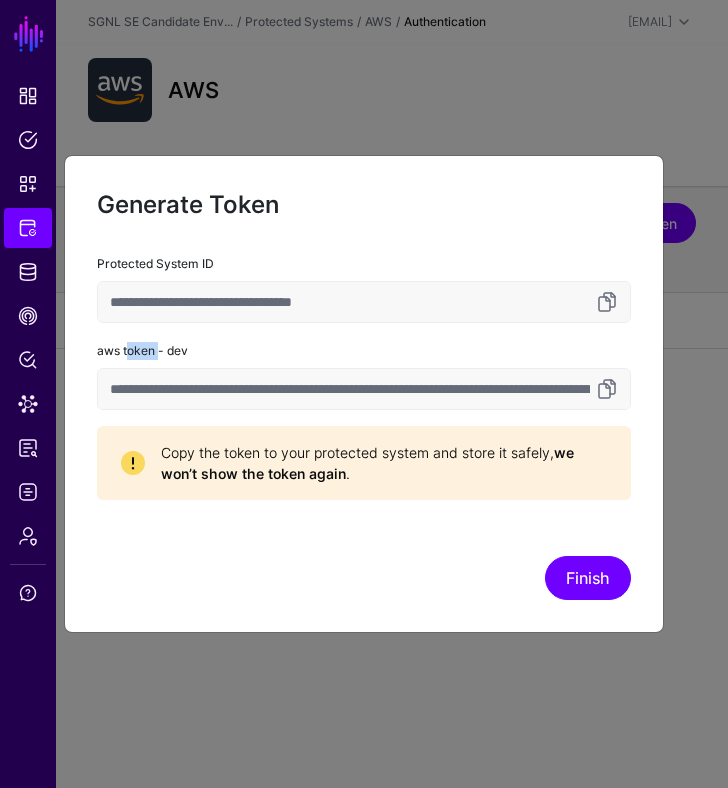click on "aws token - dev" at bounding box center [142, 351] 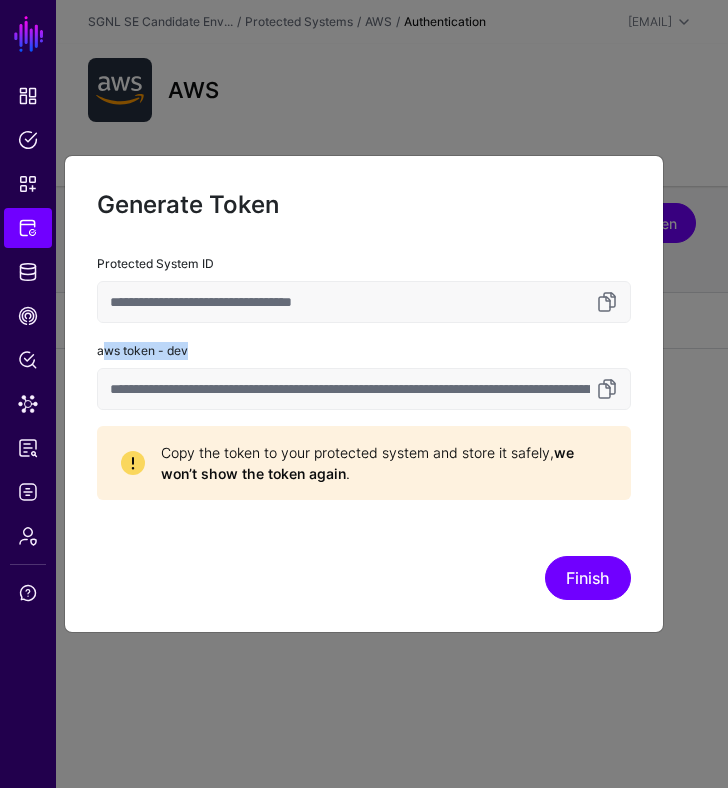 click on "aws token - dev" at bounding box center [142, 351] 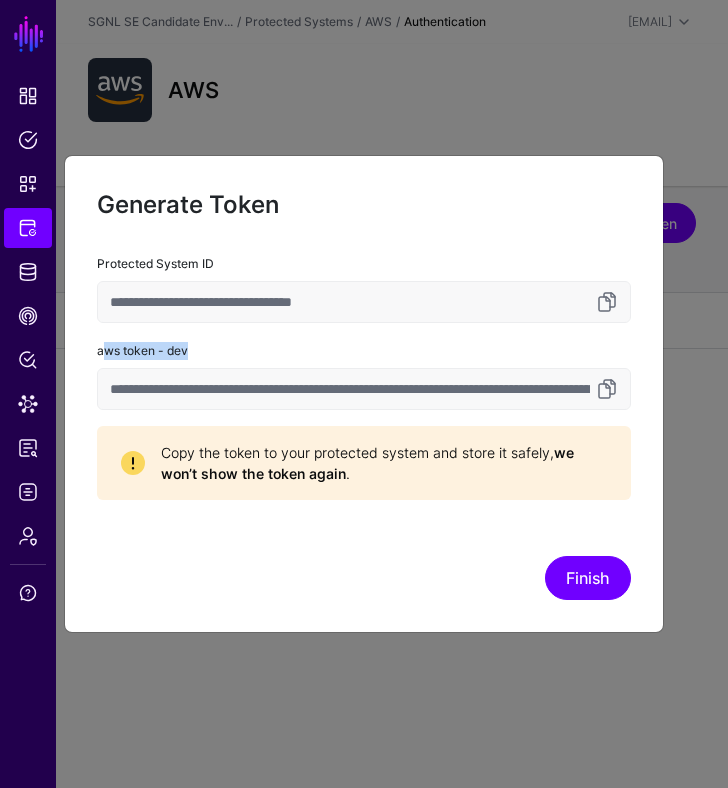 copy on "aws token - dev" 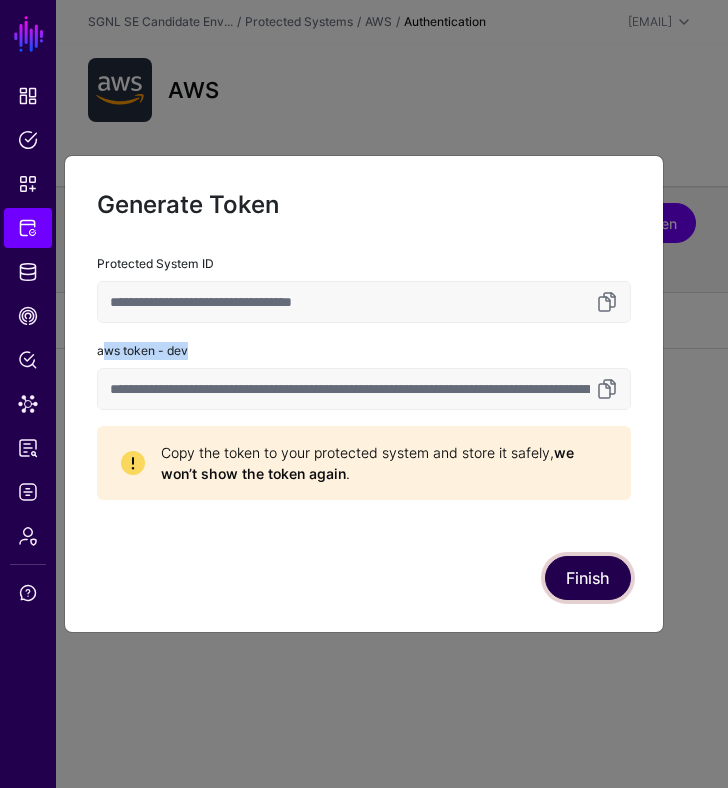 click on "Finish" 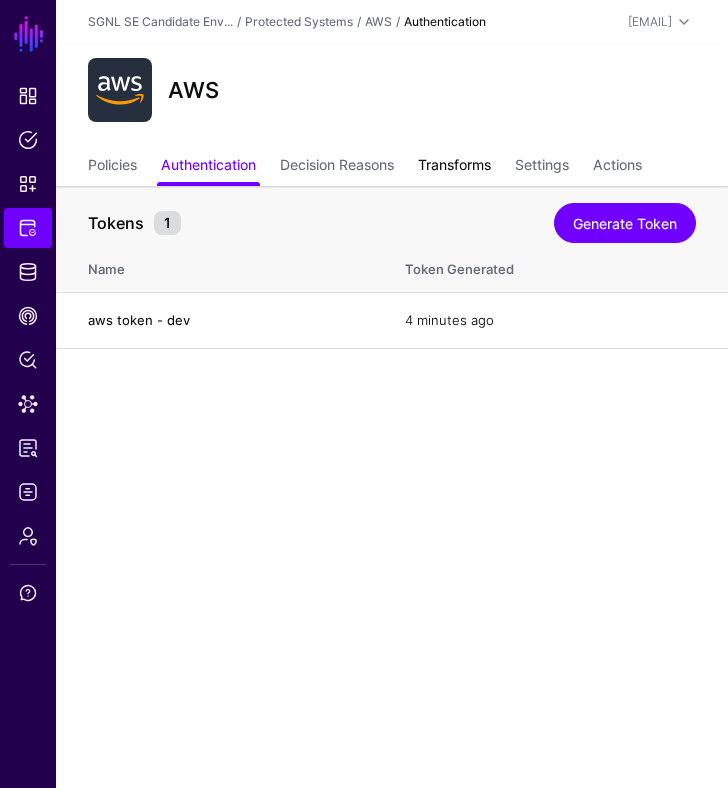 click on "Transforms" 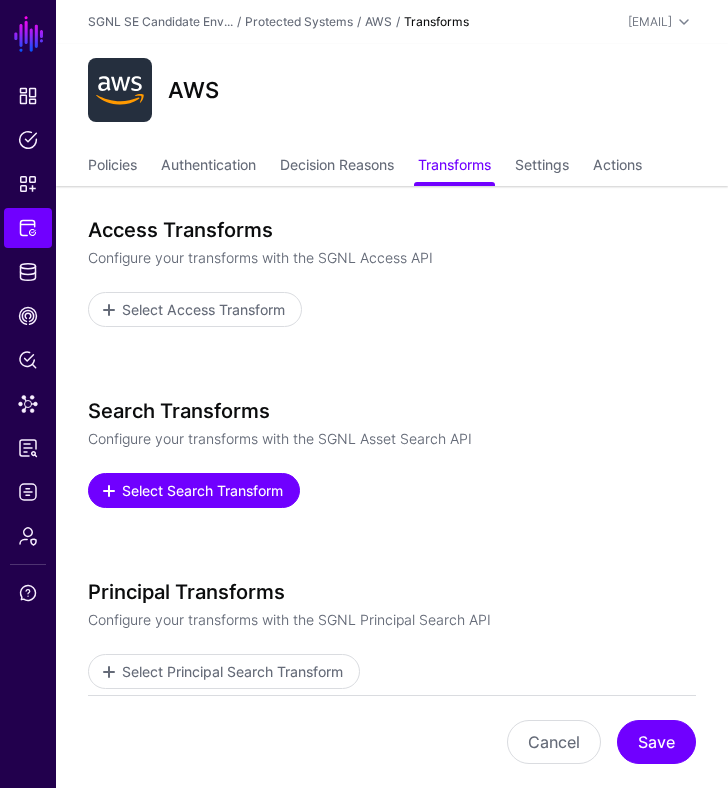 click on "Select Search Transform" at bounding box center (203, 490) 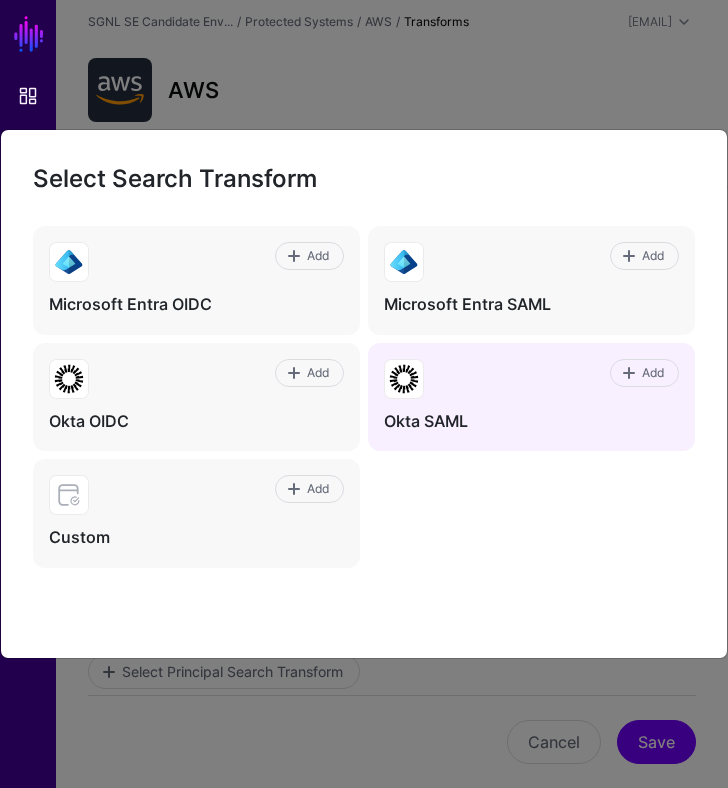 click on "Add" 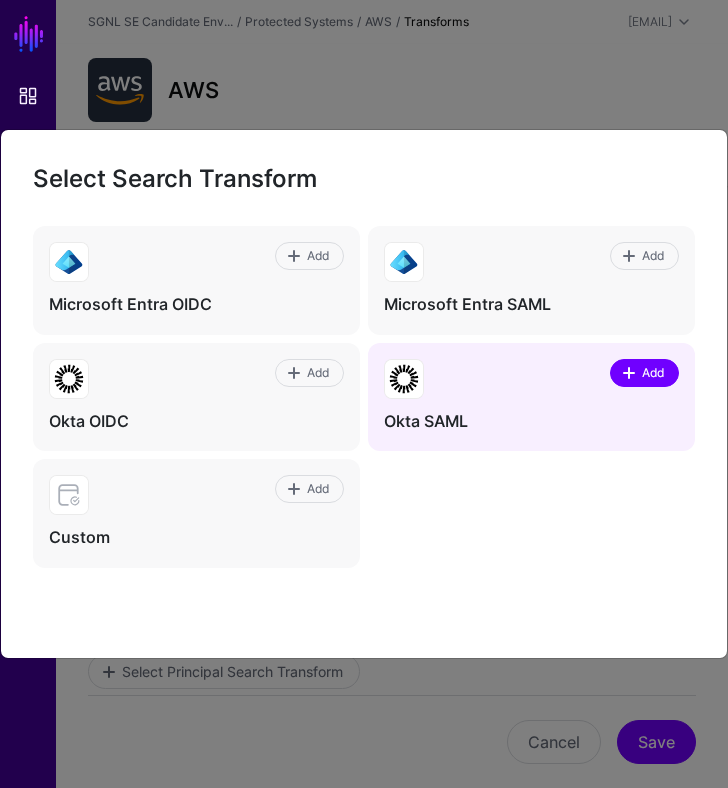 click on "Add" 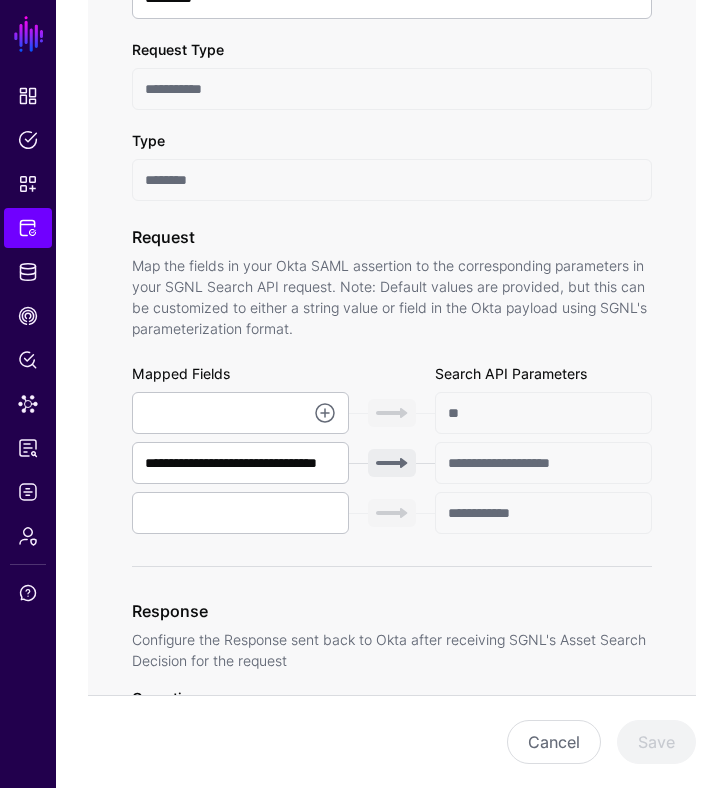 scroll, scrollTop: 434, scrollLeft: 0, axis: vertical 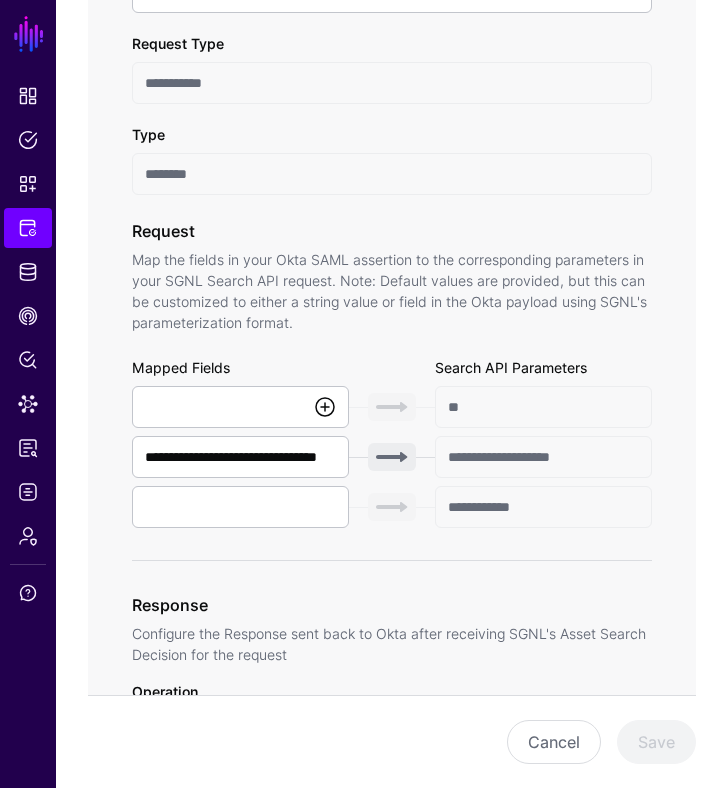 click at bounding box center [325, 407] 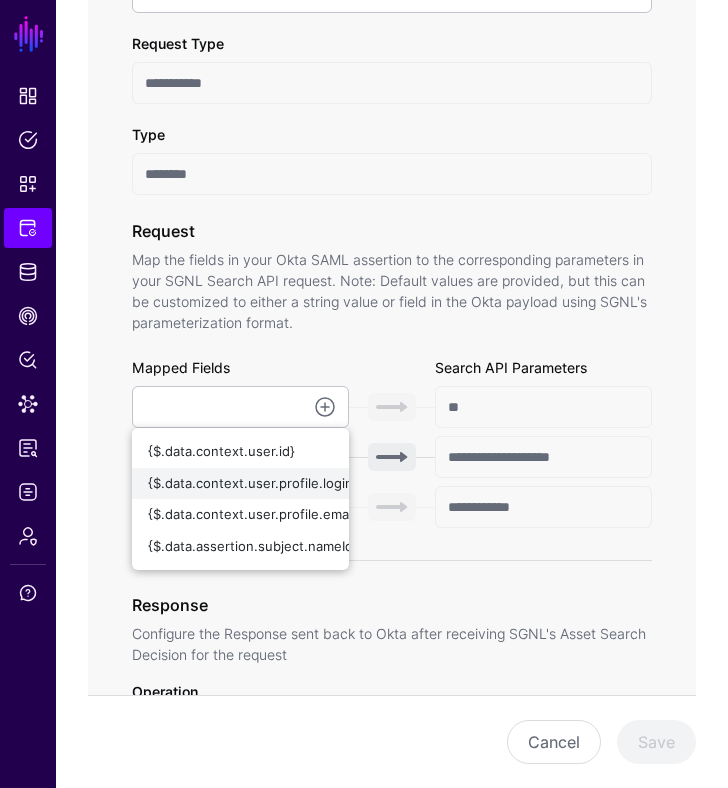 click on "{$.data.context.user.profile.login}" at bounding box center (253, 483) 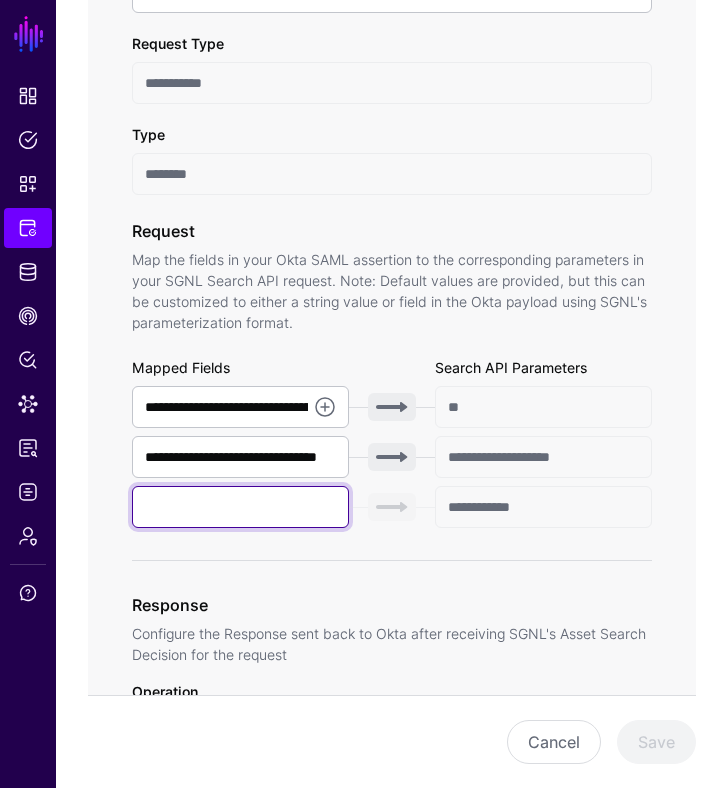 click at bounding box center (240, 507) 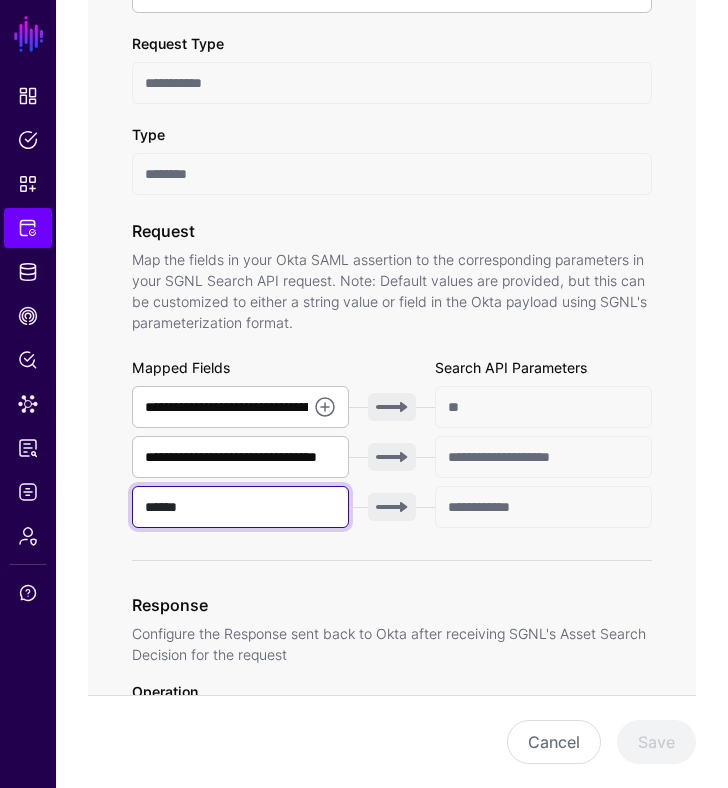 type on "******" 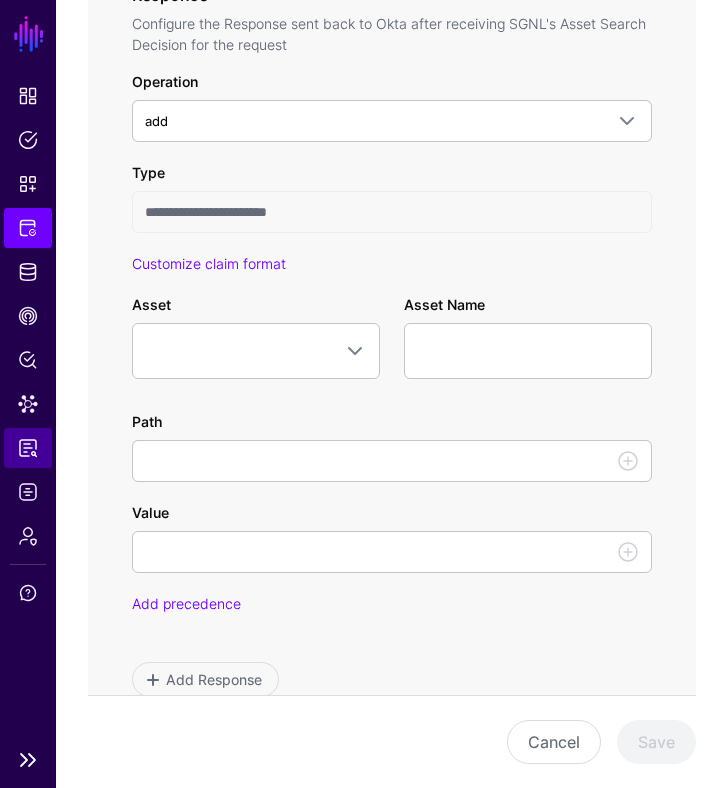 scroll, scrollTop: 1054, scrollLeft: 0, axis: vertical 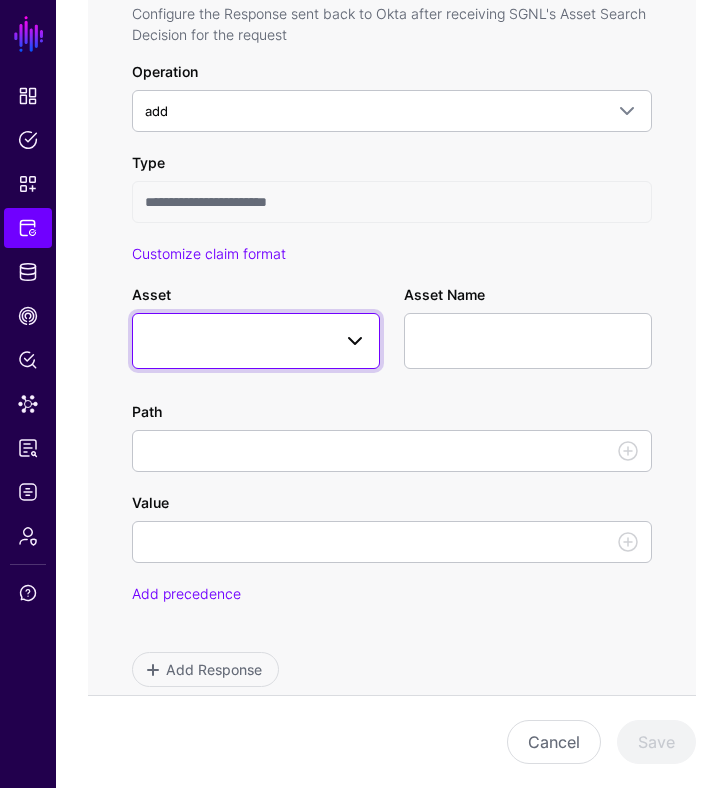 click at bounding box center [355, 341] 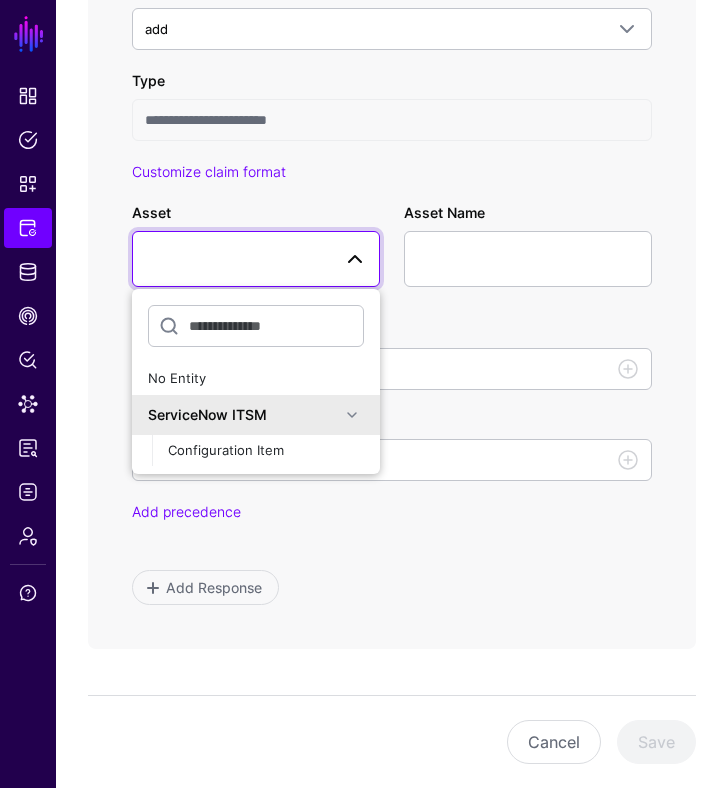 scroll, scrollTop: 1138, scrollLeft: 0, axis: vertical 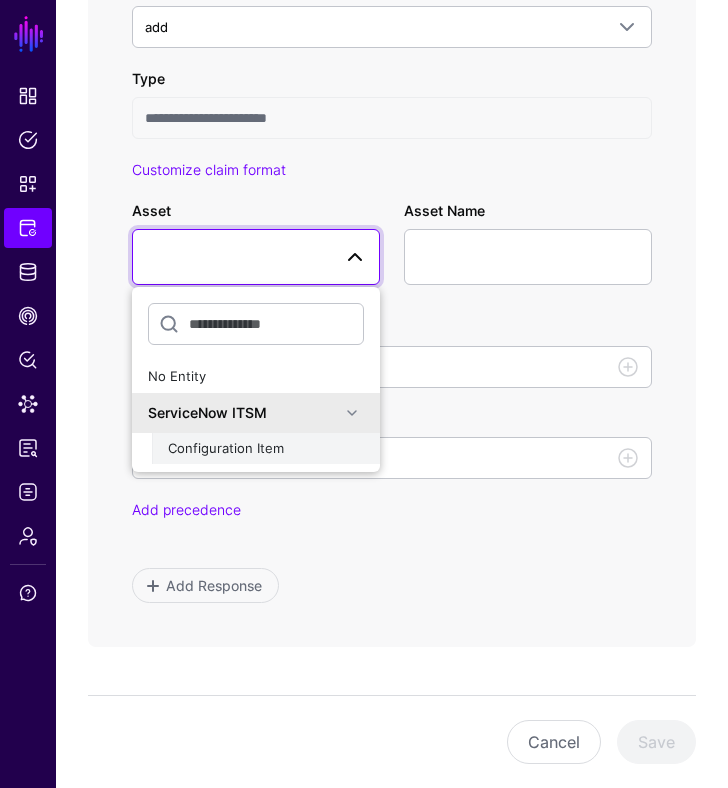 click on "Configuration Item" at bounding box center [266, 449] 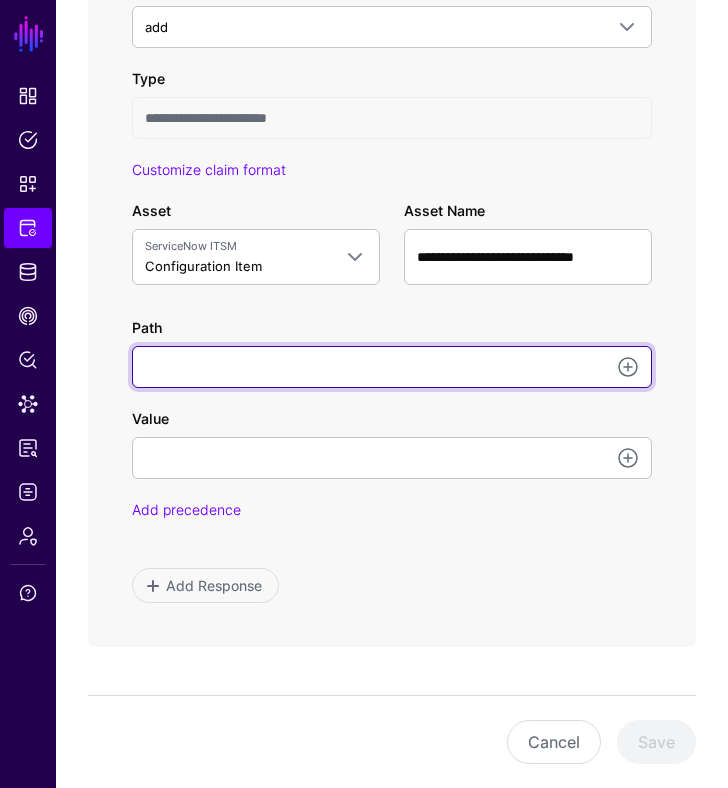 click on "Path" at bounding box center [392, 367] 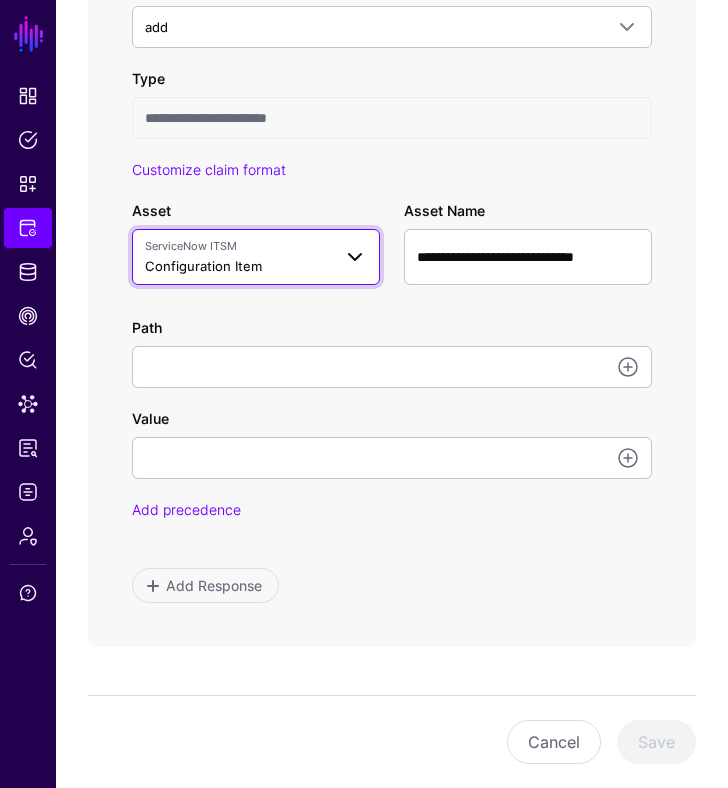 click at bounding box center [349, 257] 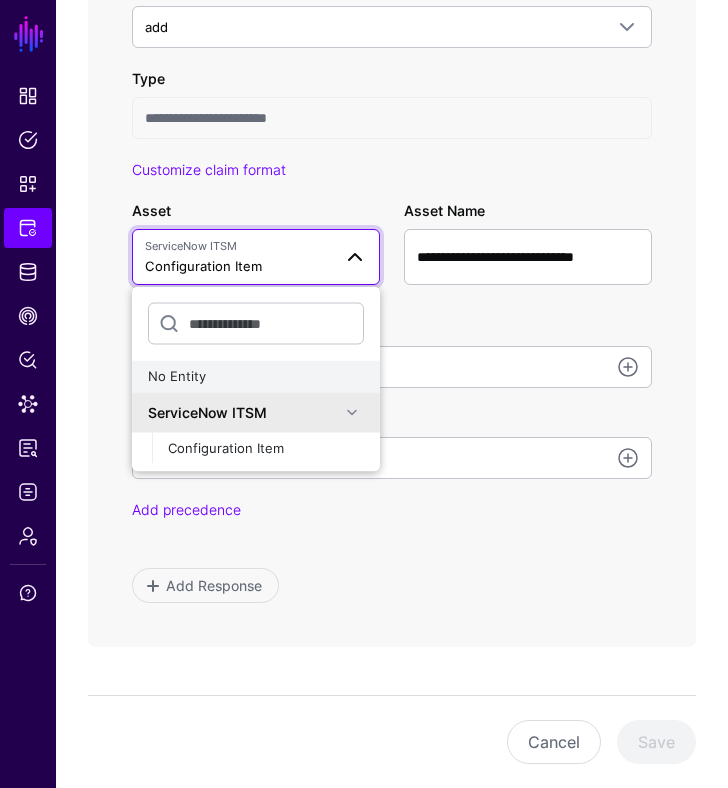 click on "No Entity" at bounding box center [256, 377] 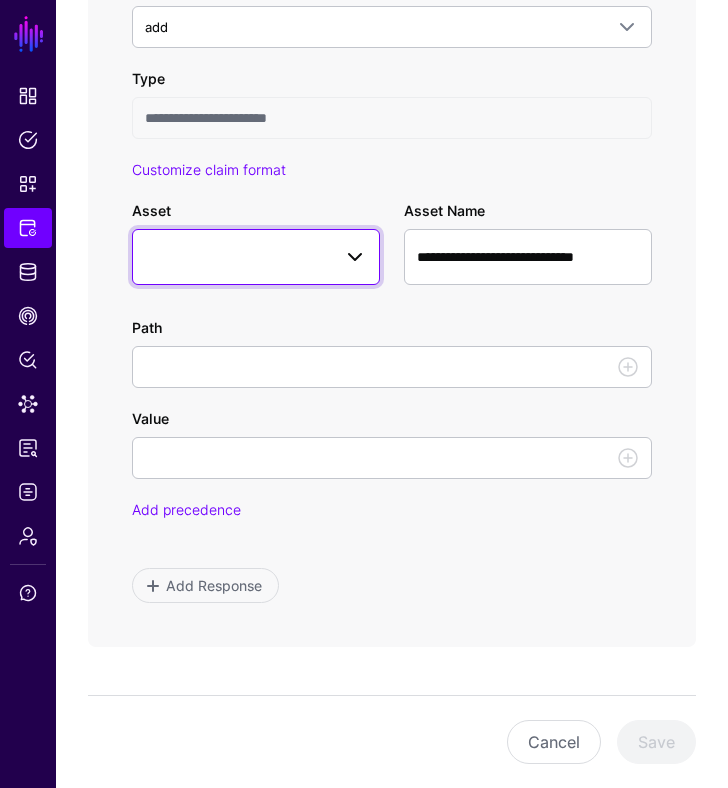 click at bounding box center (355, 257) 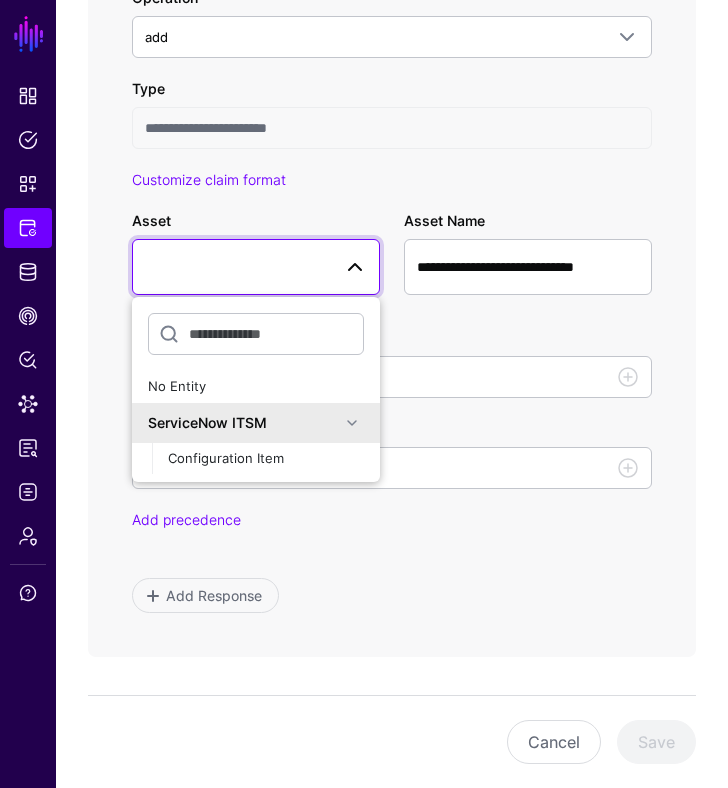 scroll, scrollTop: 1121, scrollLeft: 0, axis: vertical 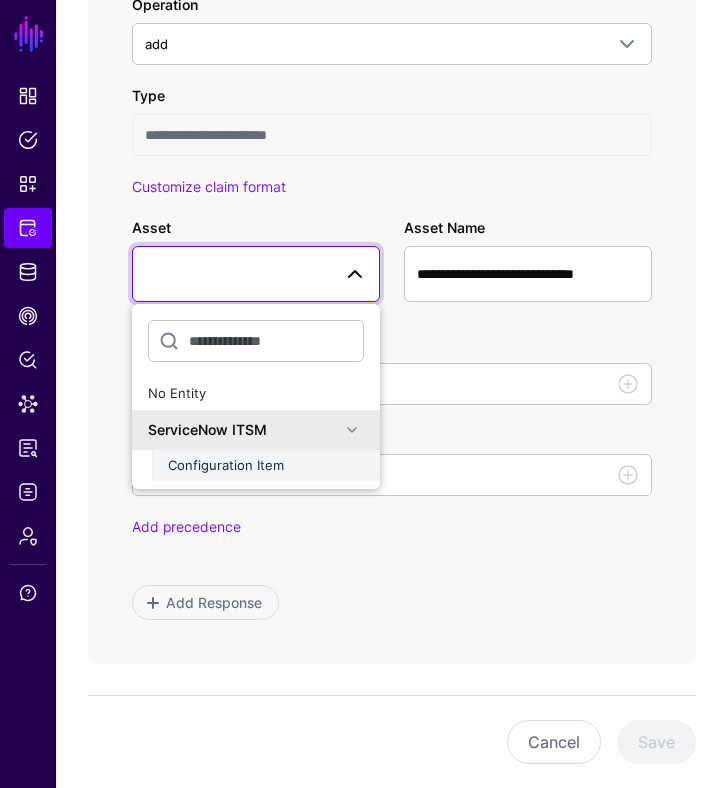 click on "Configuration Item" at bounding box center (226, 465) 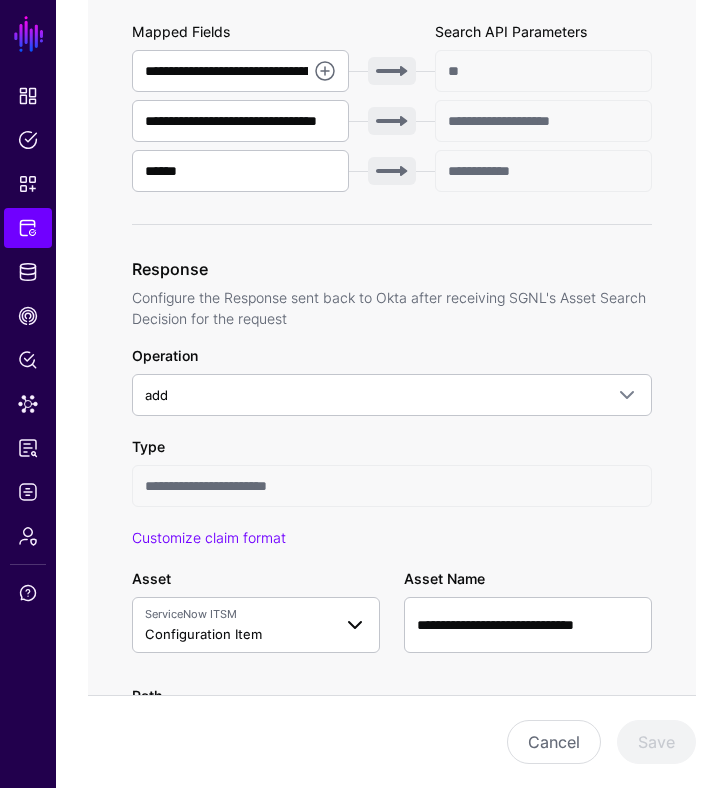 scroll, scrollTop: 737, scrollLeft: 0, axis: vertical 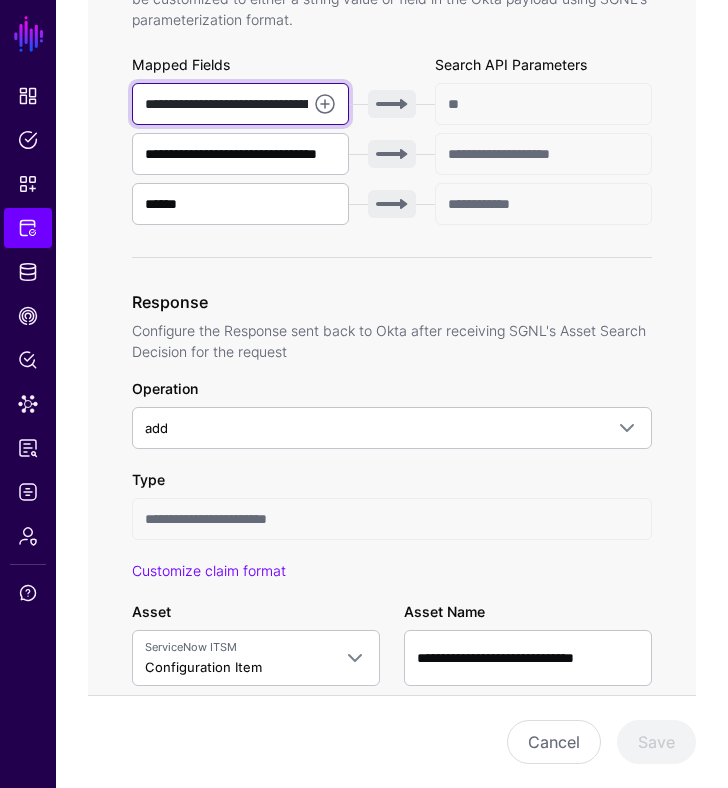 click on "**********" at bounding box center [240, 104] 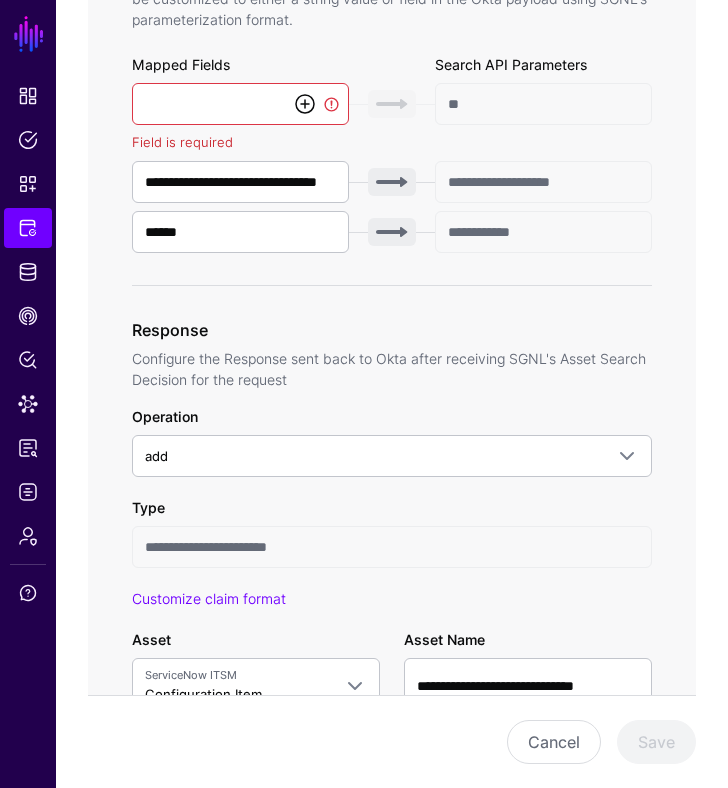 click at bounding box center [305, 104] 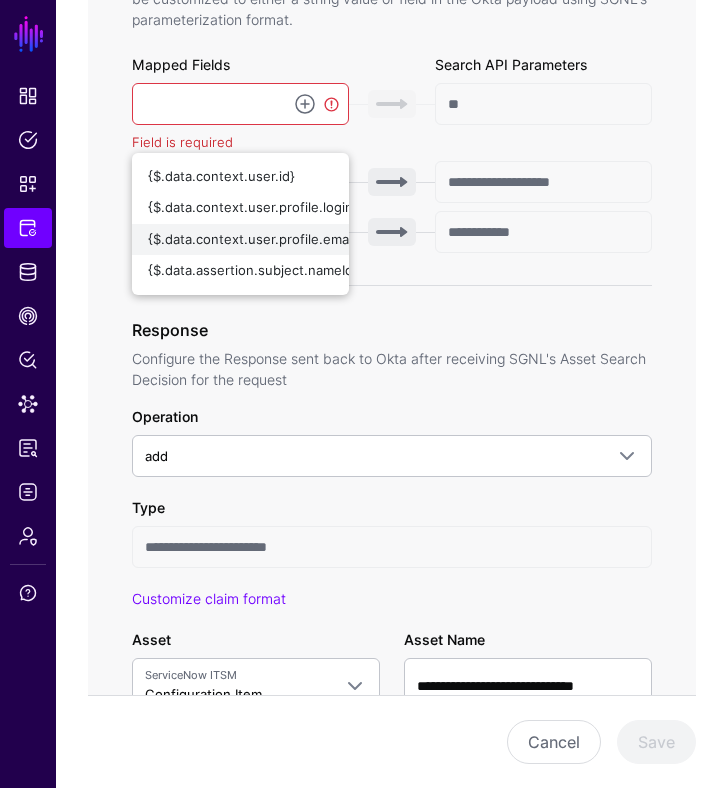 click on "{$.data.context.user.profile.email}" at bounding box center [254, 239] 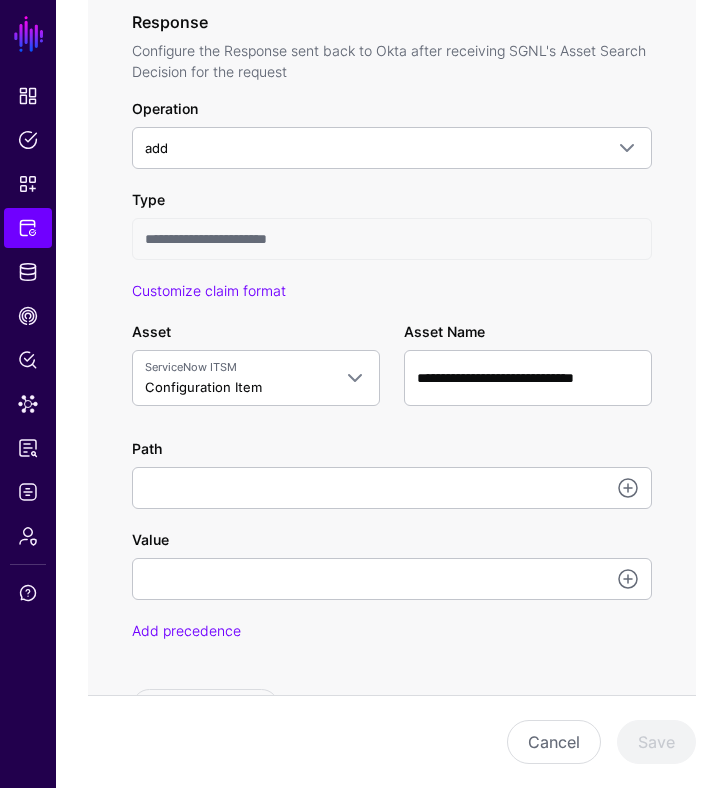 scroll, scrollTop: 1021, scrollLeft: 0, axis: vertical 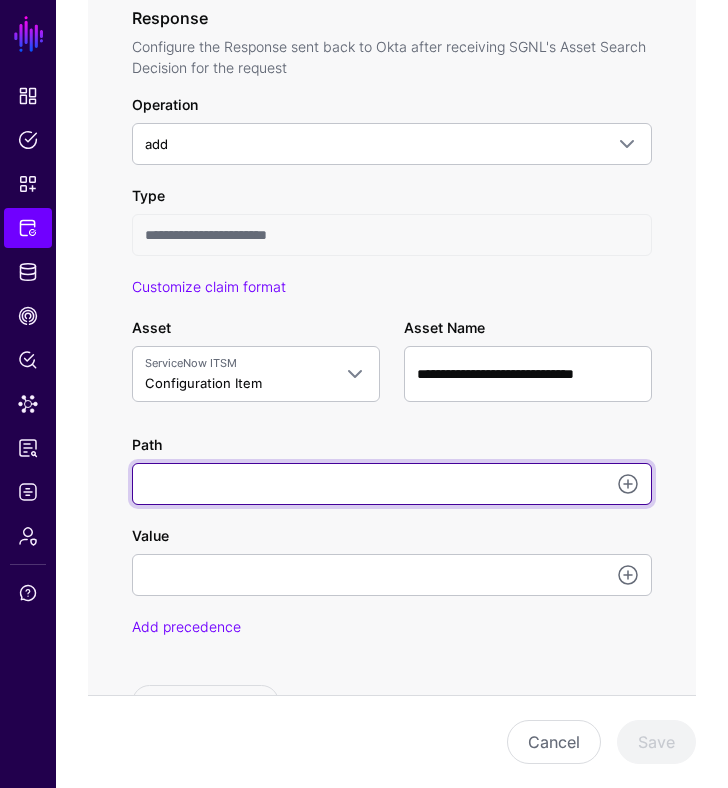 click on "Path" at bounding box center [392, 484] 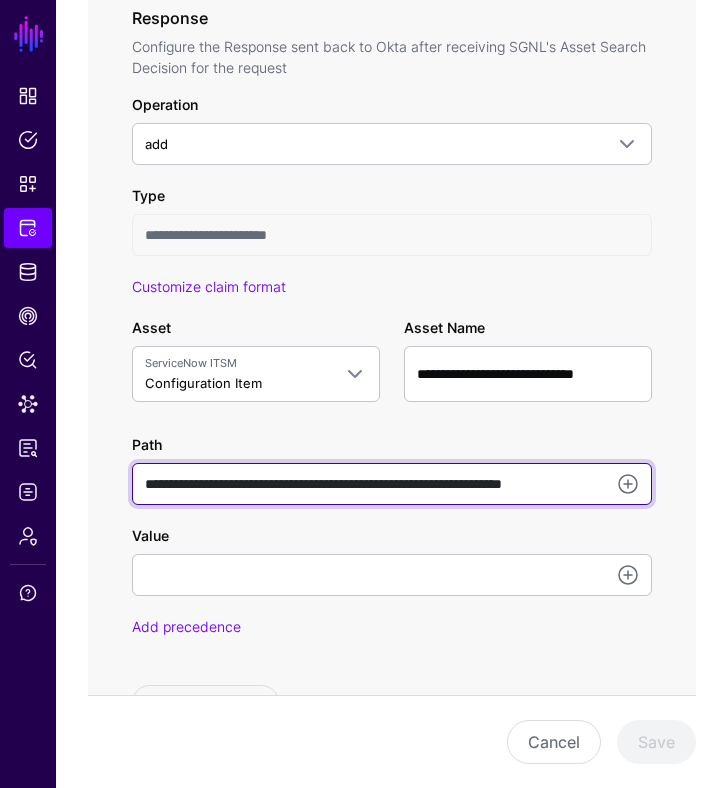scroll, scrollTop: 0, scrollLeft: 60, axis: horizontal 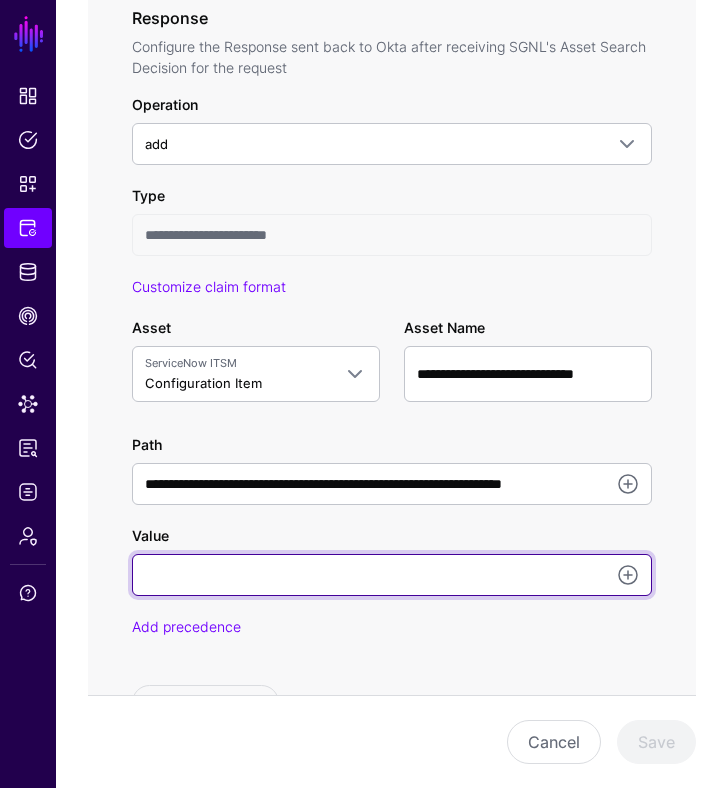 click on "Value" at bounding box center (392, 575) 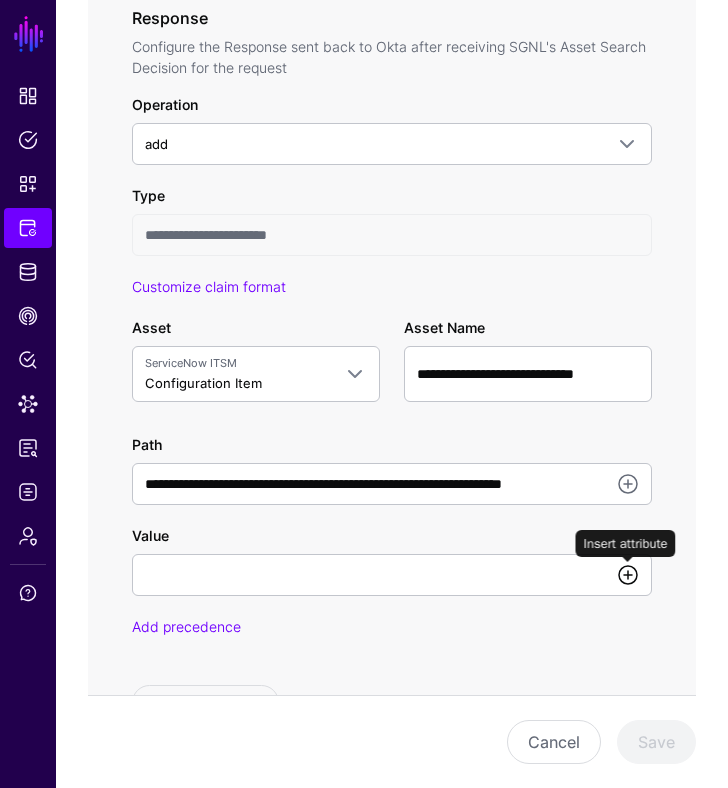 click at bounding box center [628, 575] 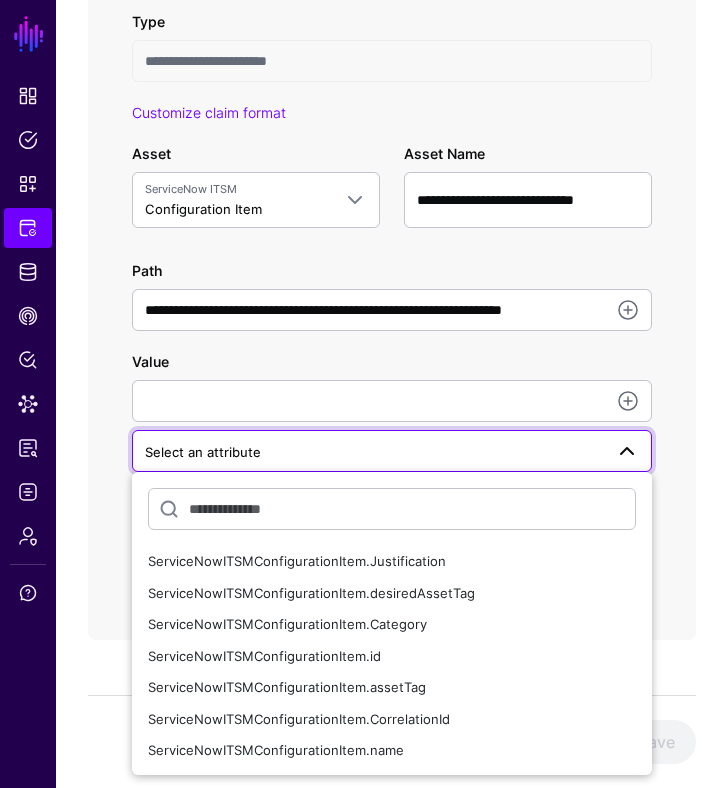 scroll, scrollTop: 1201, scrollLeft: 0, axis: vertical 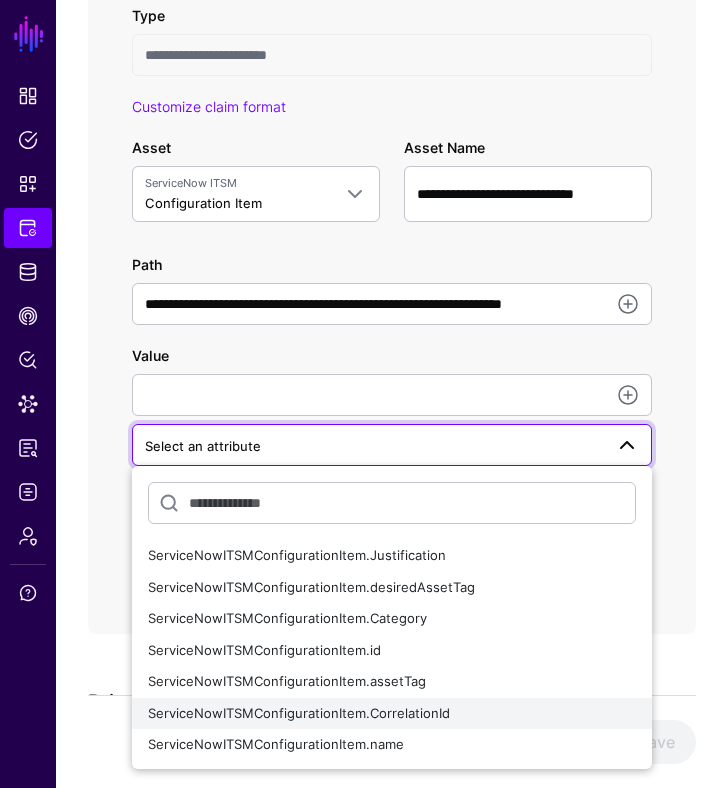 click on "ServiceNowITSMConfigurationItem.CorrelationId" at bounding box center [392, 714] 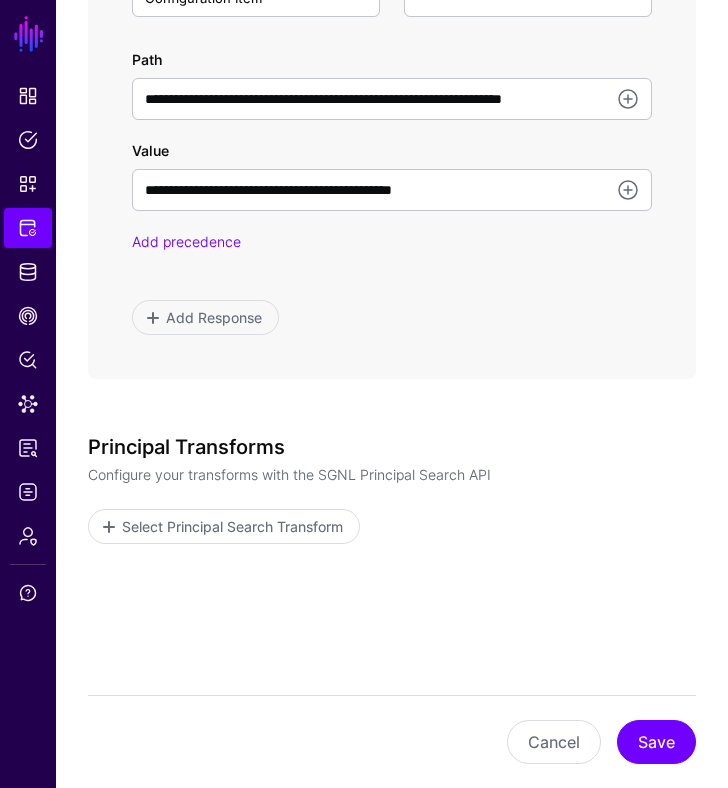 scroll, scrollTop: 1408, scrollLeft: 0, axis: vertical 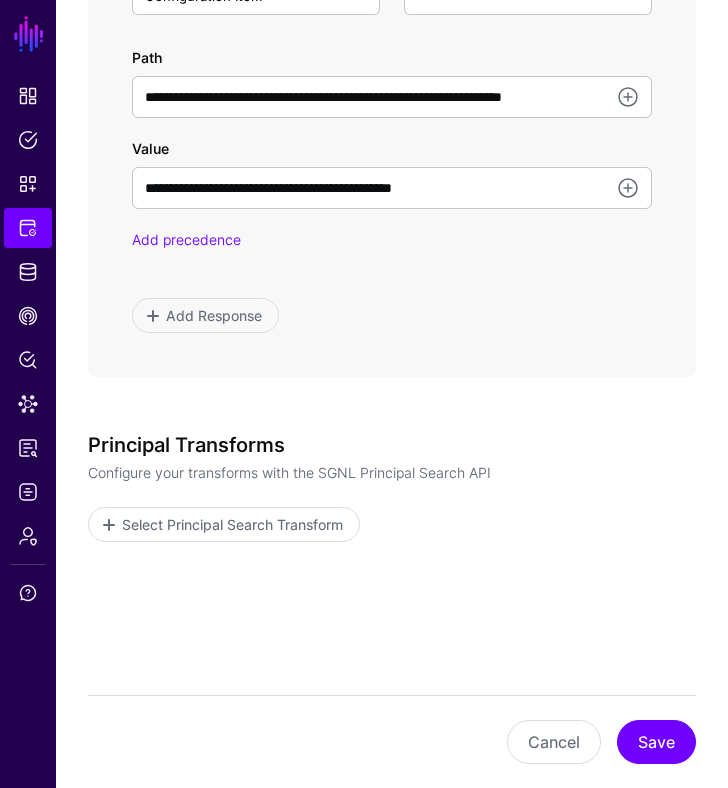 click on "Cancel  Save" at bounding box center [392, 742] 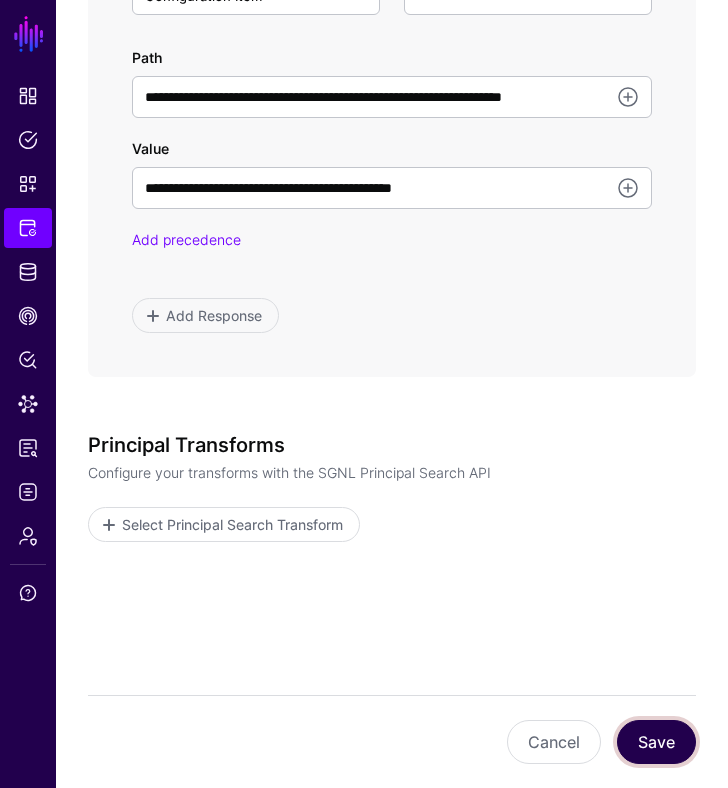 click on "Save" at bounding box center [656, 742] 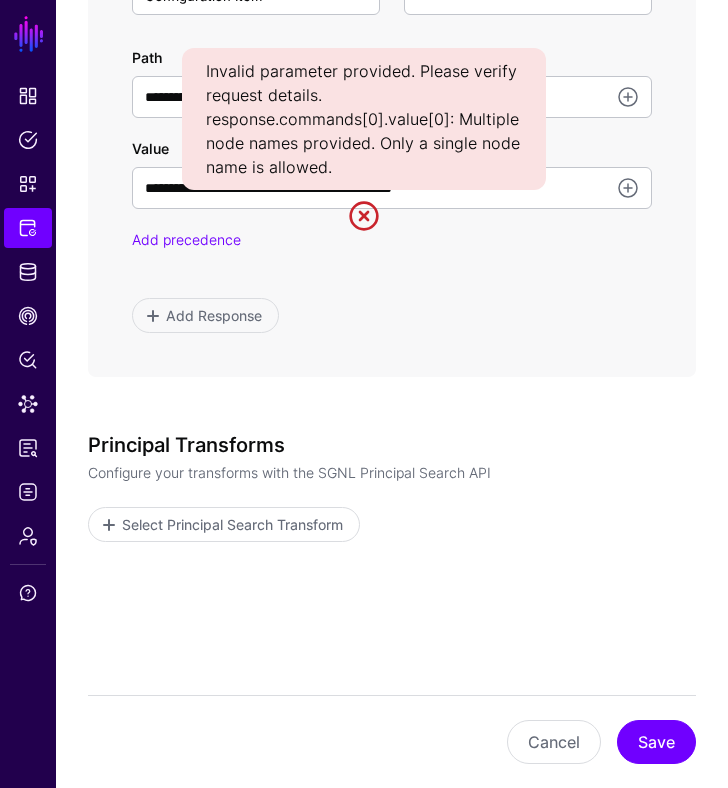click on "Add Response" at bounding box center (392, 315) 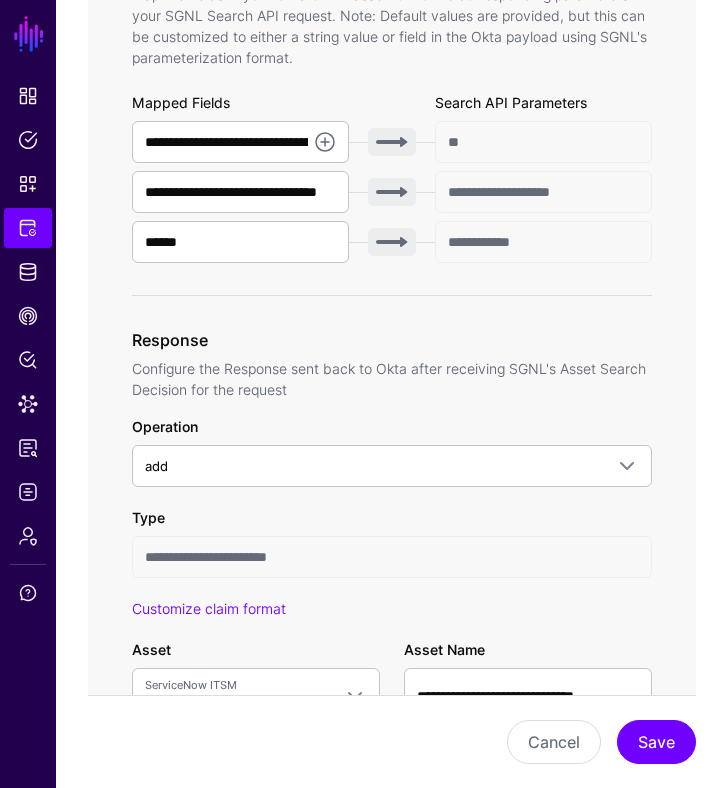scroll, scrollTop: 693, scrollLeft: 0, axis: vertical 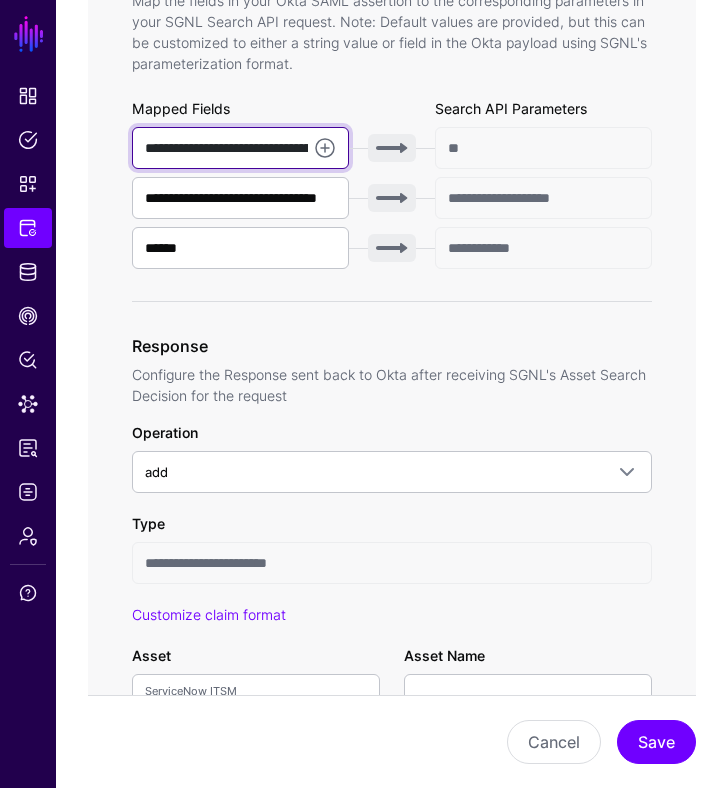click on "**********" at bounding box center [240, 148] 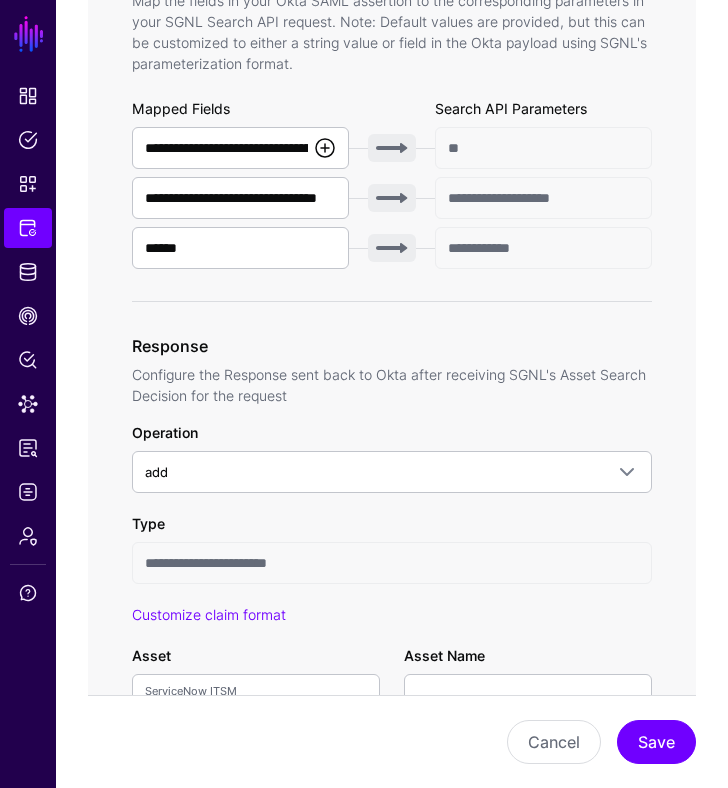 click at bounding box center [325, 148] 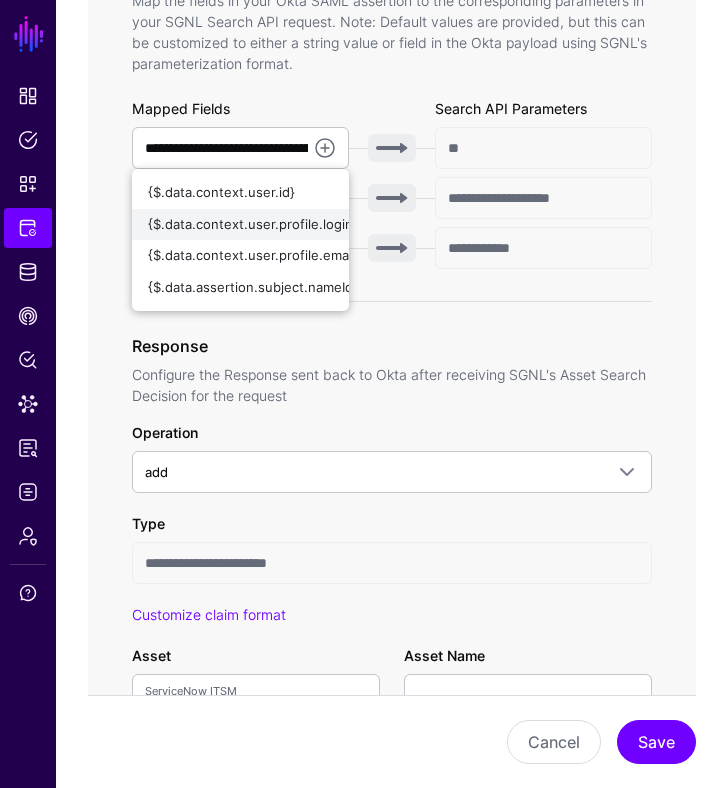 click on "{$.data.context.user.profile.login}" at bounding box center [253, 224] 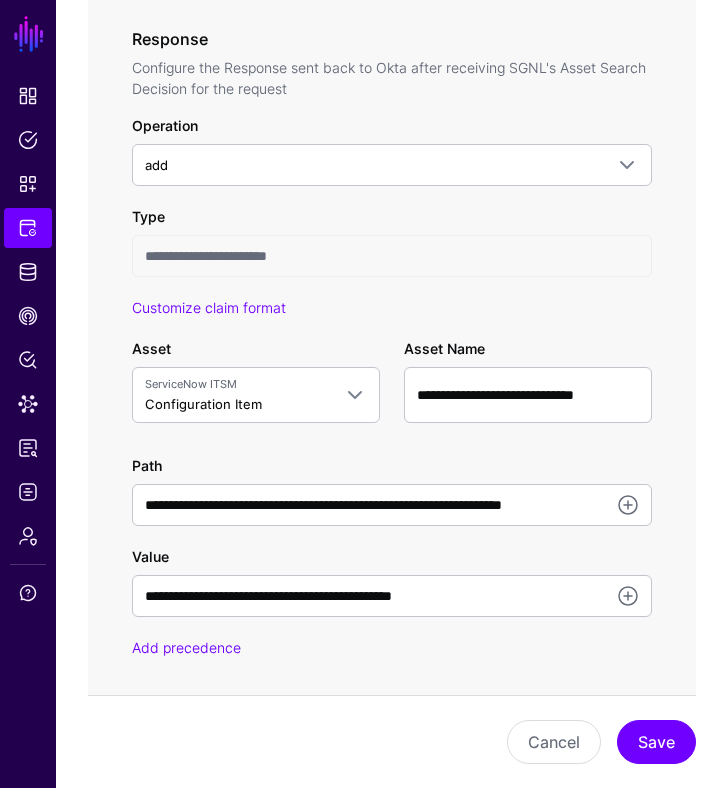 scroll, scrollTop: 1005, scrollLeft: 0, axis: vertical 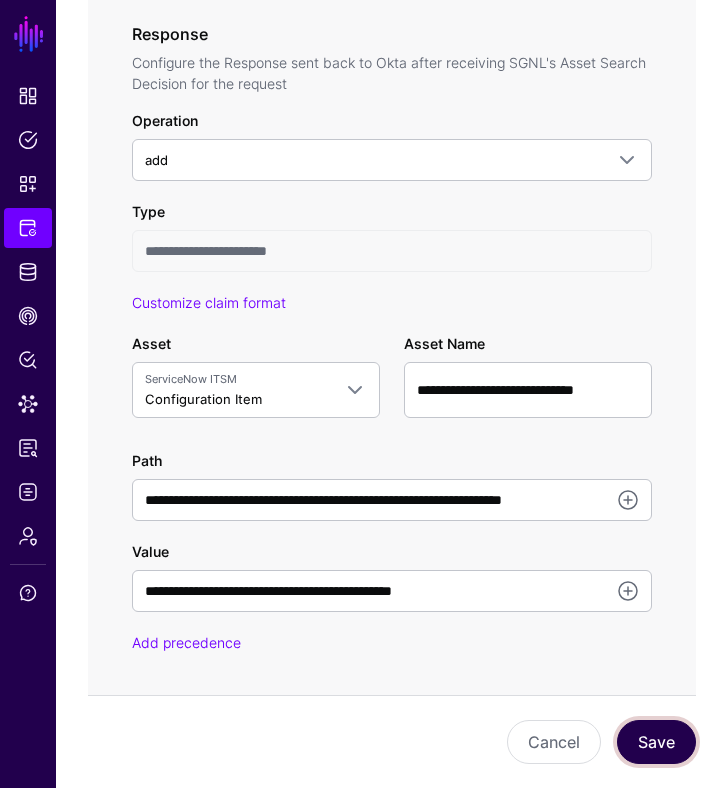 click on "Save" at bounding box center (656, 742) 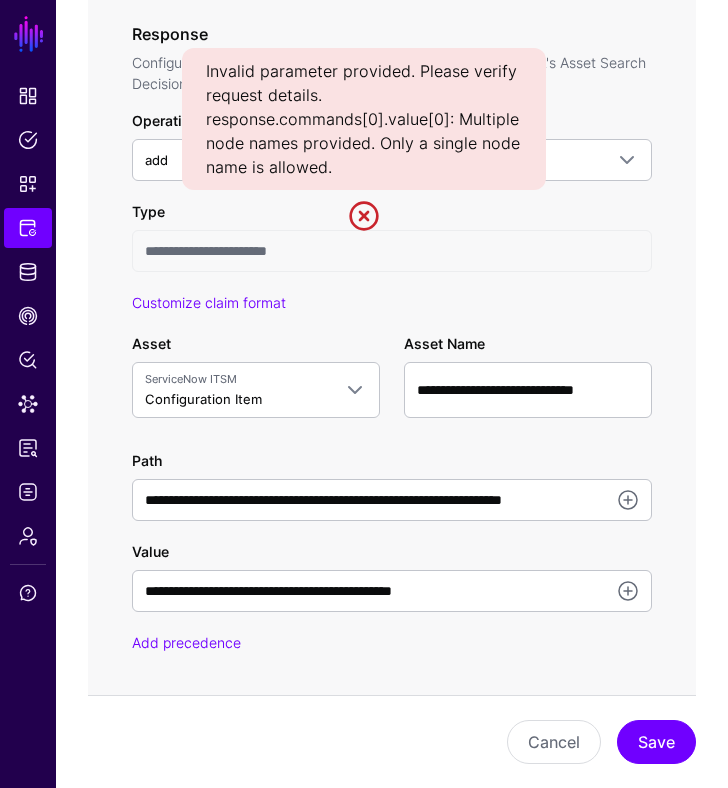 click 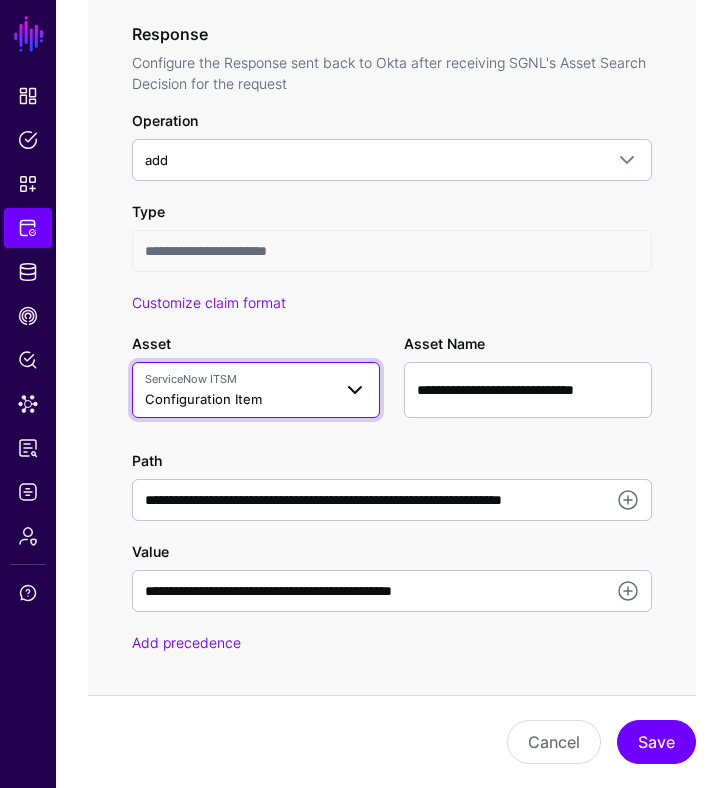 click at bounding box center (349, 390) 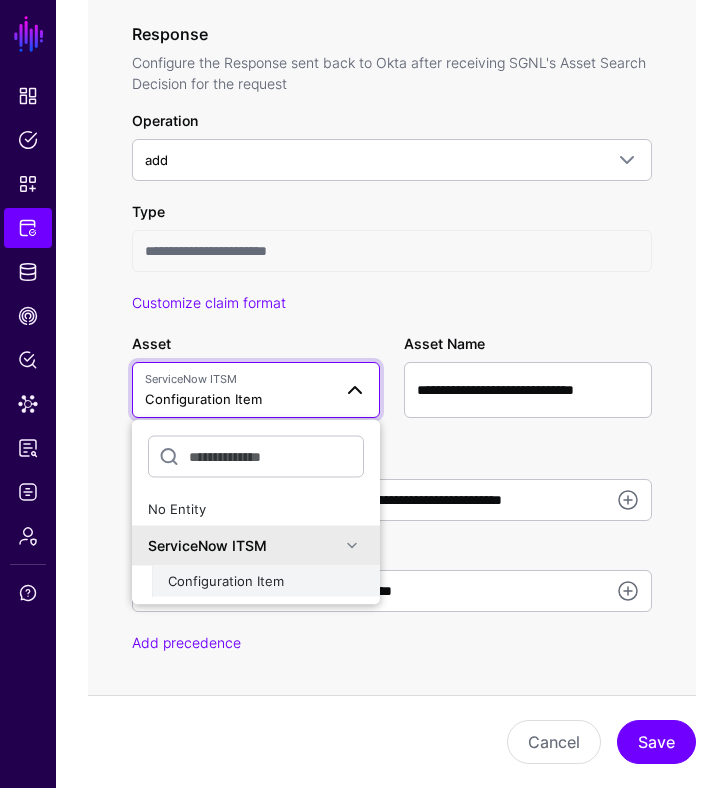 click on "Configuration Item" at bounding box center [226, 580] 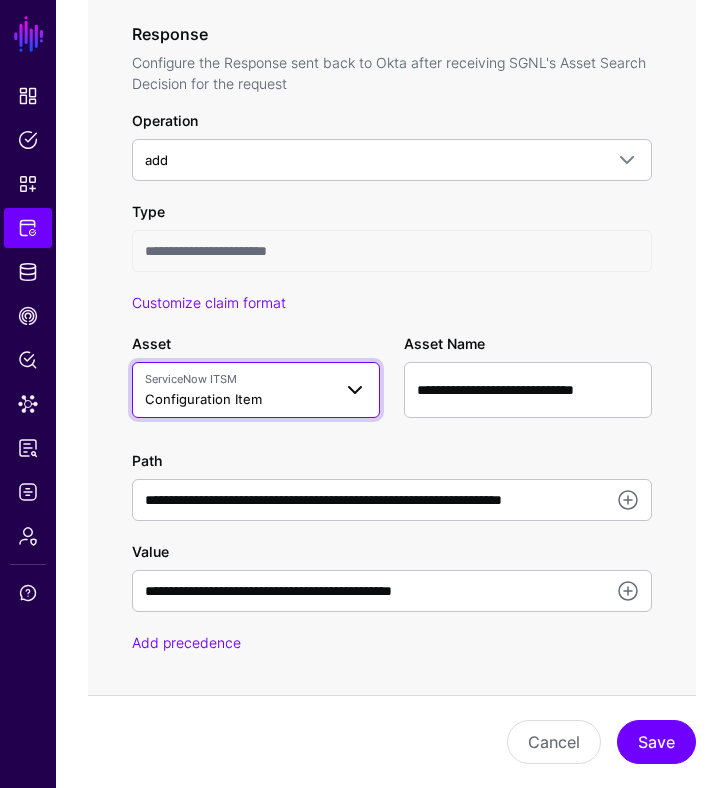 click at bounding box center (355, 390) 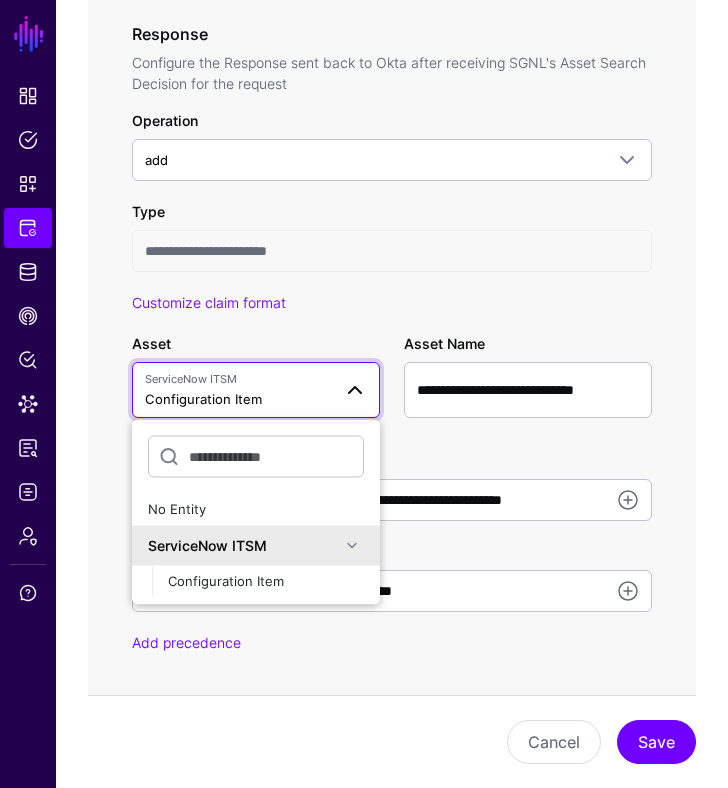 click on "ServiceNow ITSM" at bounding box center [244, 545] 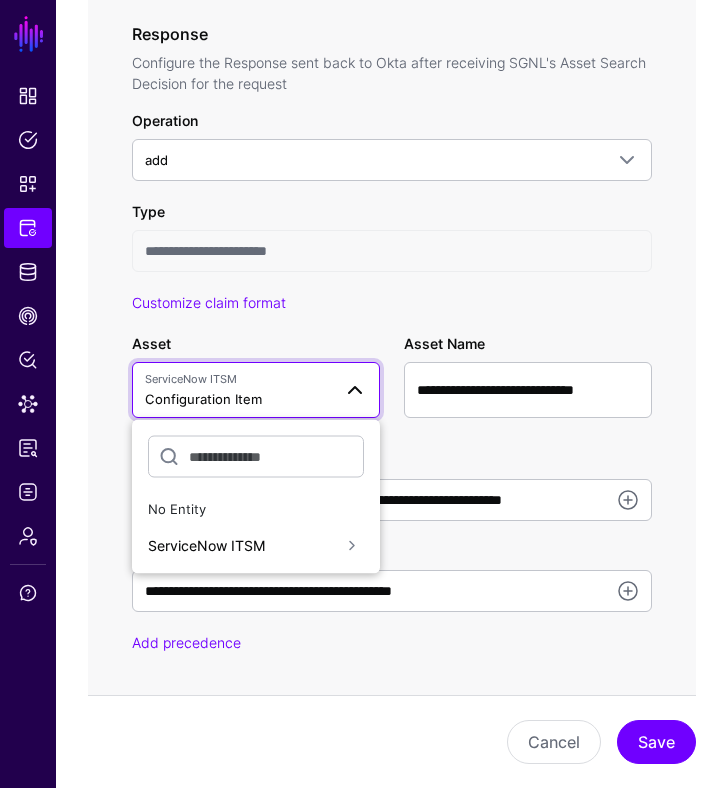 click on "**********" at bounding box center (392, 472) 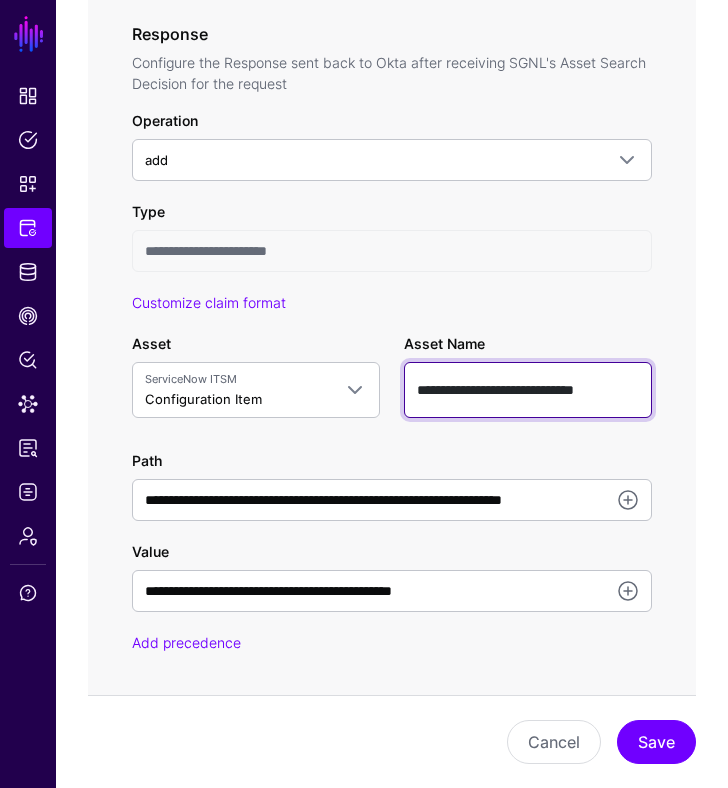 click on "**********" at bounding box center (528, 390) 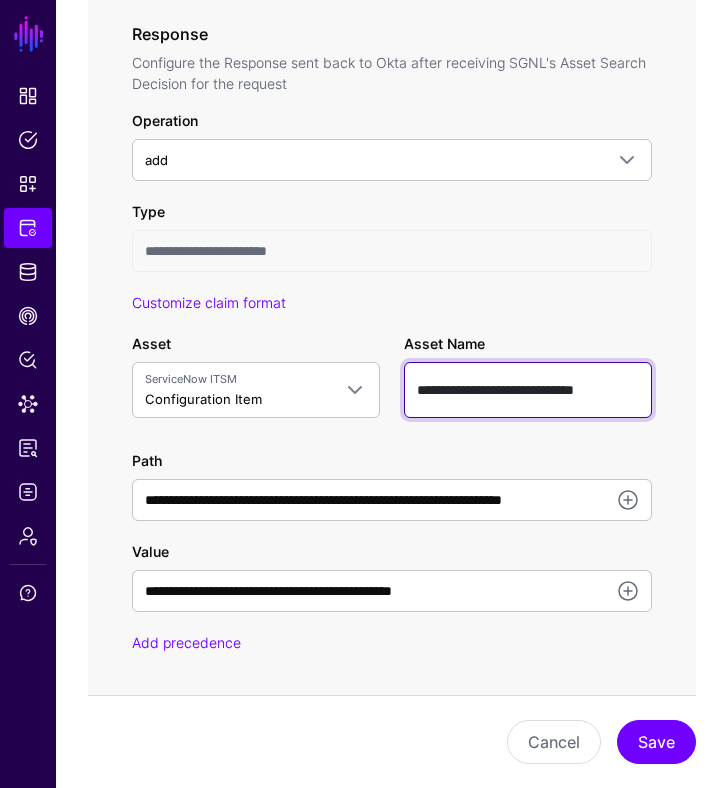 scroll, scrollTop: 0, scrollLeft: 0, axis: both 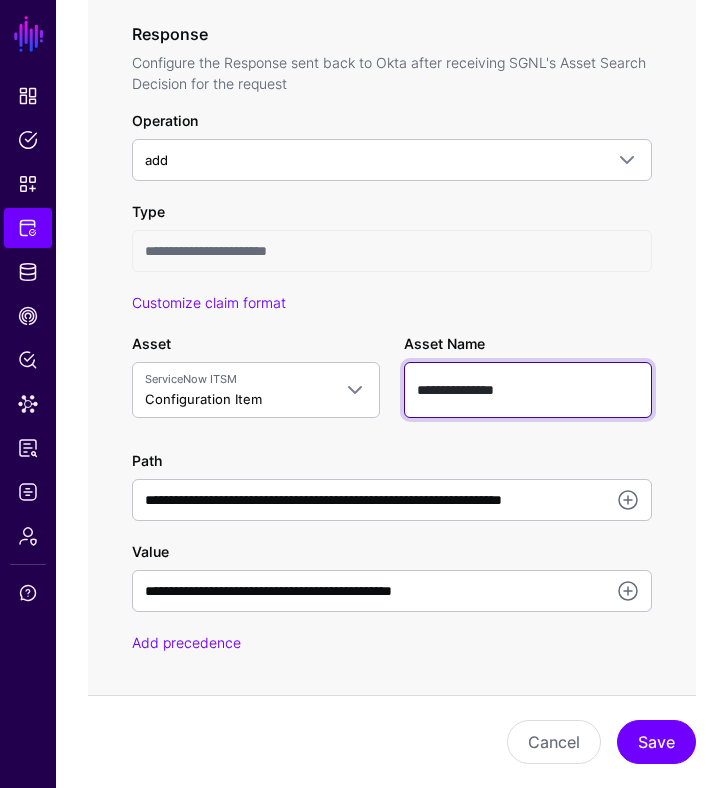 click on "**********" at bounding box center (528, 390) 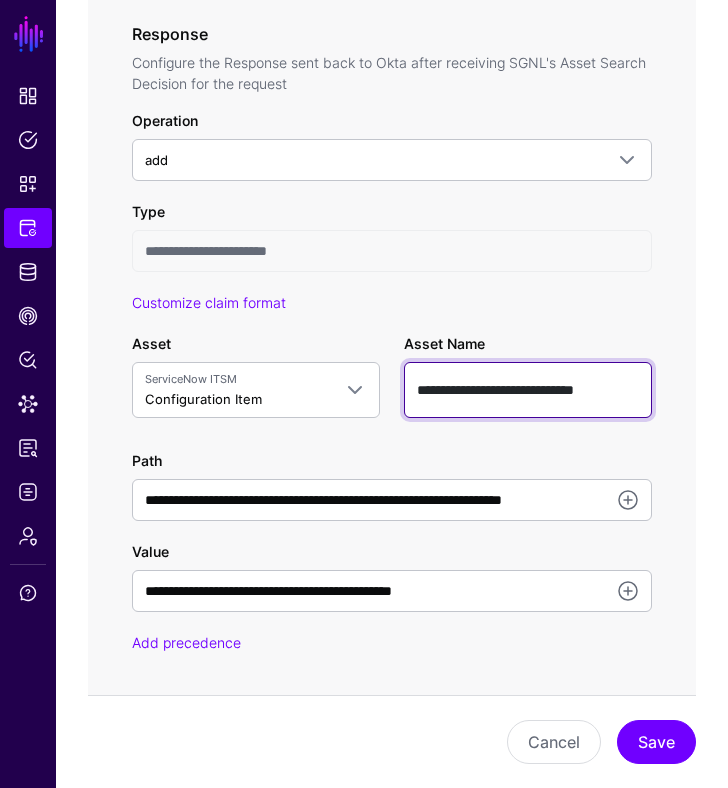 scroll, scrollTop: 0, scrollLeft: 9, axis: horizontal 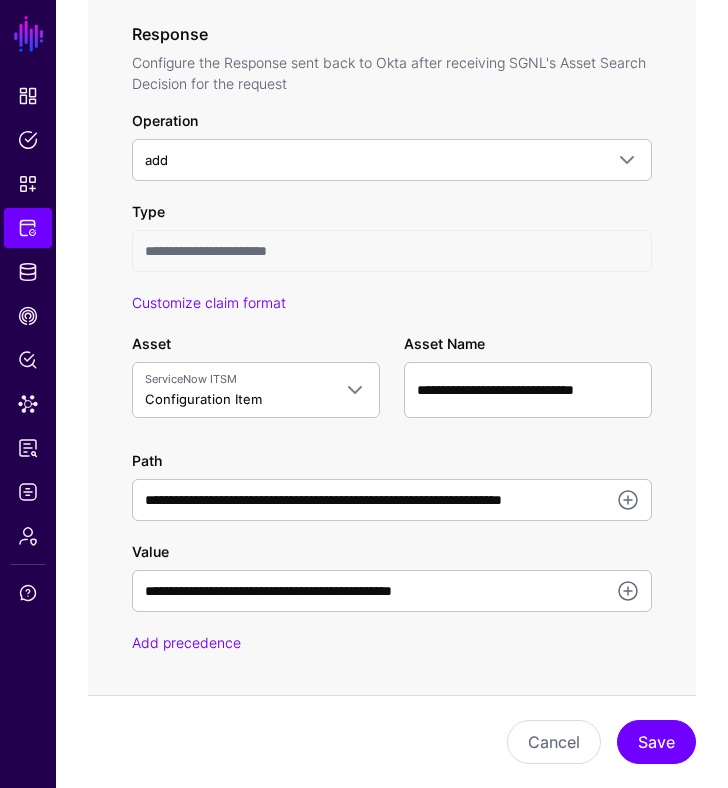 click on "**********" at bounding box center (392, 472) 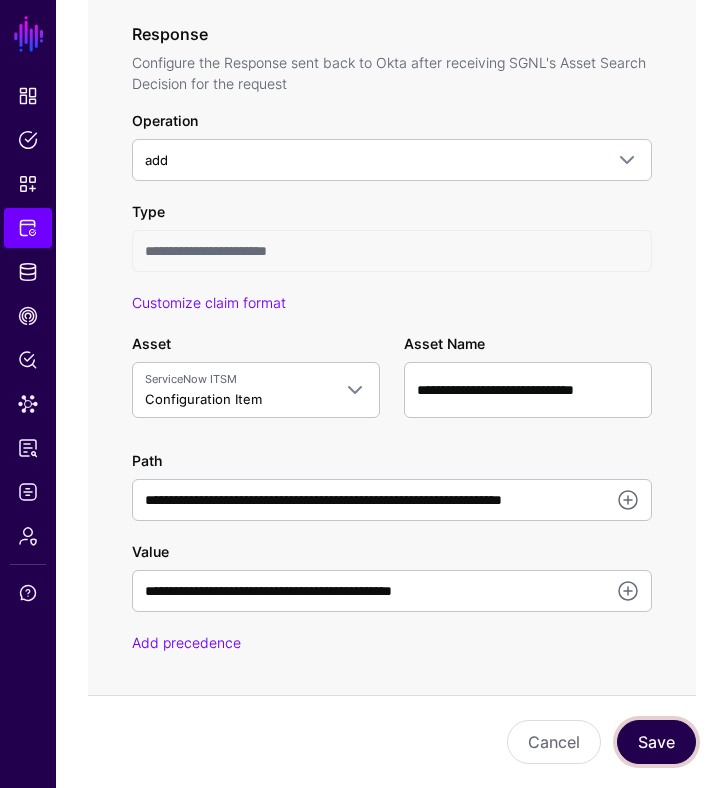 click on "Save" at bounding box center (656, 742) 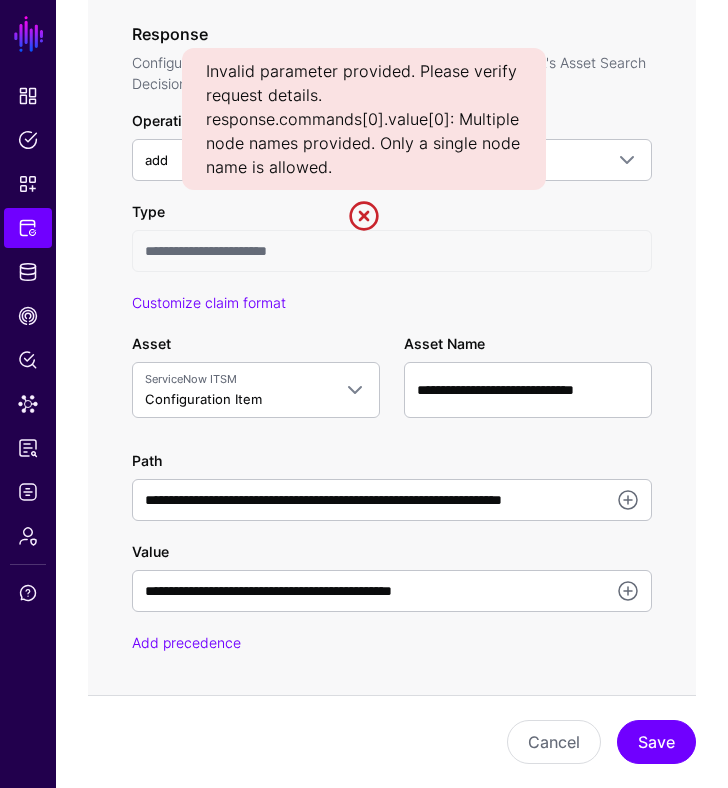 click 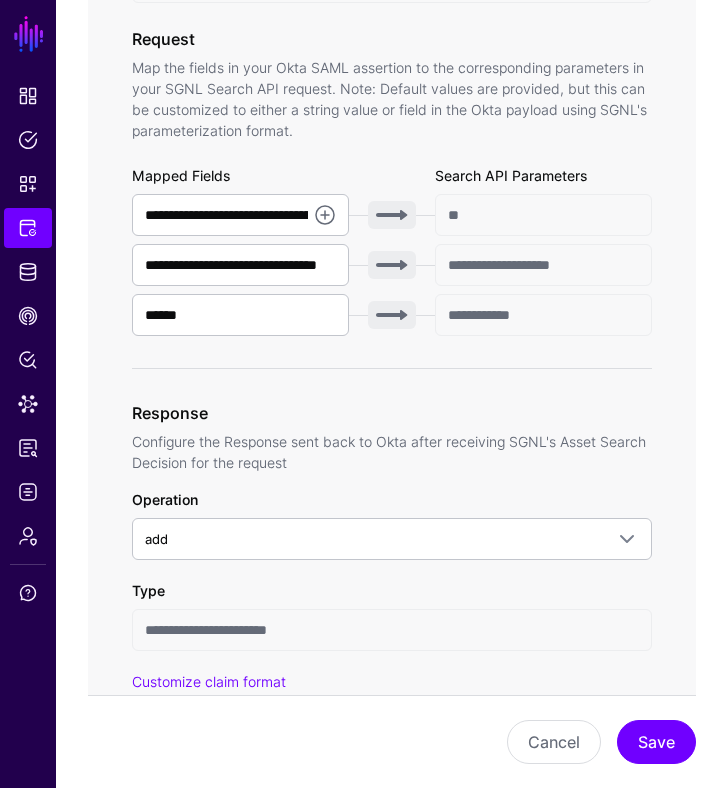 scroll, scrollTop: 632, scrollLeft: 0, axis: vertical 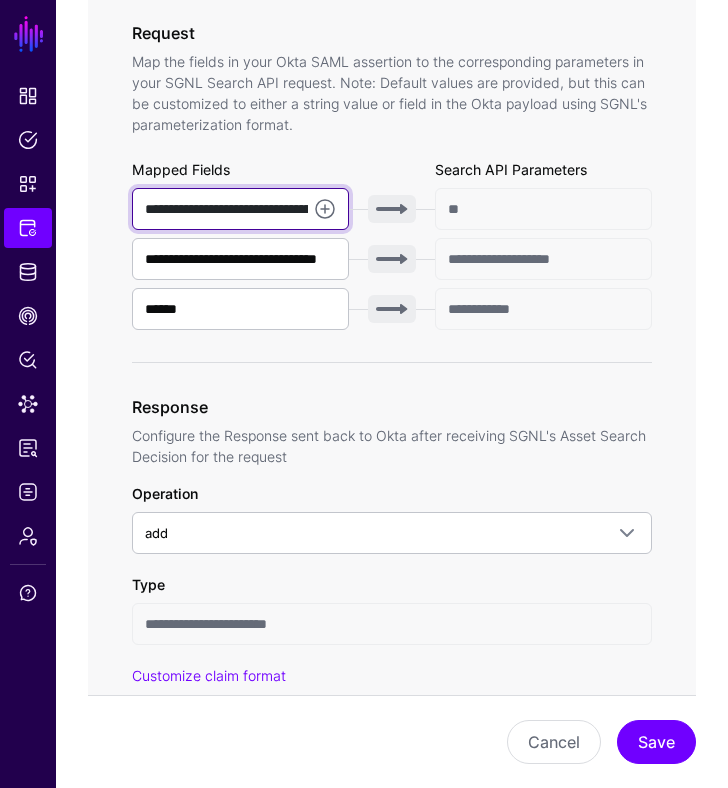 click on "**********" at bounding box center (240, 209) 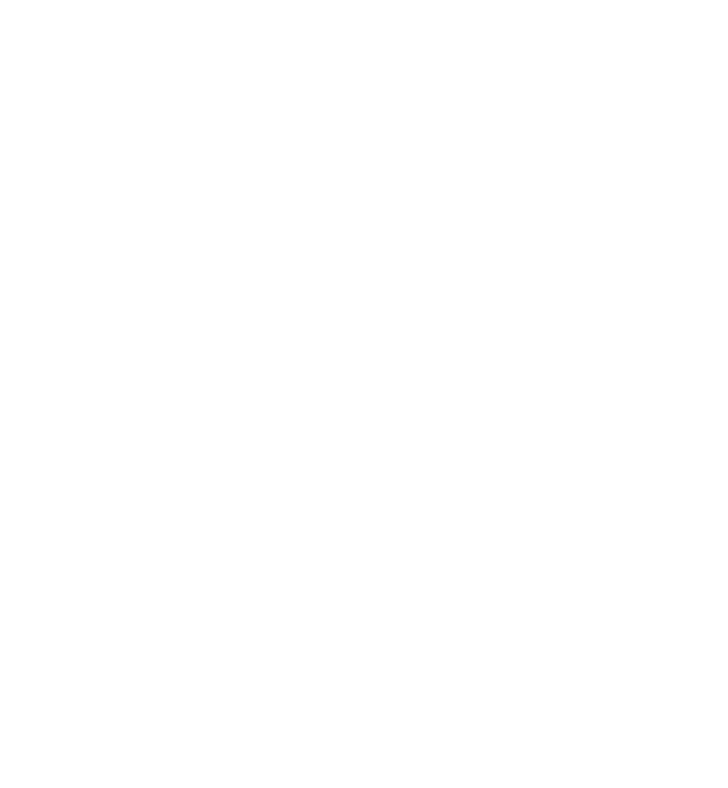 scroll, scrollTop: 0, scrollLeft: 0, axis: both 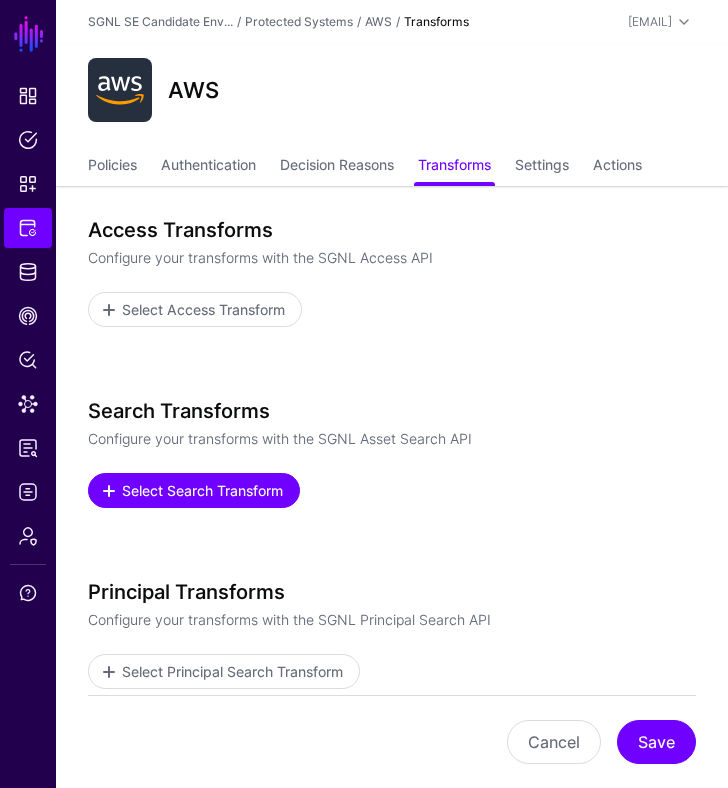 click on "Select Search Transform" at bounding box center [203, 490] 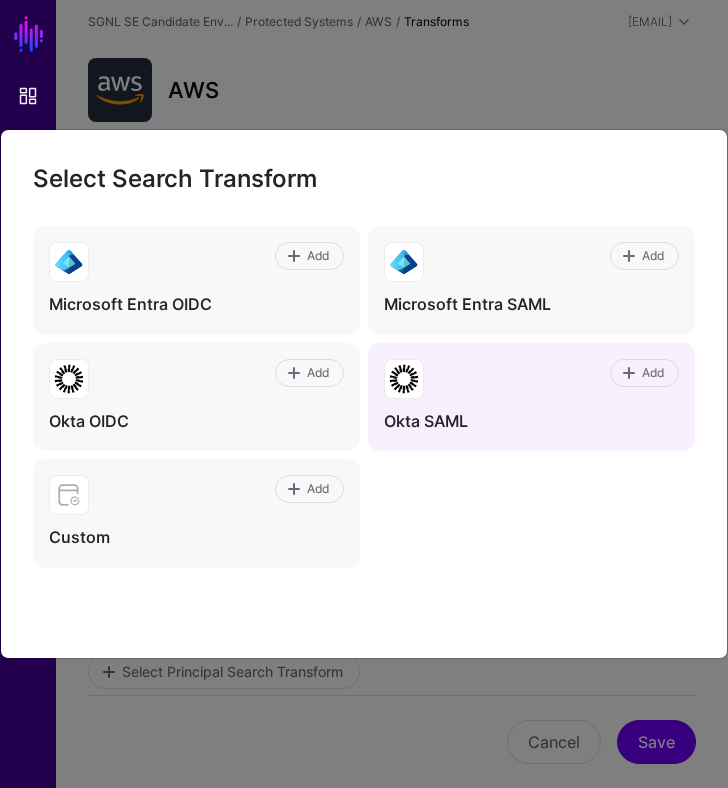 click on "Add" 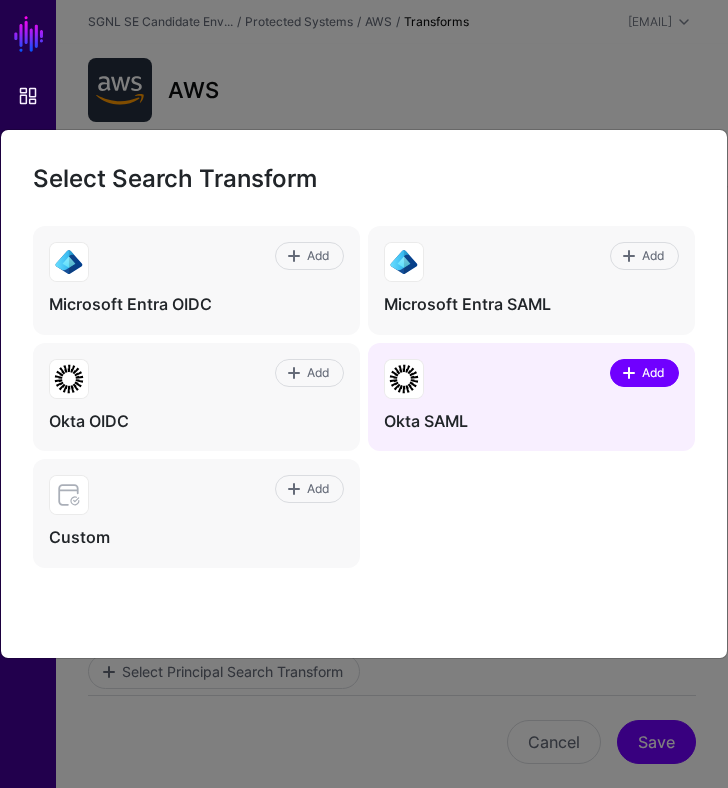 click 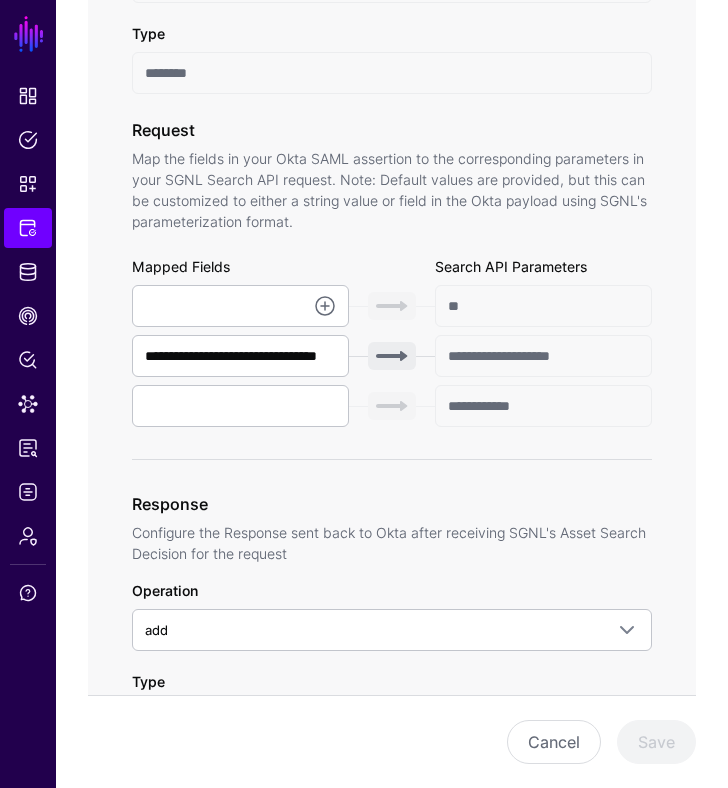 scroll, scrollTop: 542, scrollLeft: 0, axis: vertical 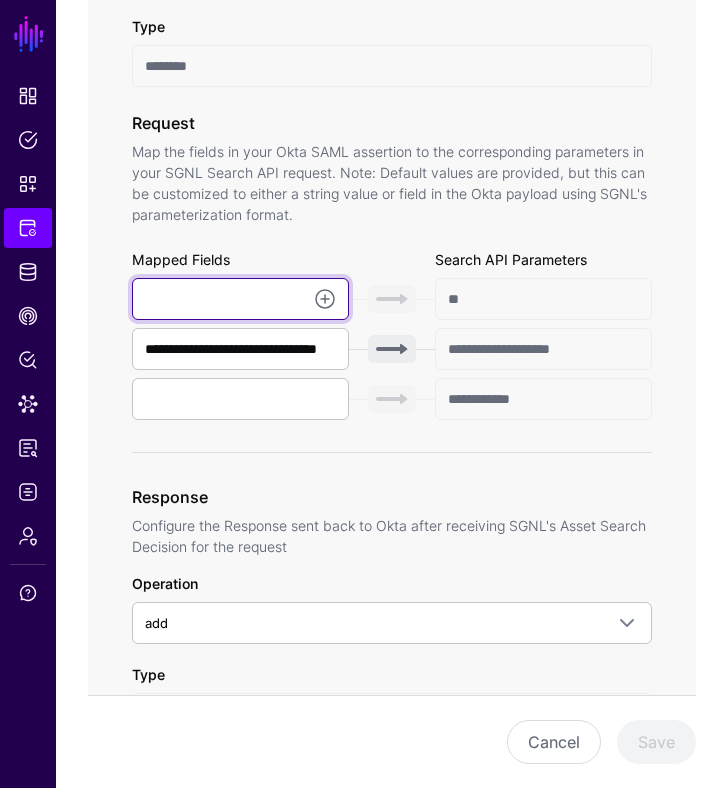 click at bounding box center (240, 299) 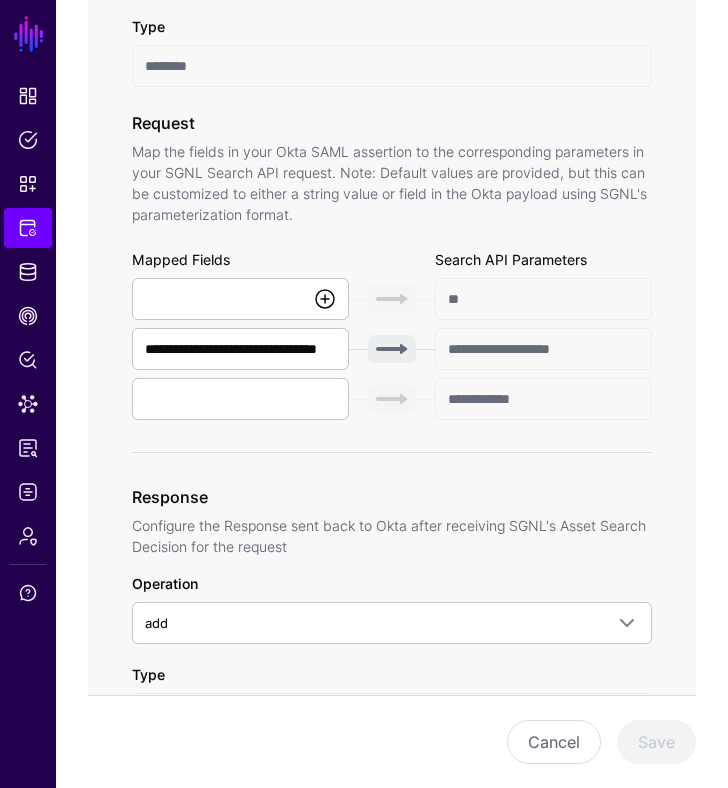 click at bounding box center [325, 299] 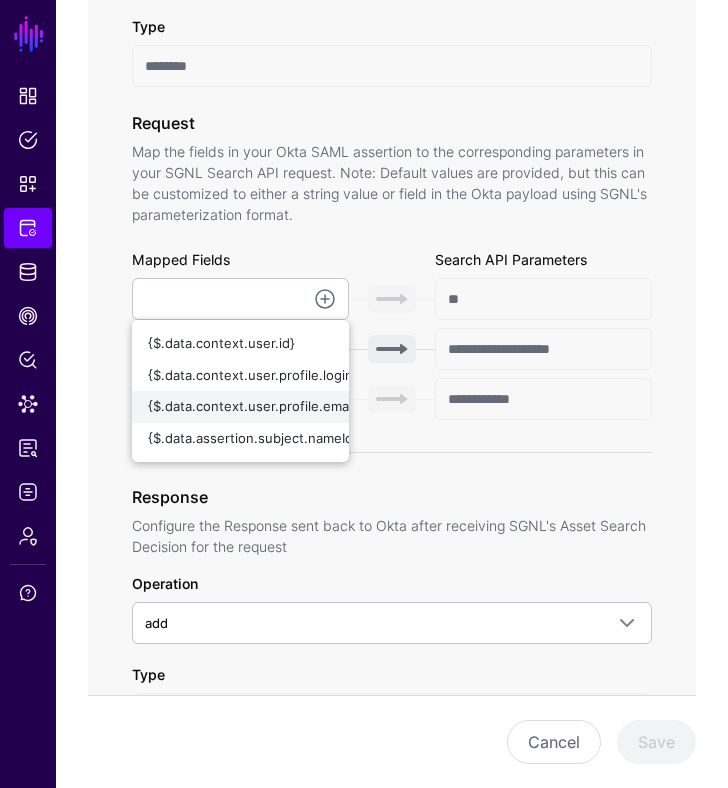 click on "{$.data.context.user.profile.email}" at bounding box center [240, 407] 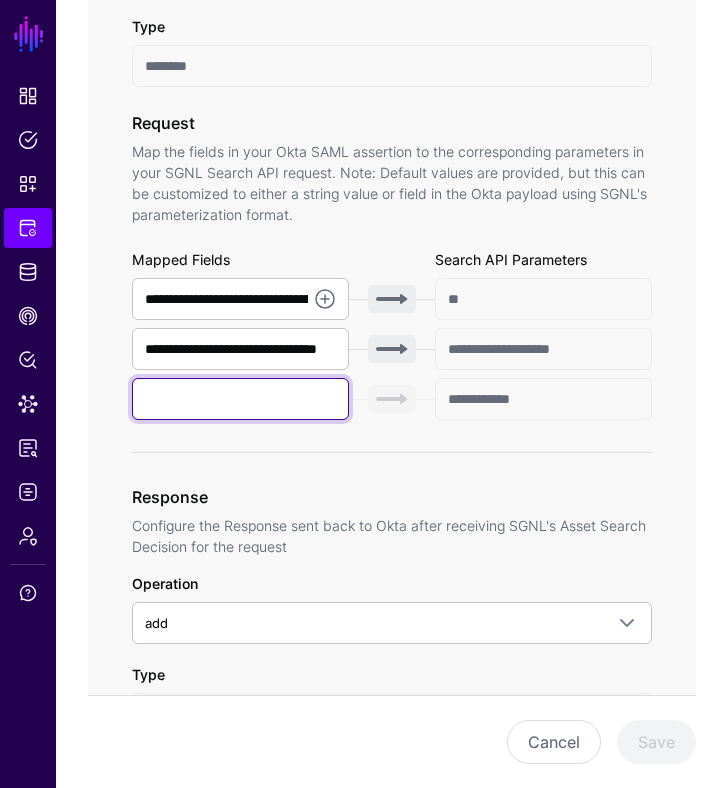 click at bounding box center [240, 399] 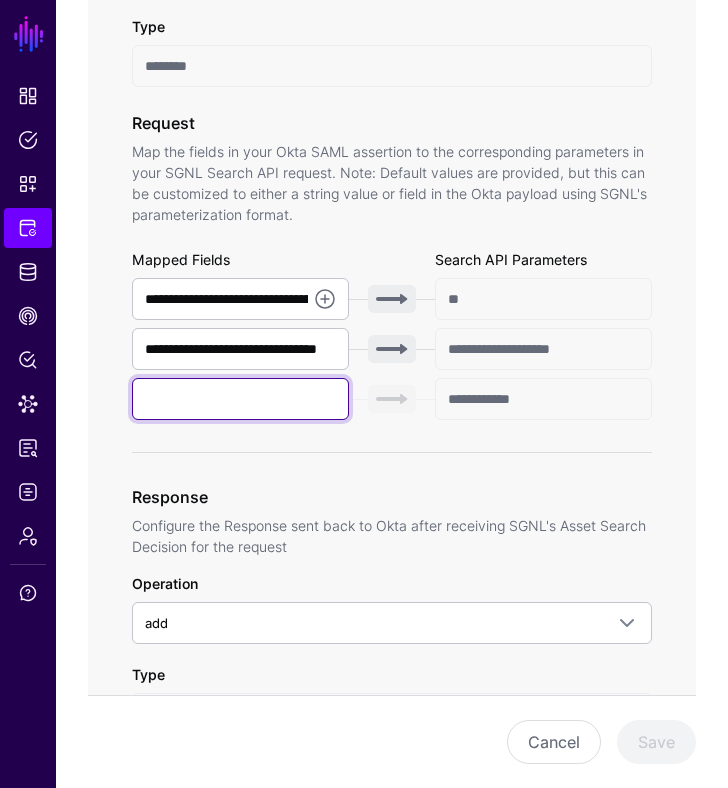 type on "******" 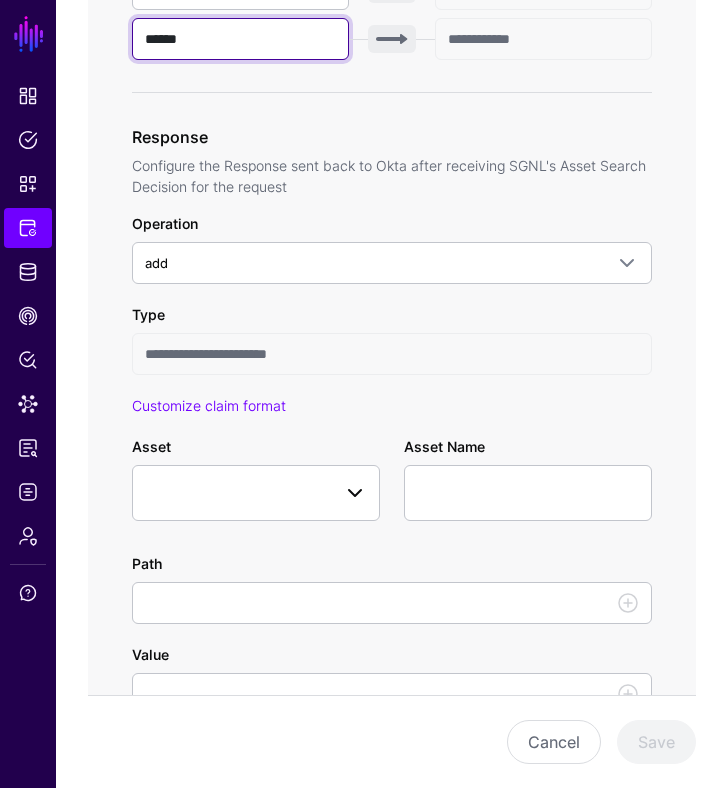 scroll, scrollTop: 906, scrollLeft: 0, axis: vertical 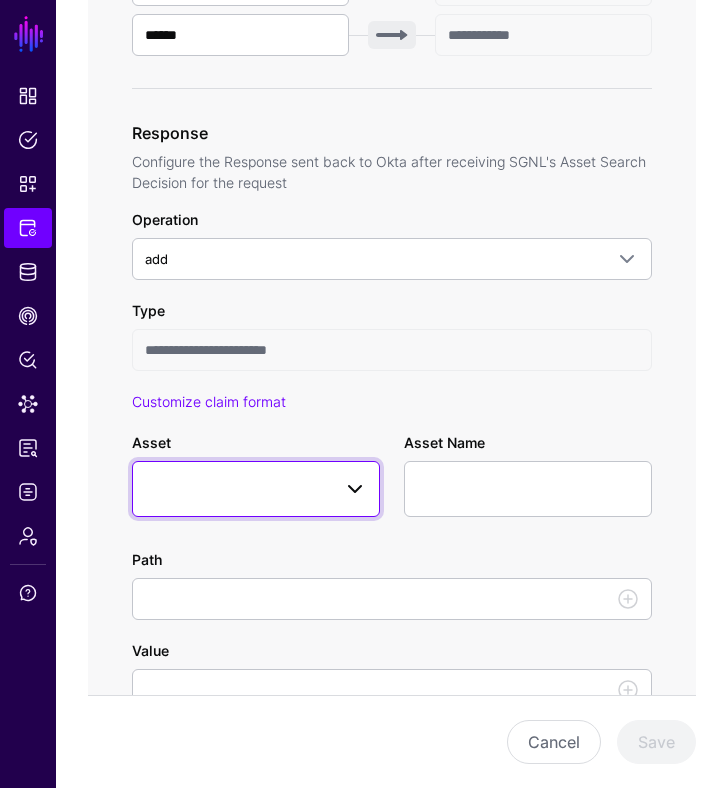 click at bounding box center (355, 489) 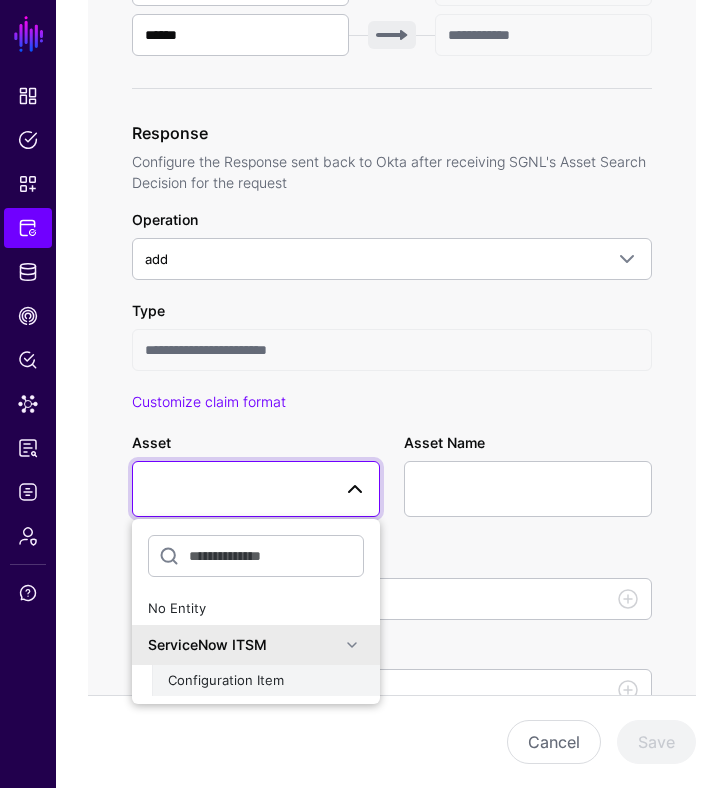 click on "Configuration Item" at bounding box center (226, 680) 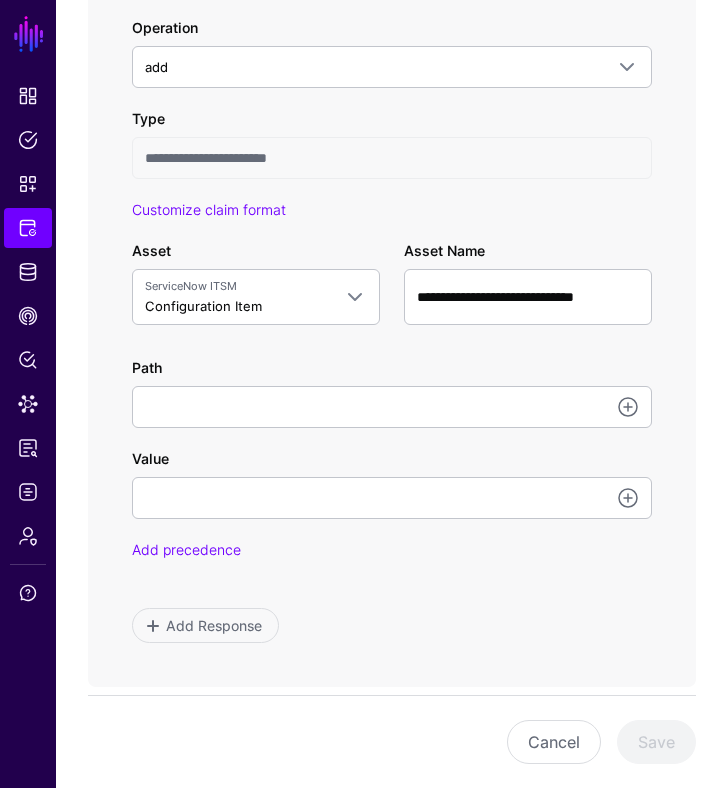 scroll, scrollTop: 1104, scrollLeft: 0, axis: vertical 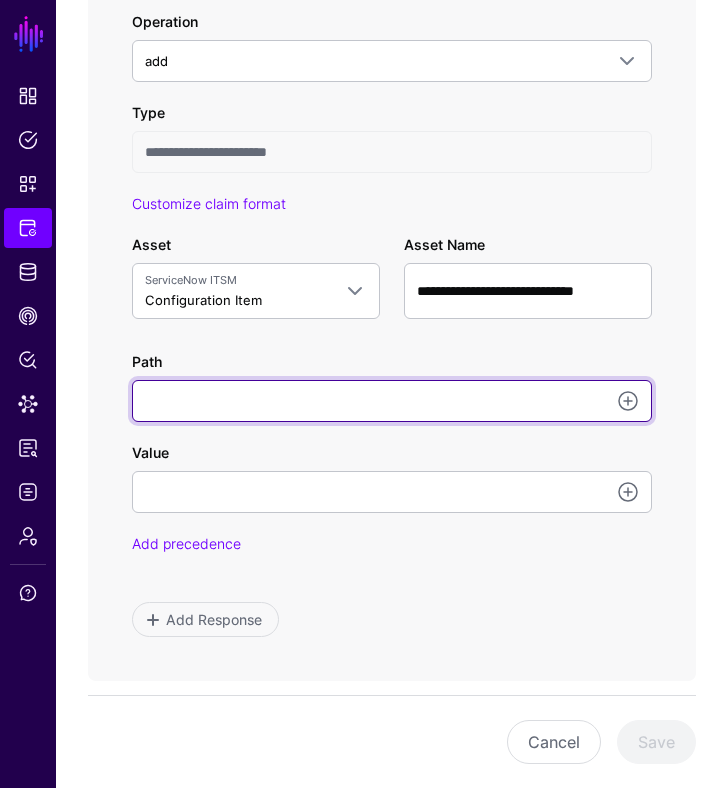 click on "Path" at bounding box center [392, 401] 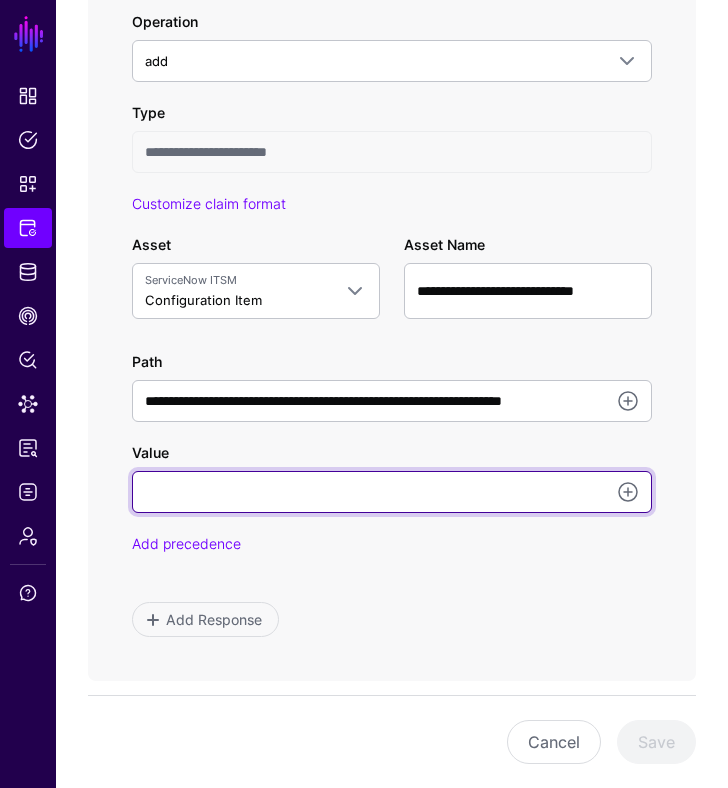 click on "Value" at bounding box center [392, 492] 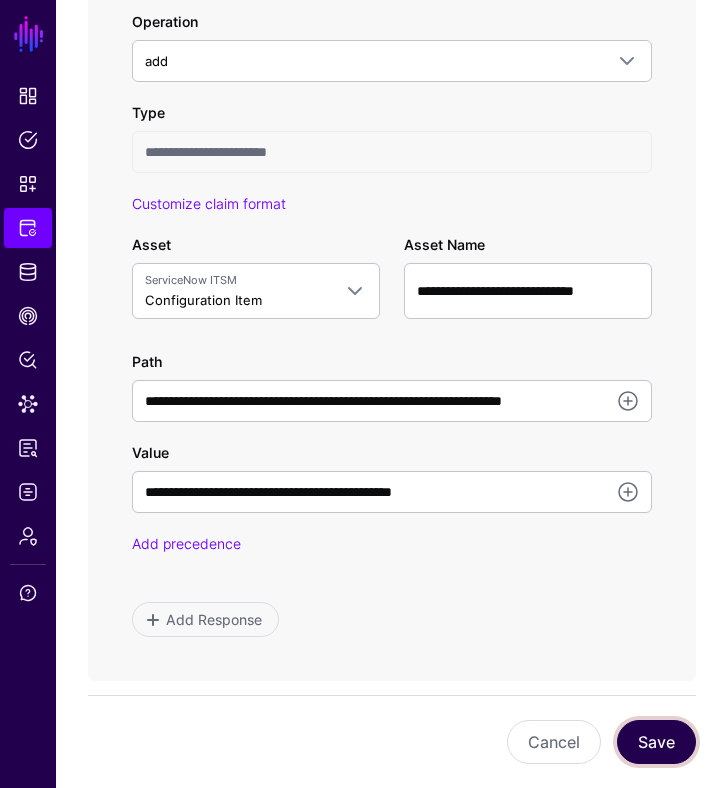 click on "Save" at bounding box center (656, 742) 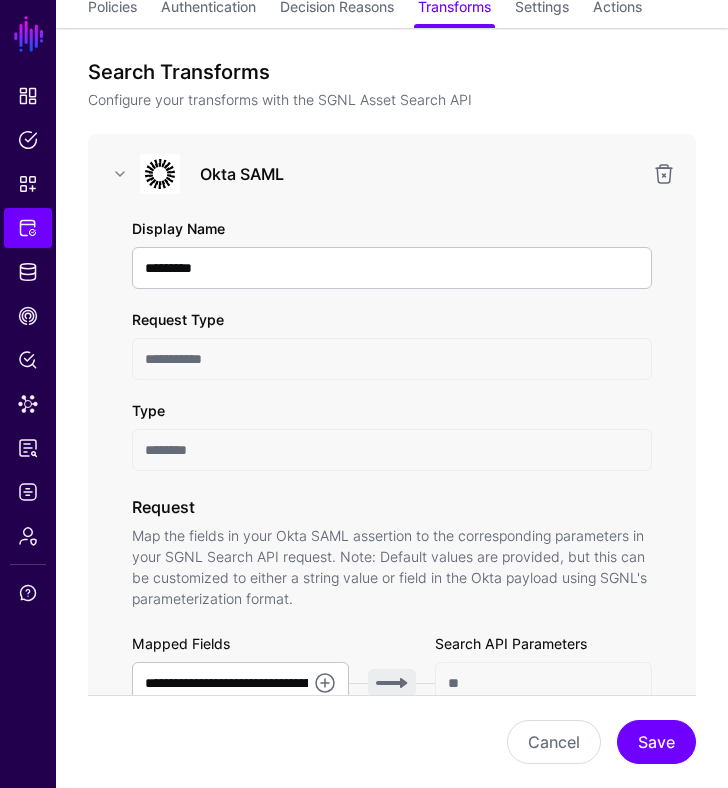 scroll, scrollTop: 143, scrollLeft: 0, axis: vertical 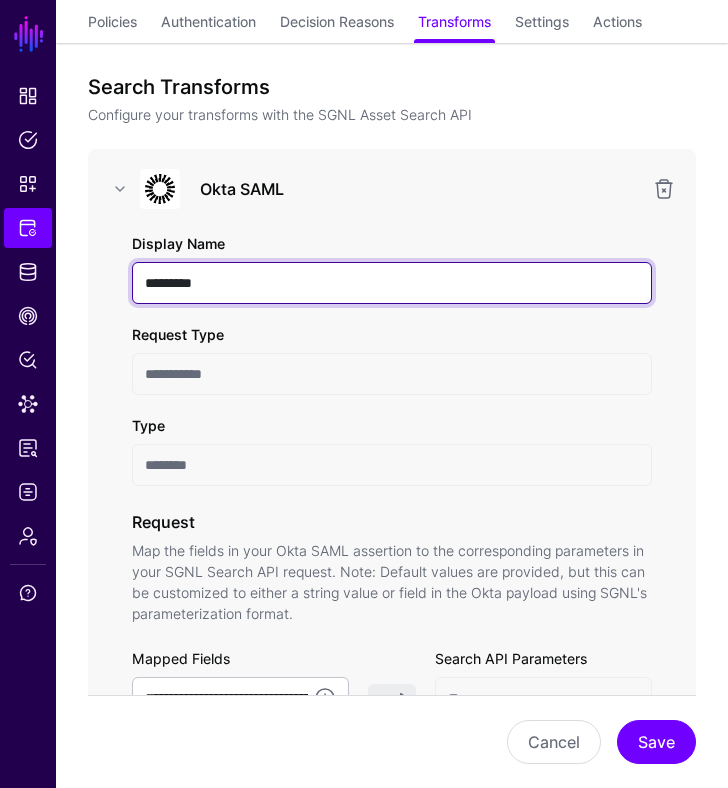 click on "*********" at bounding box center (392, 283) 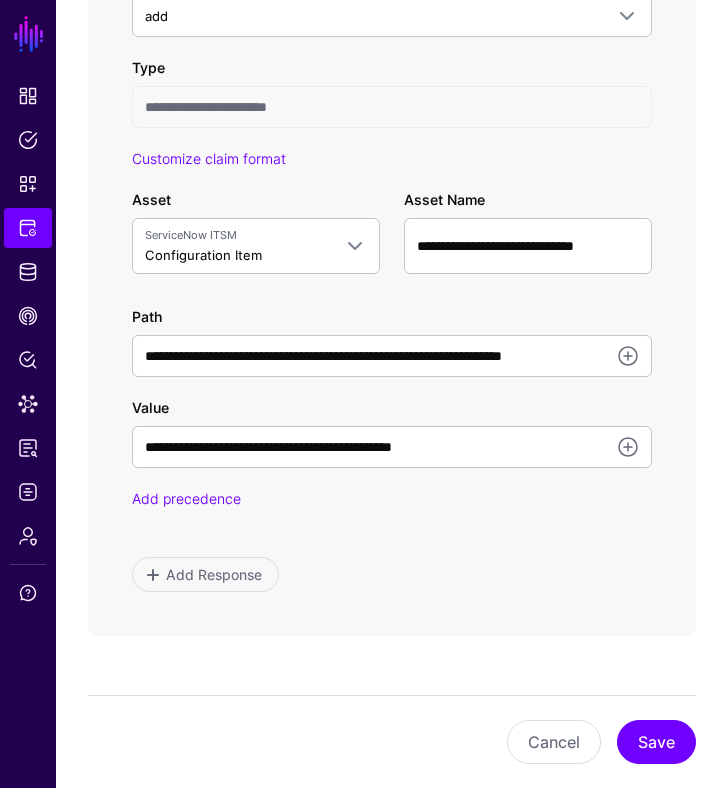 scroll, scrollTop: 1162, scrollLeft: 0, axis: vertical 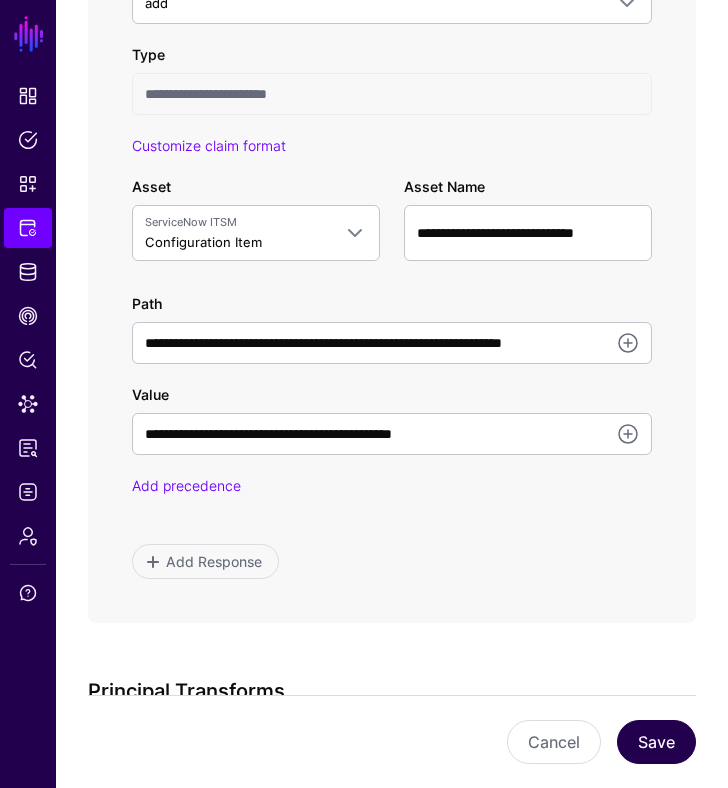 type on "**********" 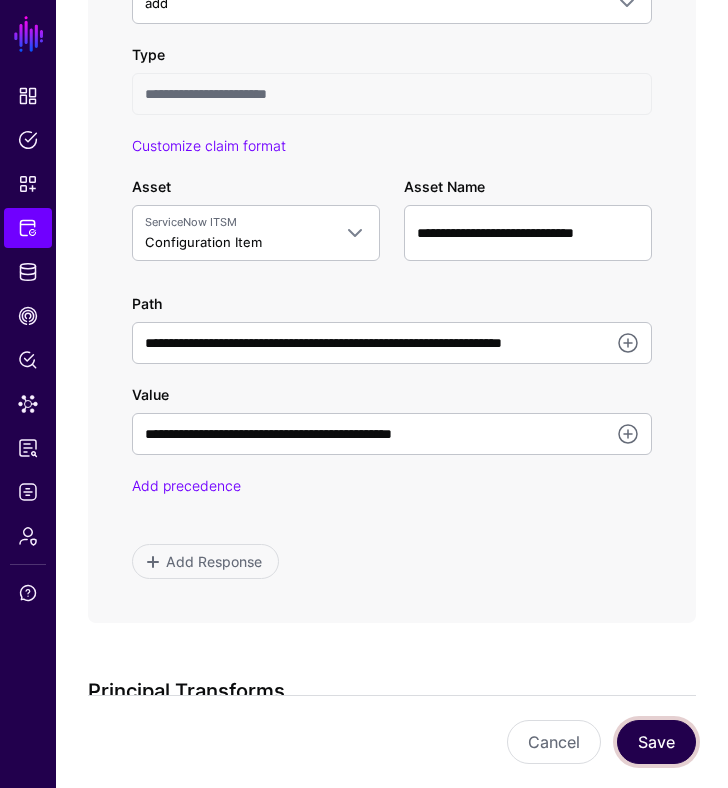 click on "Save" at bounding box center (656, 742) 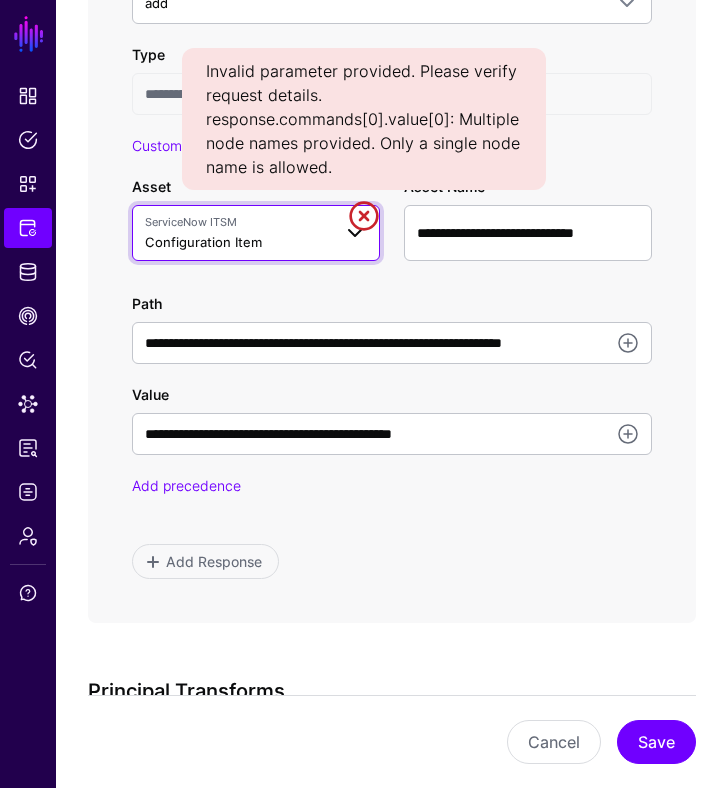 click on "ServiceNow ITSM  Configuration Item" at bounding box center [238, 233] 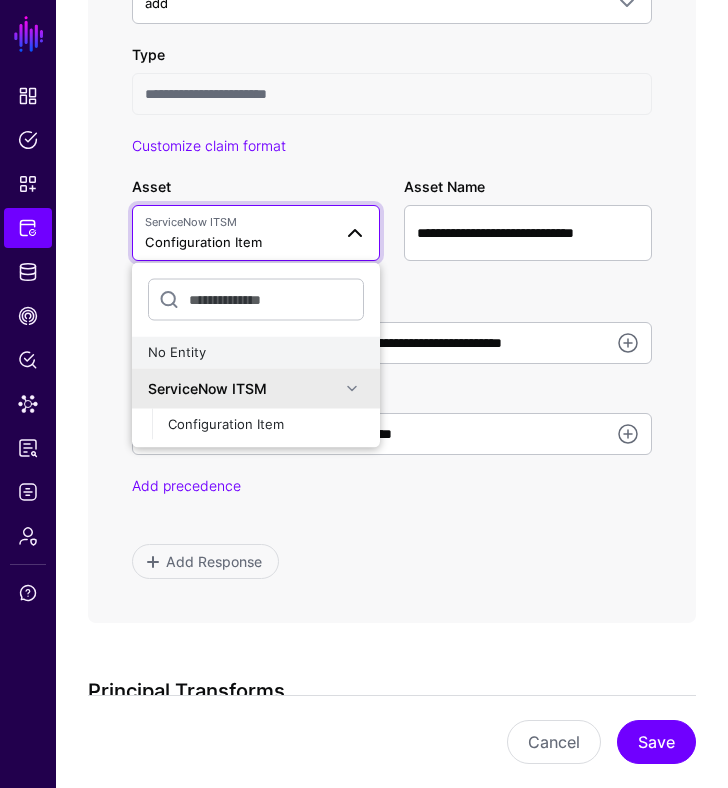 click on "No Entity" at bounding box center [177, 352] 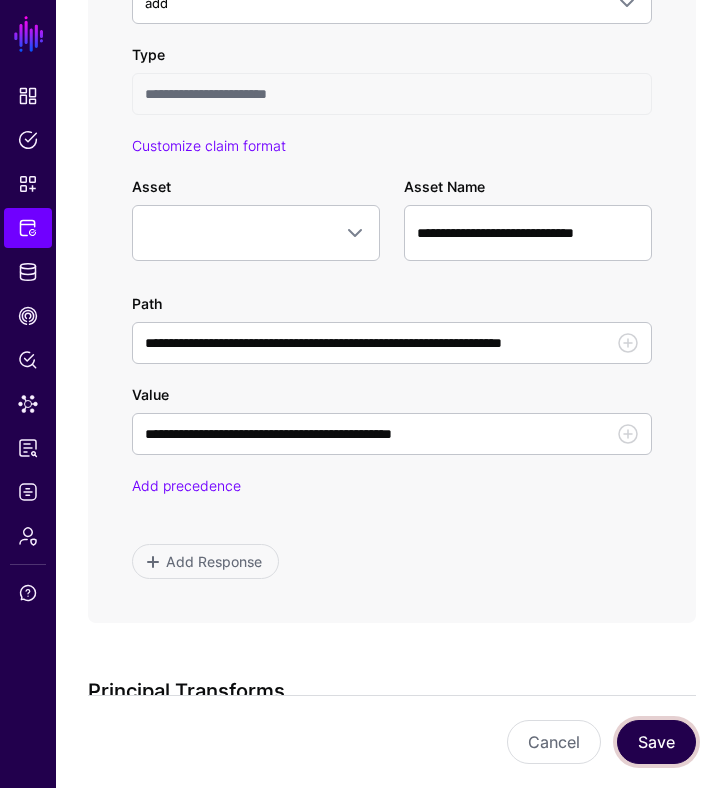 click on "Save" at bounding box center (656, 742) 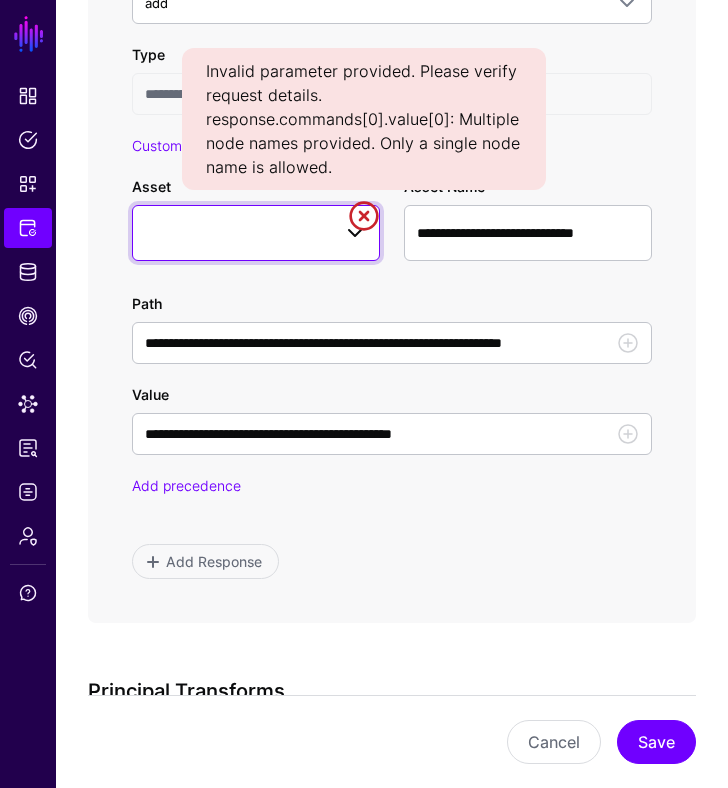 click at bounding box center [256, 233] 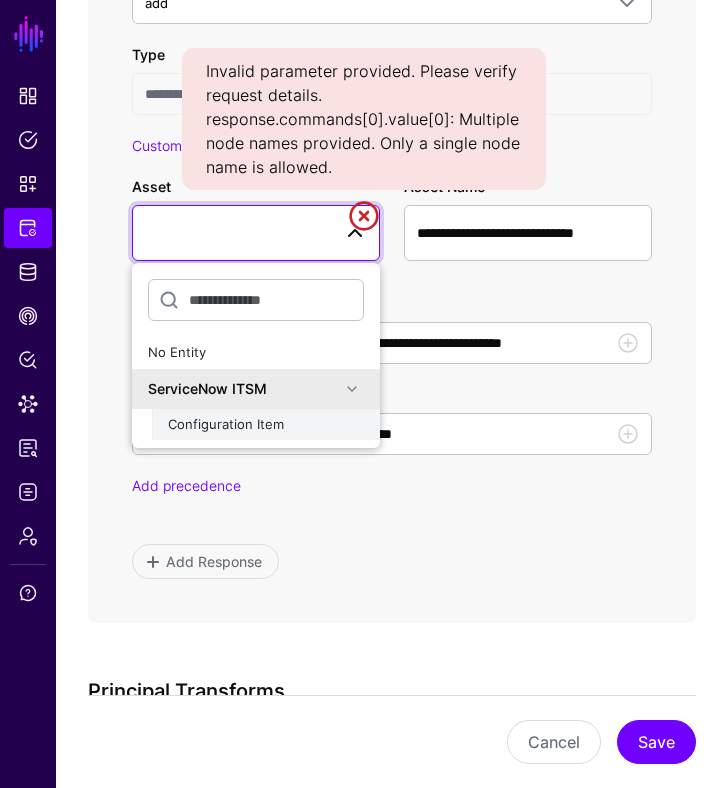 click on "Configuration Item" at bounding box center [226, 424] 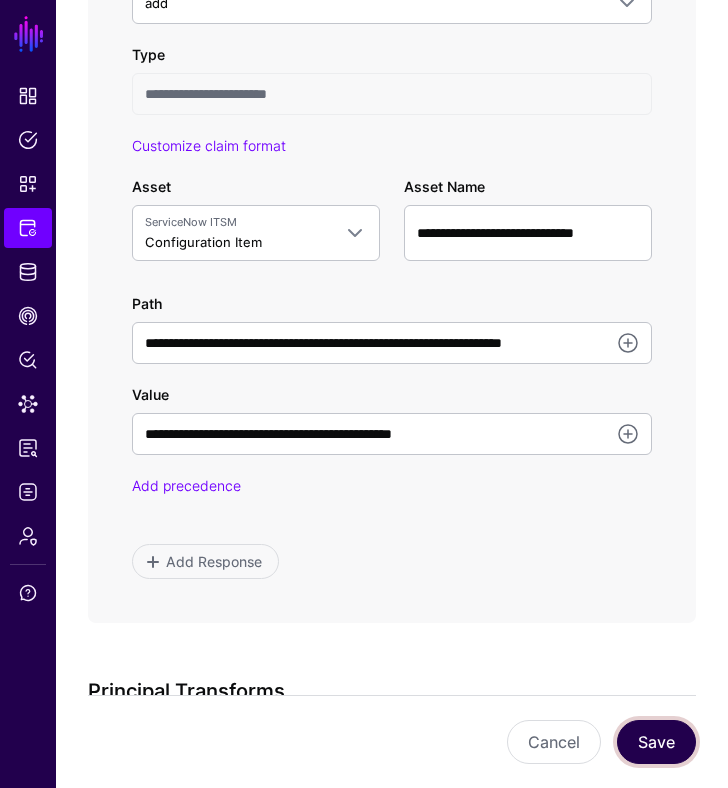 click on "Save" at bounding box center (656, 742) 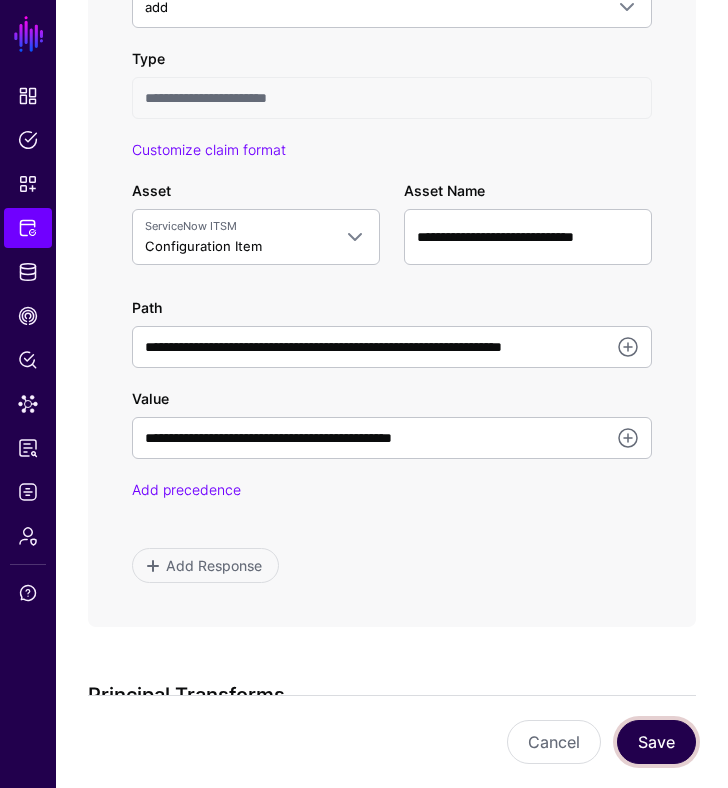 scroll, scrollTop: 1155, scrollLeft: 0, axis: vertical 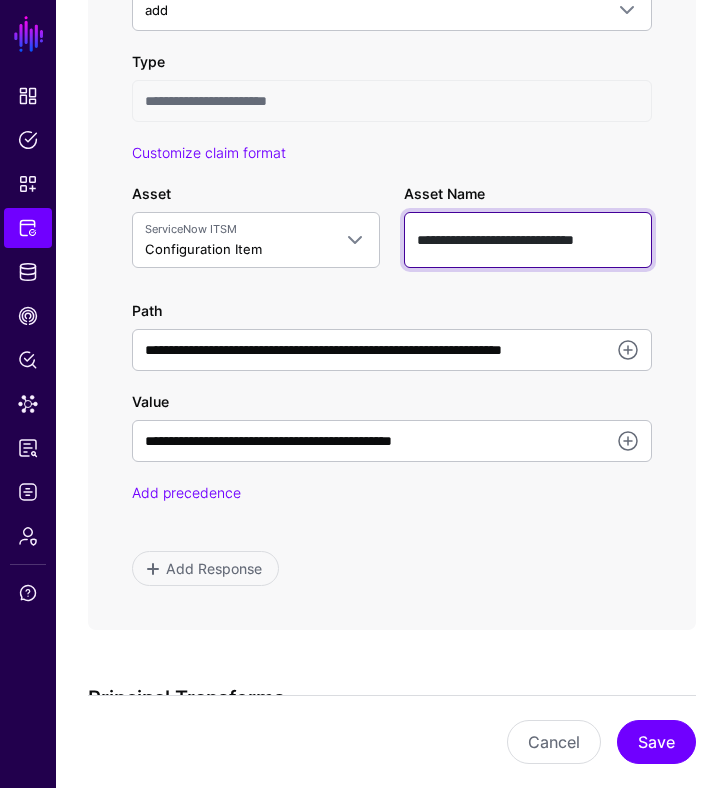 click on "**********" at bounding box center (528, 240) 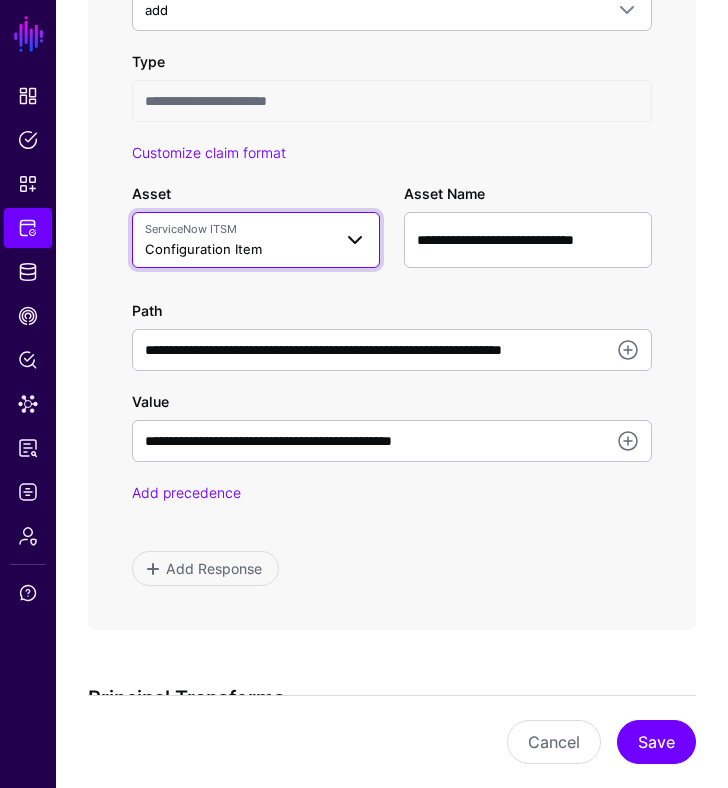 click on "ServiceNow ITSM" at bounding box center [238, 229] 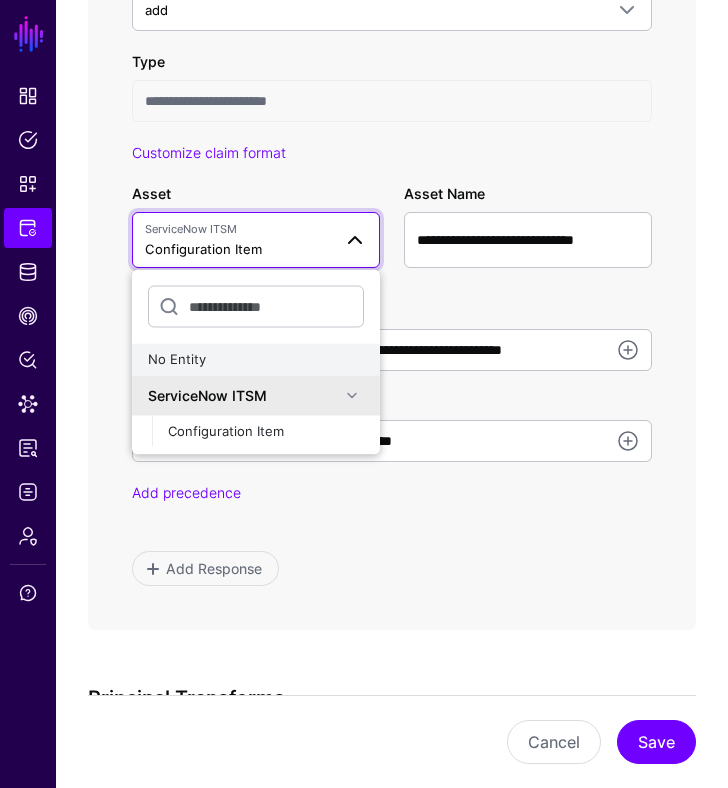 click on "No Entity" at bounding box center (177, 359) 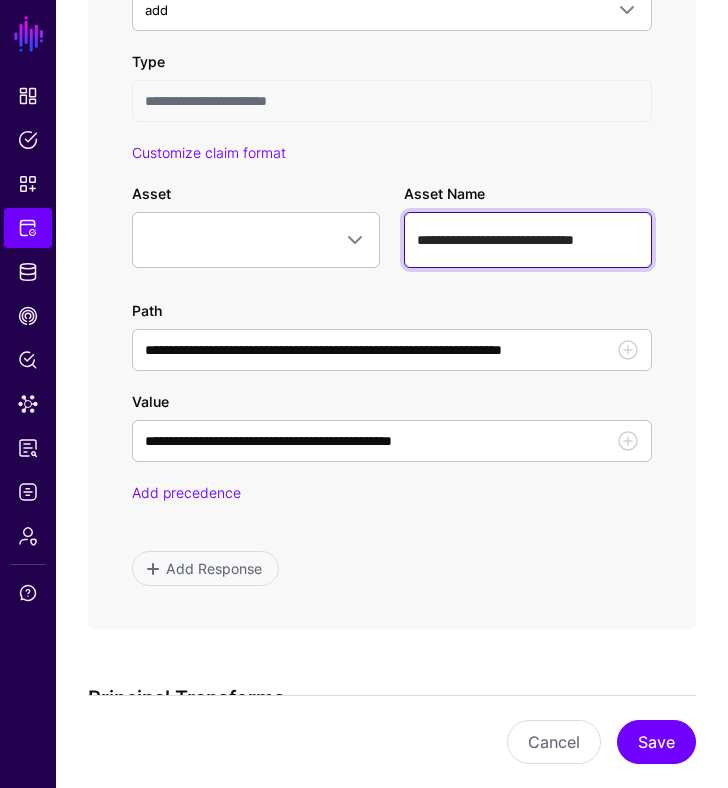 click on "**********" at bounding box center [528, 240] 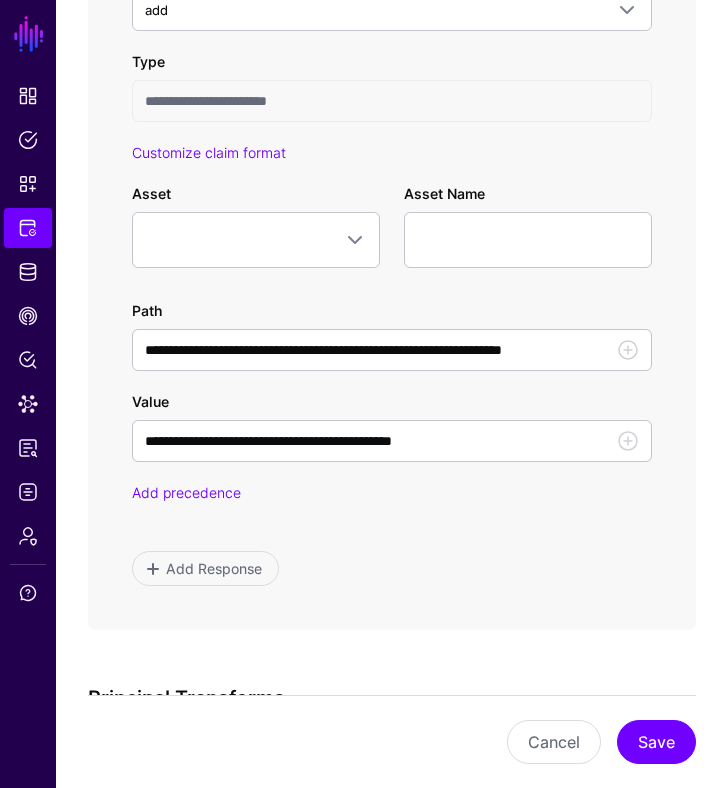 click on "Add precedence" at bounding box center (392, 492) 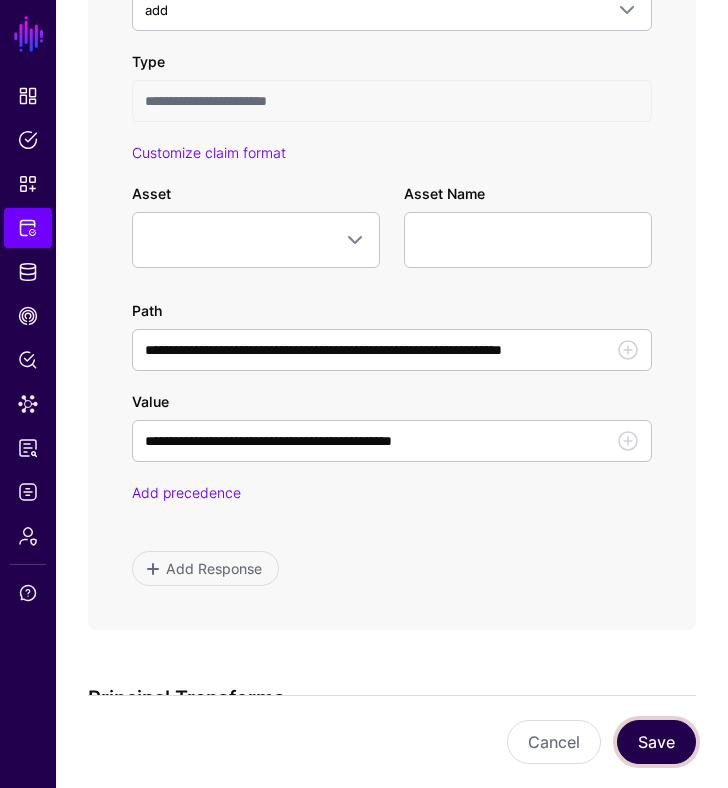 click on "Save" at bounding box center [656, 742] 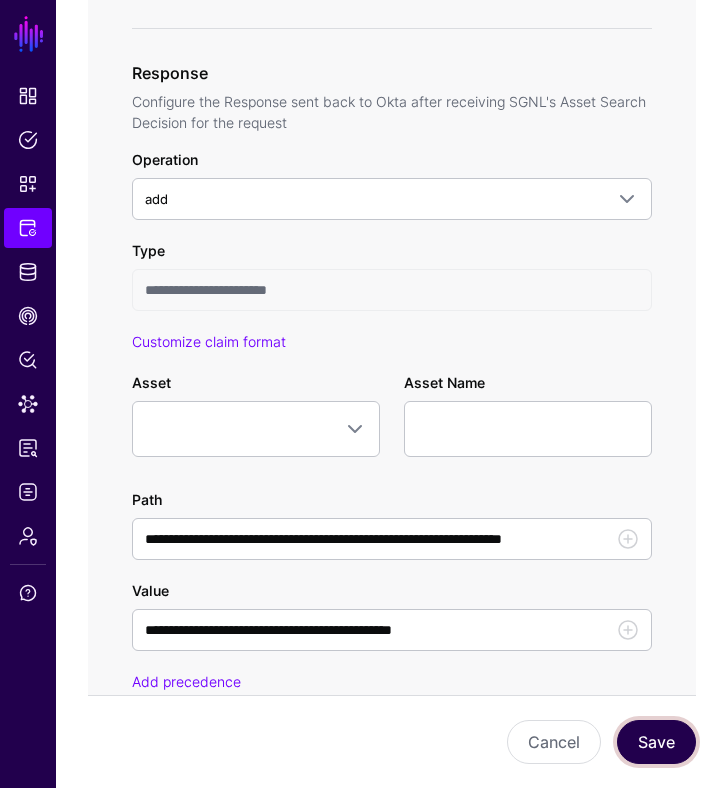 scroll, scrollTop: 973, scrollLeft: 0, axis: vertical 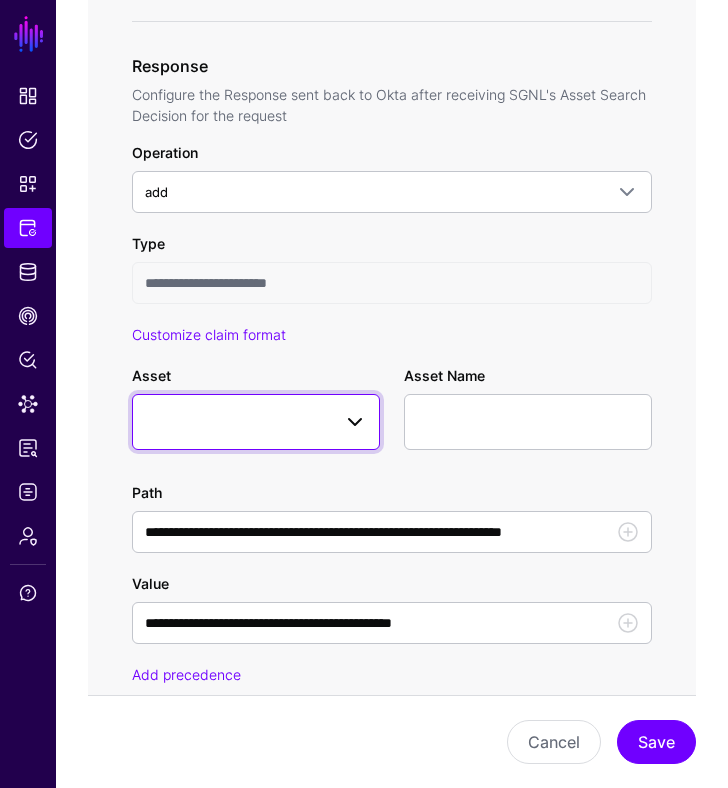 click at bounding box center (355, 422) 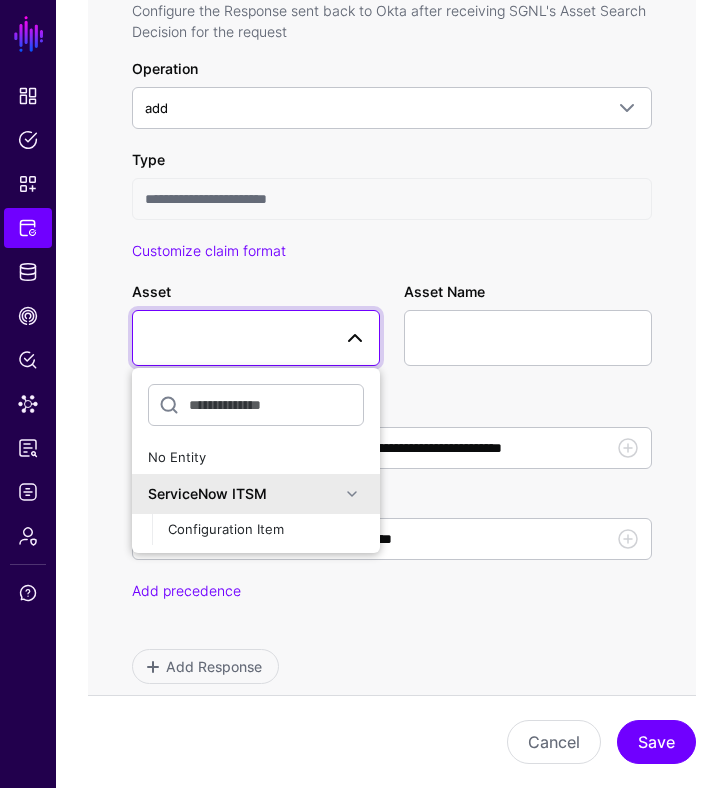 scroll, scrollTop: 1060, scrollLeft: 0, axis: vertical 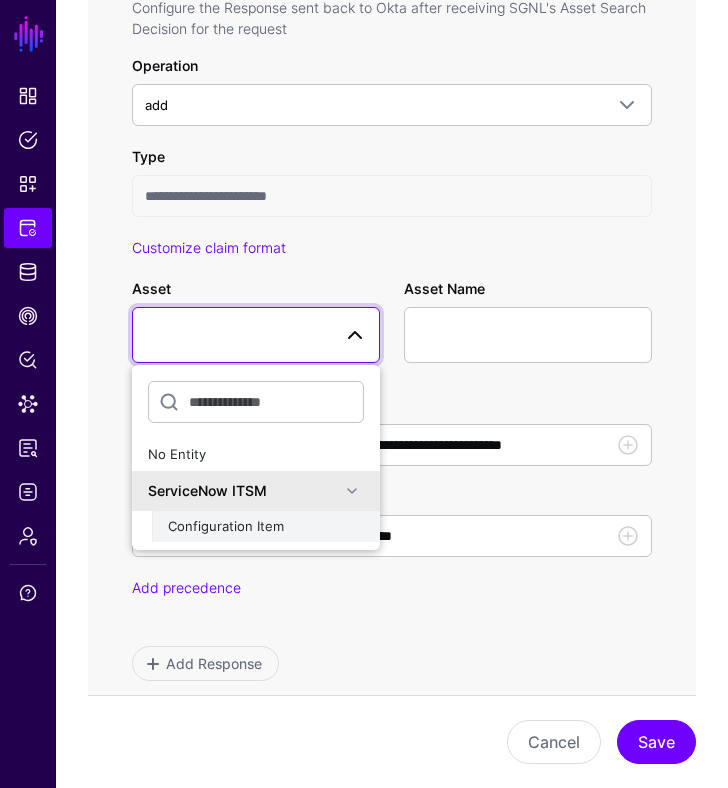 click on "Configuration Item" at bounding box center (266, 527) 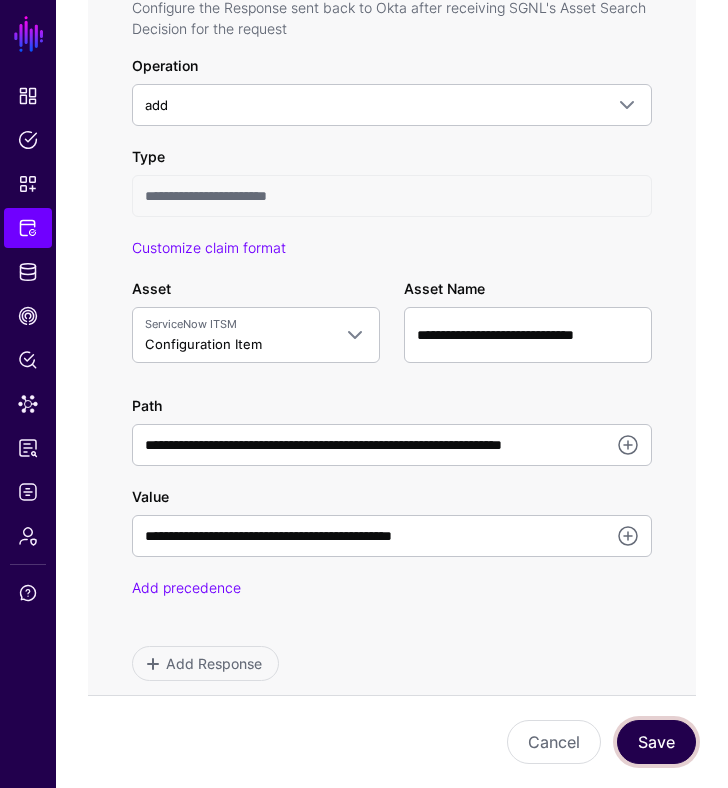 click on "Save" at bounding box center [656, 742] 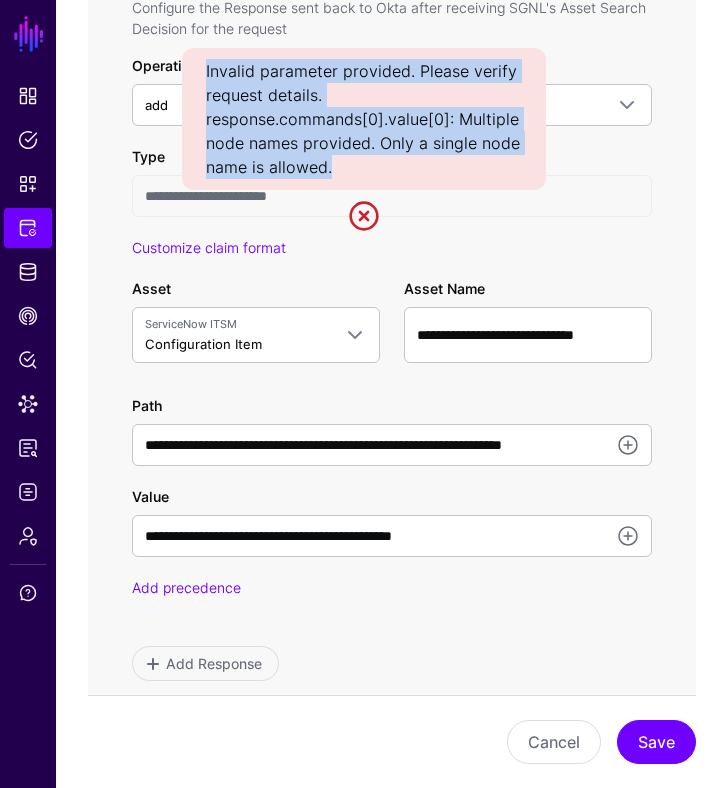 drag, startPoint x: 203, startPoint y: 63, endPoint x: 354, endPoint y: 175, distance: 188.00266 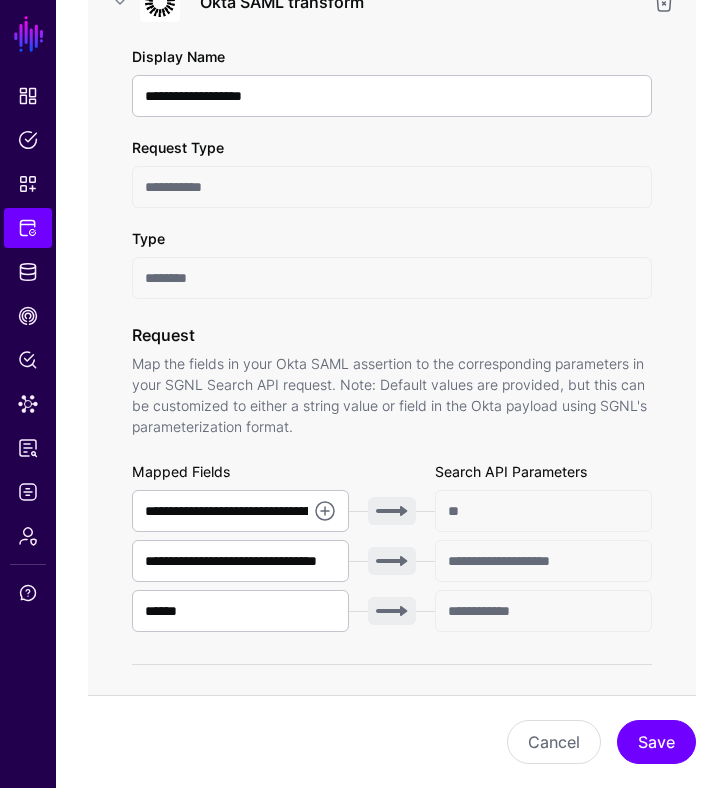 scroll, scrollTop: 331, scrollLeft: 0, axis: vertical 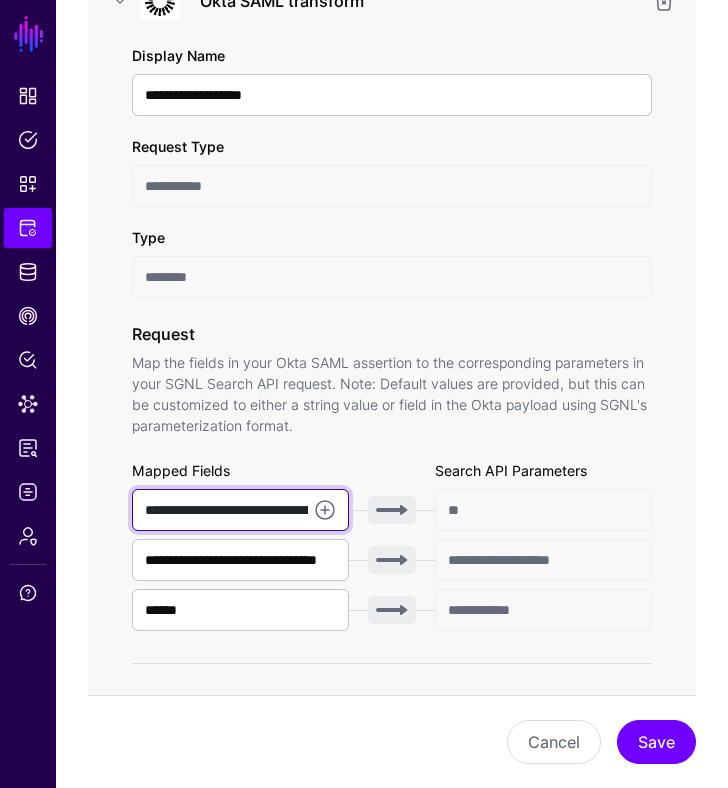 click on "**********" at bounding box center [240, 510] 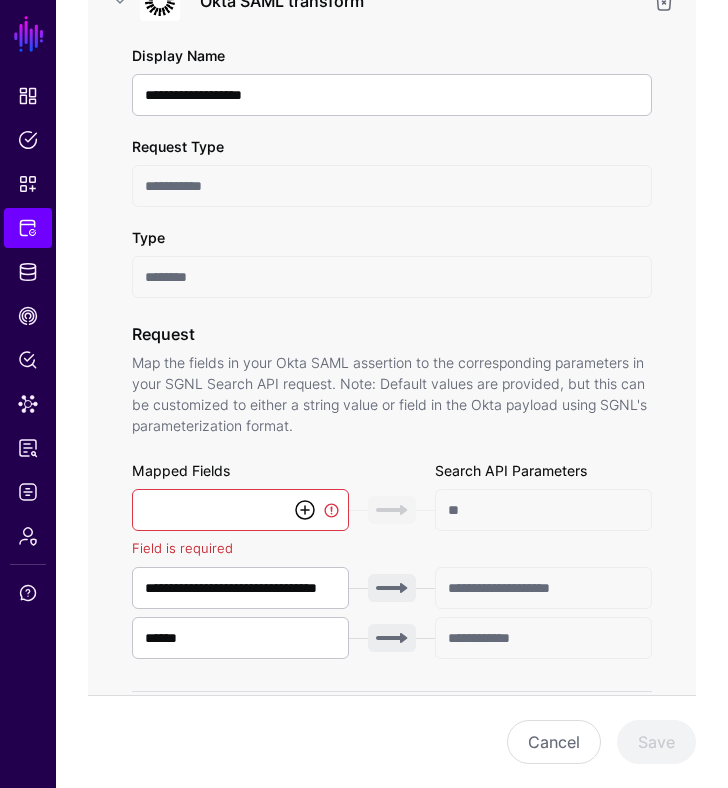 click at bounding box center (305, 510) 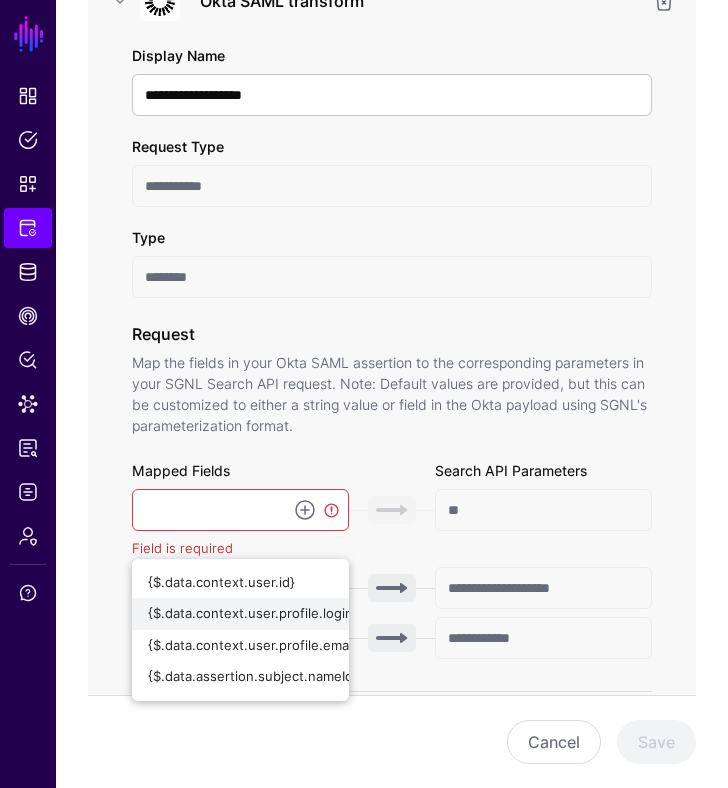 click on "{$.data.context.user.profile.login}" at bounding box center [253, 613] 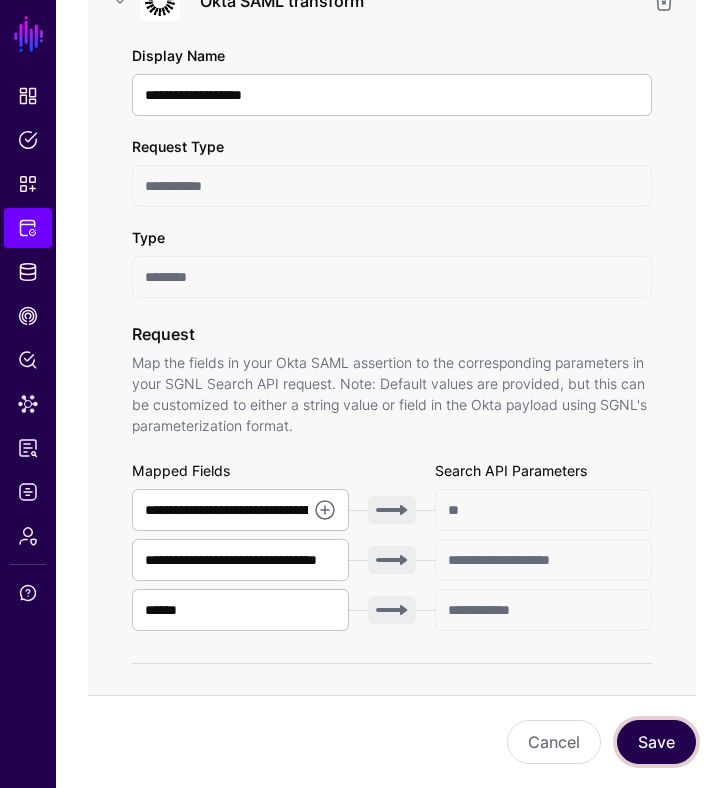 click on "Save" at bounding box center (656, 742) 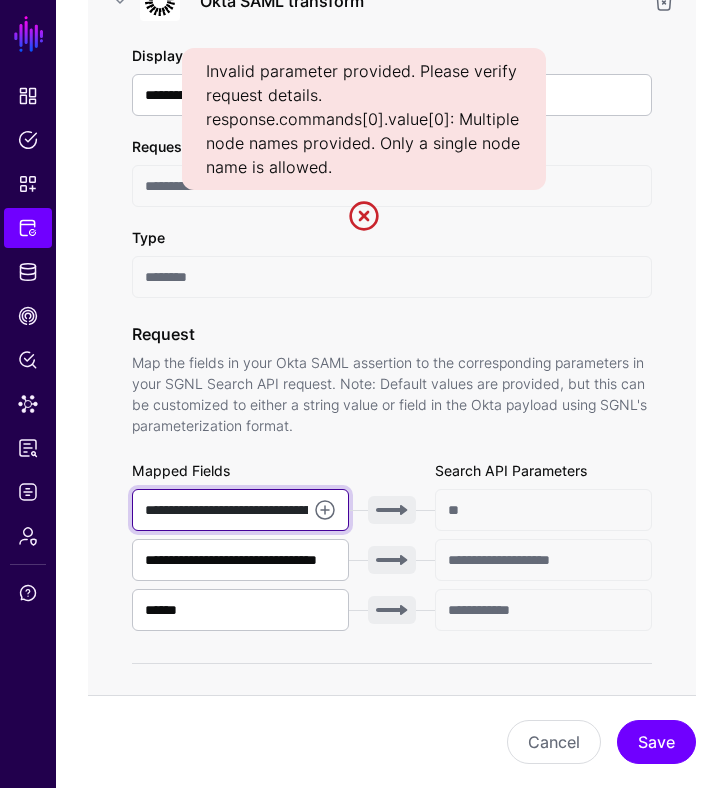 click on "**********" at bounding box center [240, 510] 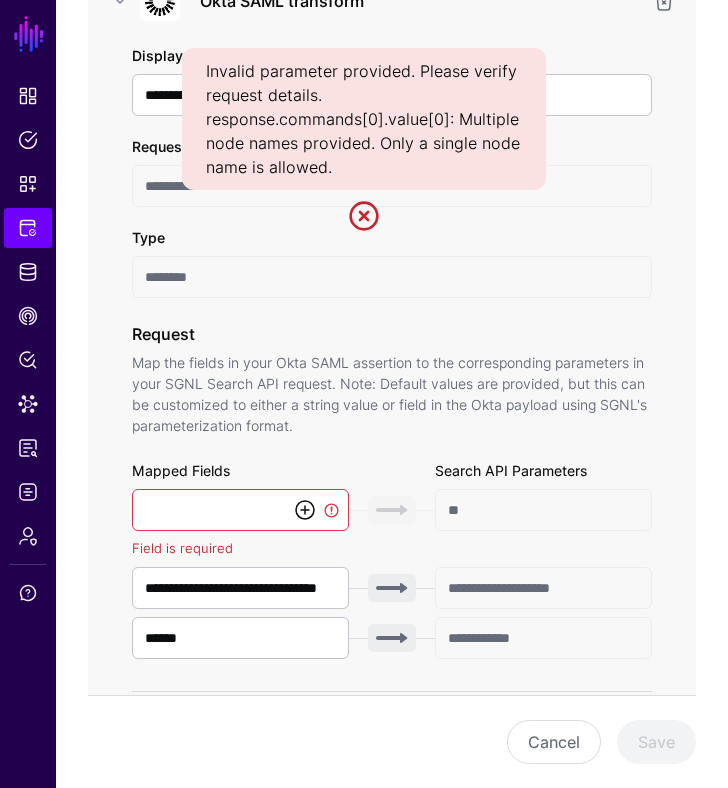 click at bounding box center (305, 510) 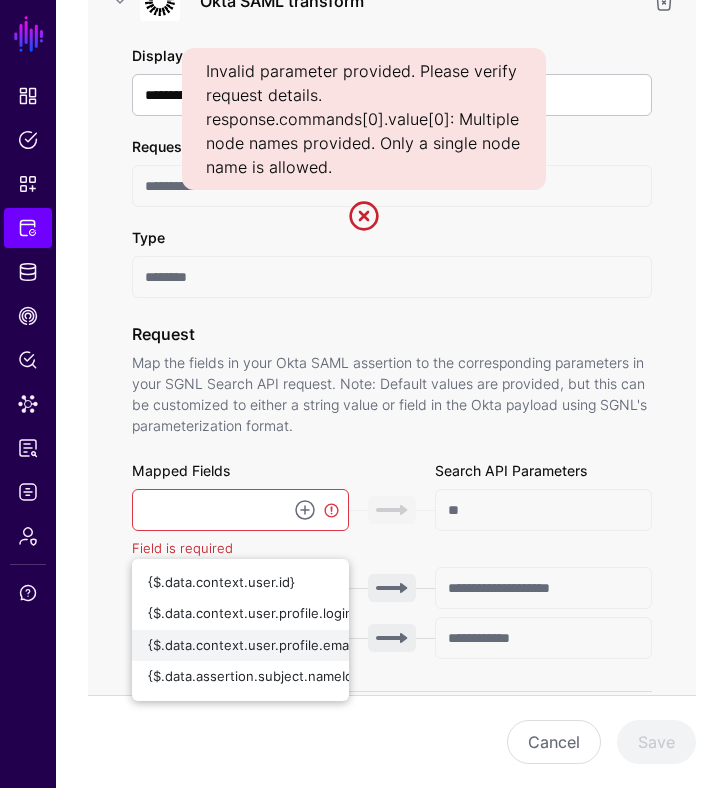 click on "{$.data.context.user.profile.email}" at bounding box center (254, 645) 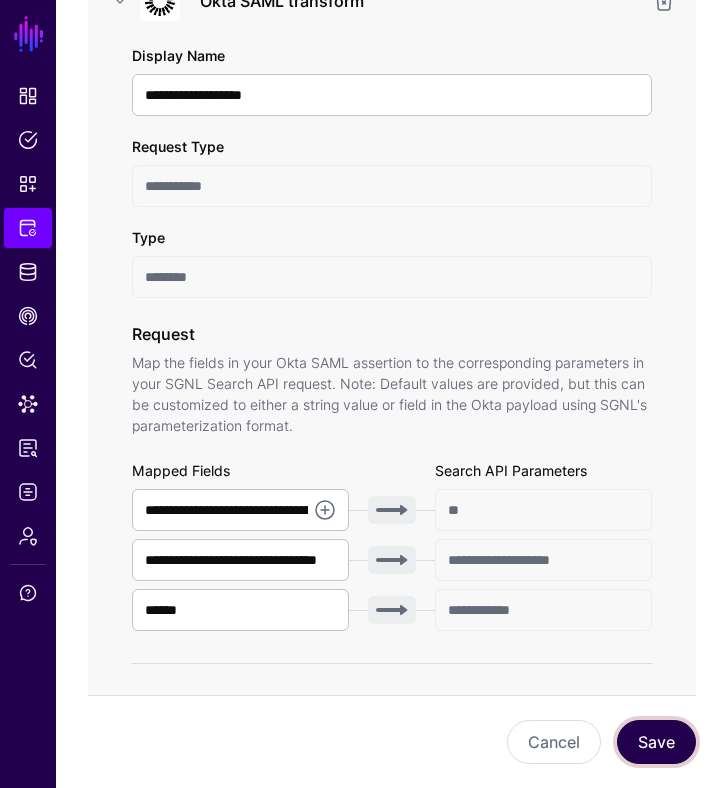 click on "Save" at bounding box center (656, 742) 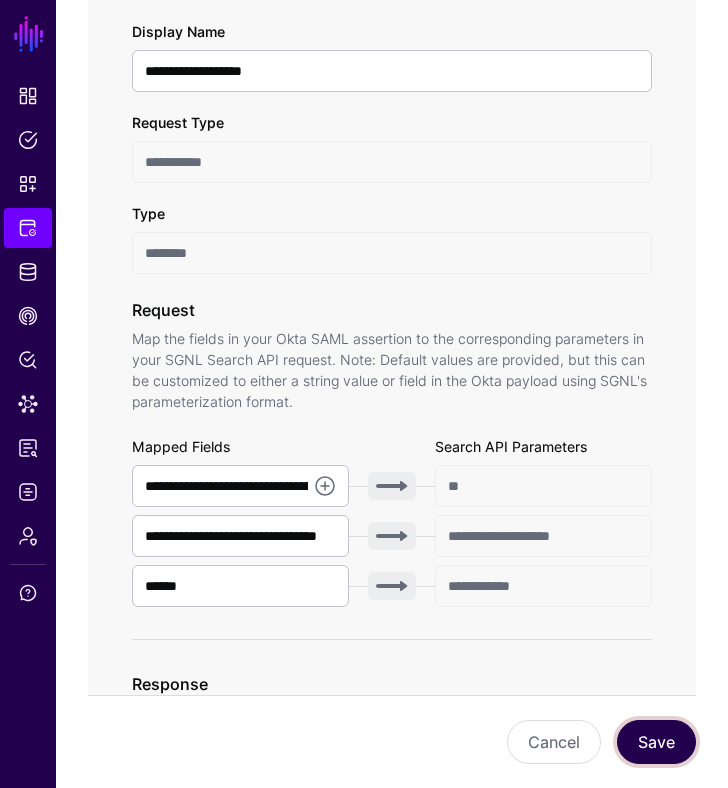 scroll, scrollTop: 348, scrollLeft: 0, axis: vertical 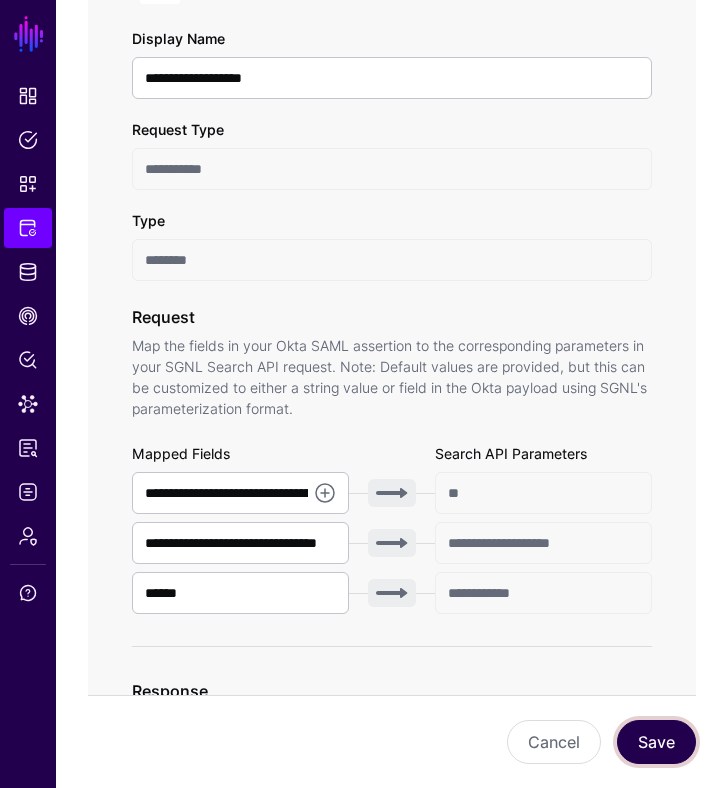 type 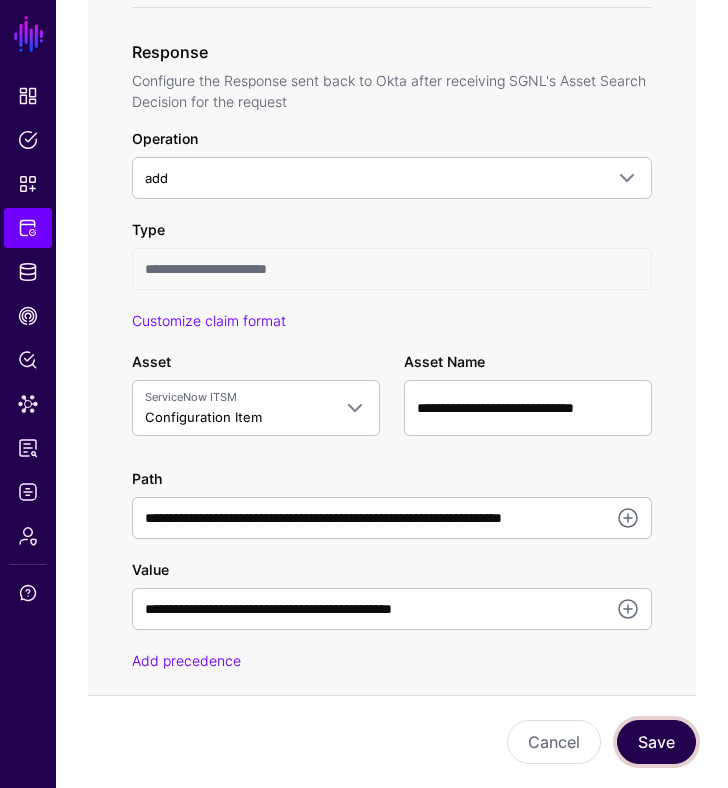 scroll, scrollTop: 994, scrollLeft: 0, axis: vertical 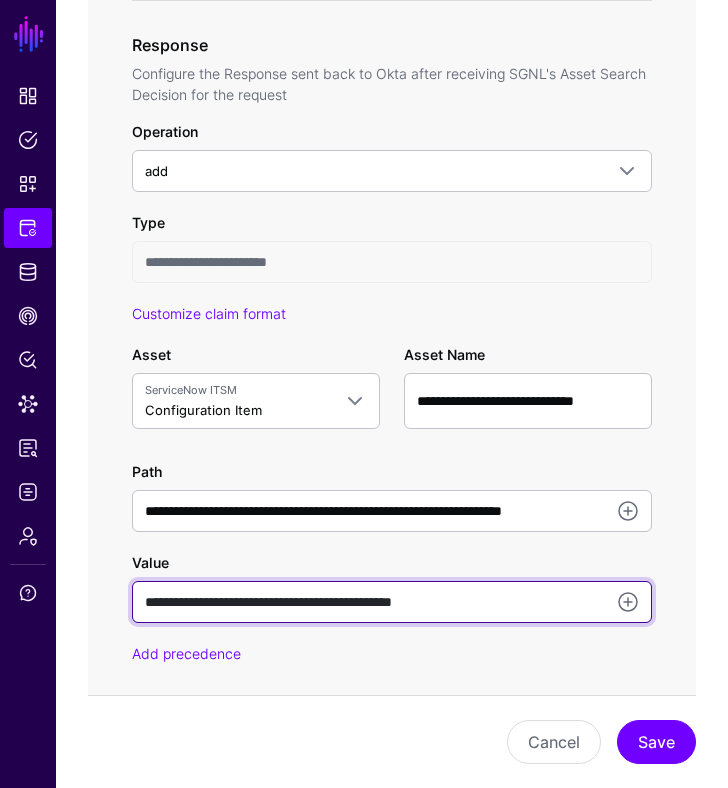 drag, startPoint x: 162, startPoint y: 601, endPoint x: 392, endPoint y: 605, distance: 230.03477 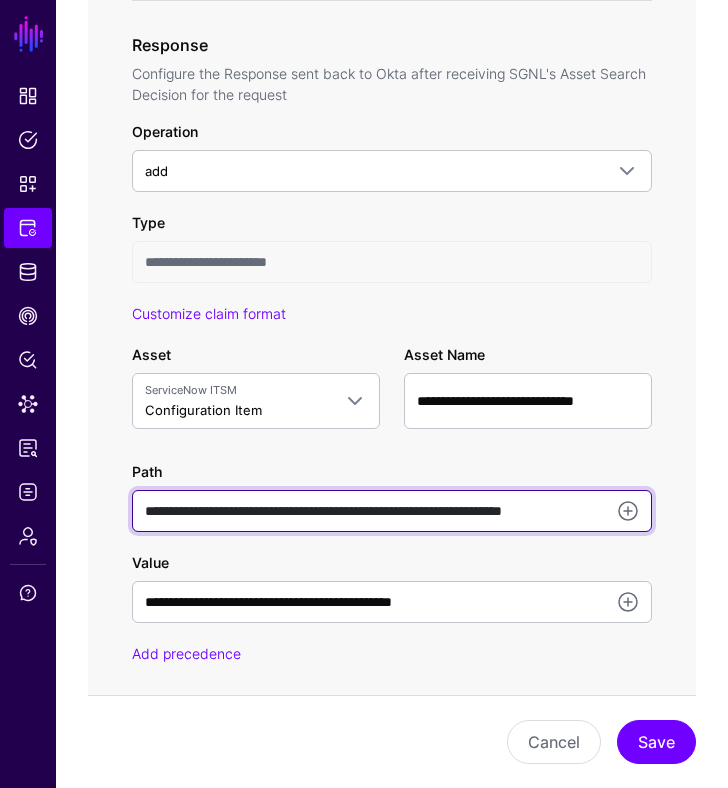 click on "**********" at bounding box center [392, 511] 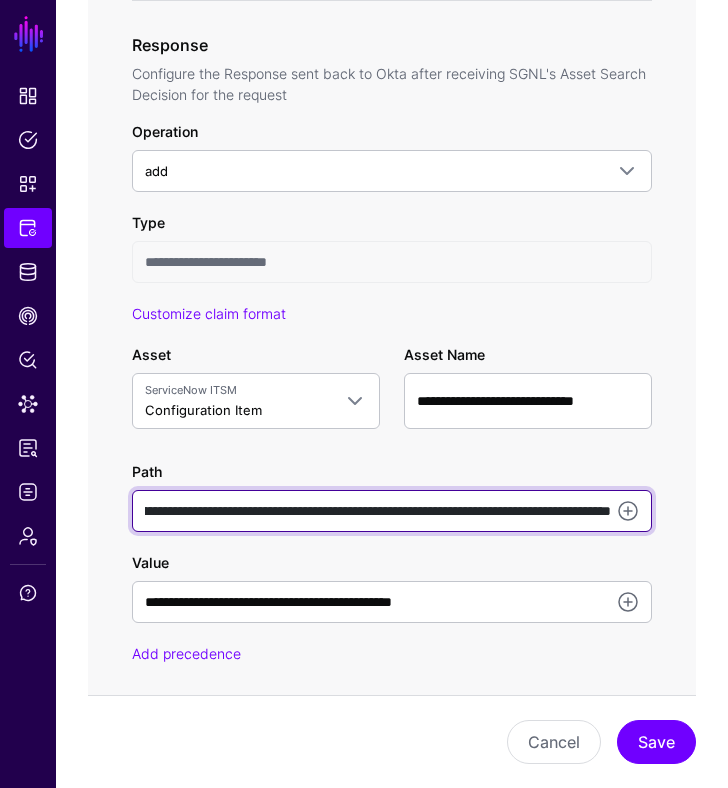 scroll, scrollTop: 0, scrollLeft: 235, axis: horizontal 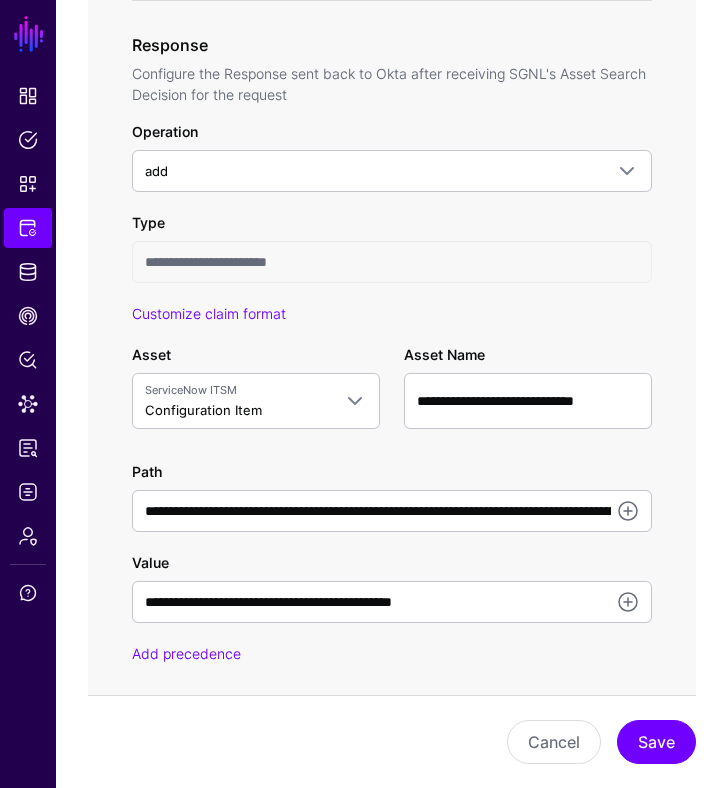 click on "Add precedence" at bounding box center [392, 653] 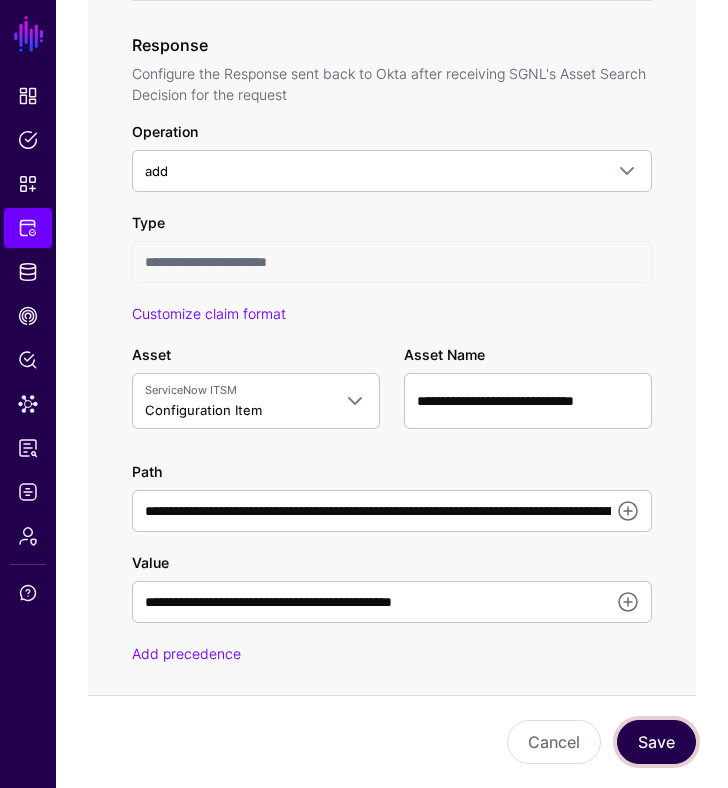 click on "Save" at bounding box center (656, 742) 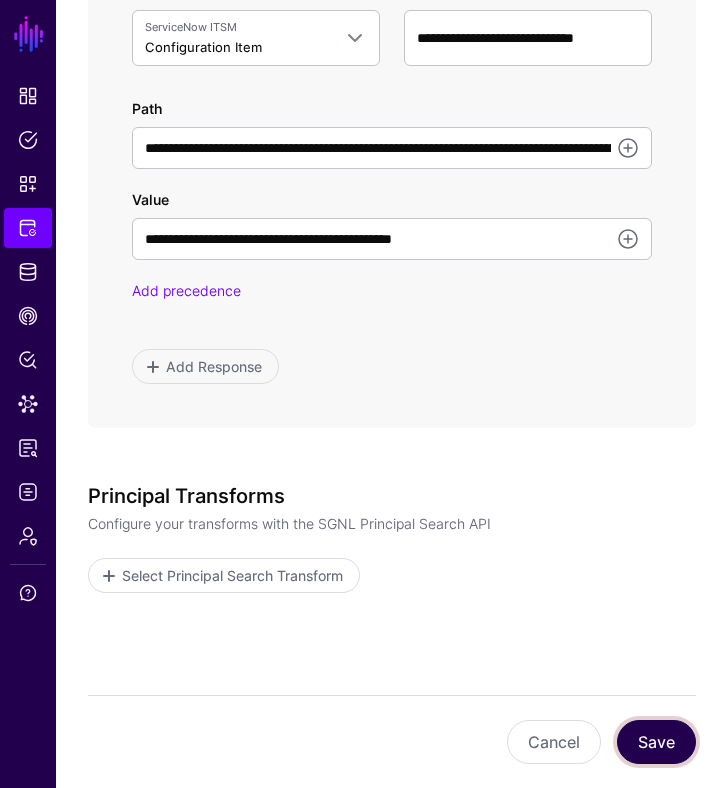 scroll, scrollTop: 1458, scrollLeft: 0, axis: vertical 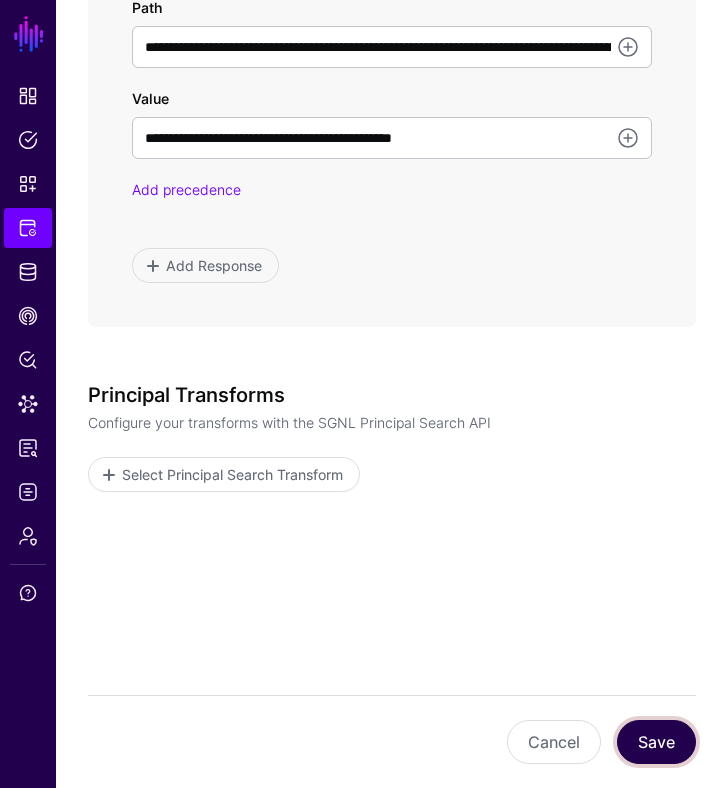 click on "Save" at bounding box center [656, 742] 